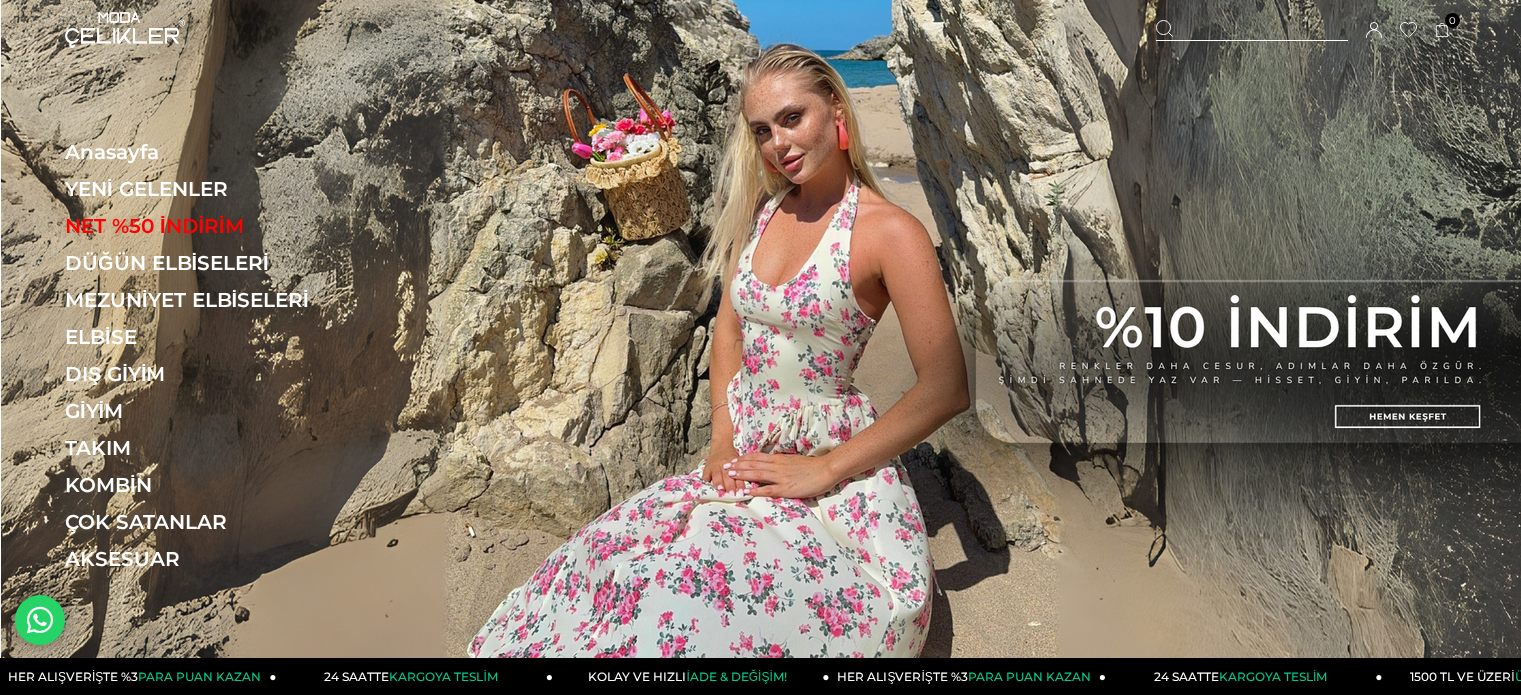 scroll, scrollTop: 0, scrollLeft: 0, axis: both 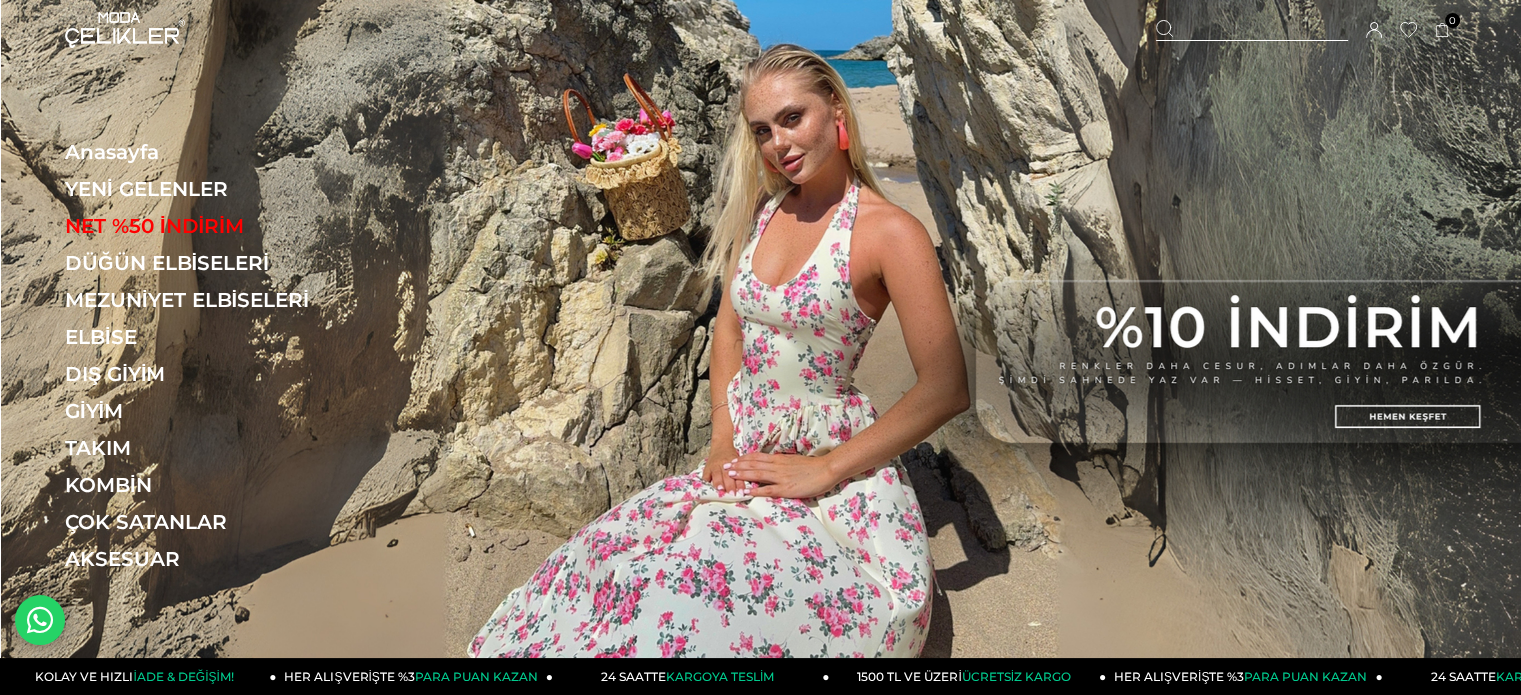 click at bounding box center [1252, 30] 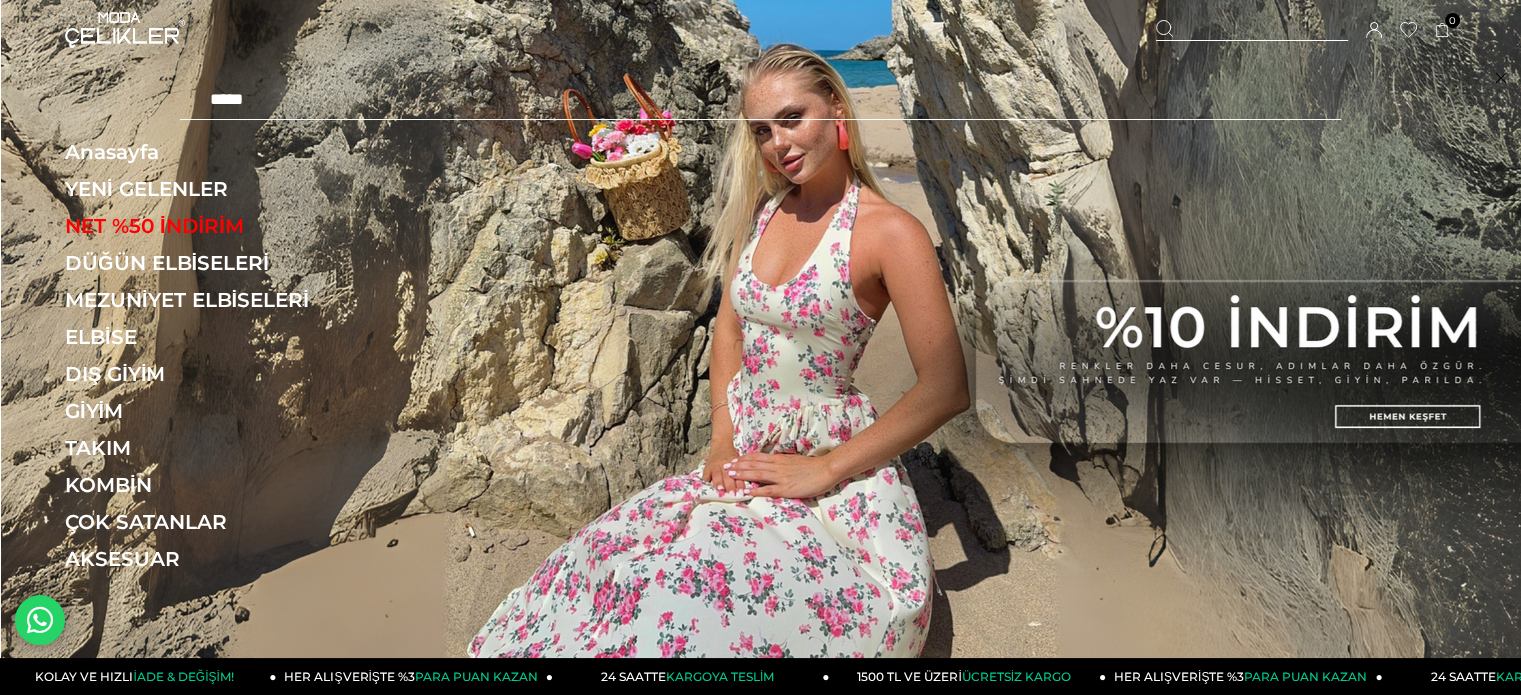 click at bounding box center [760, 100] 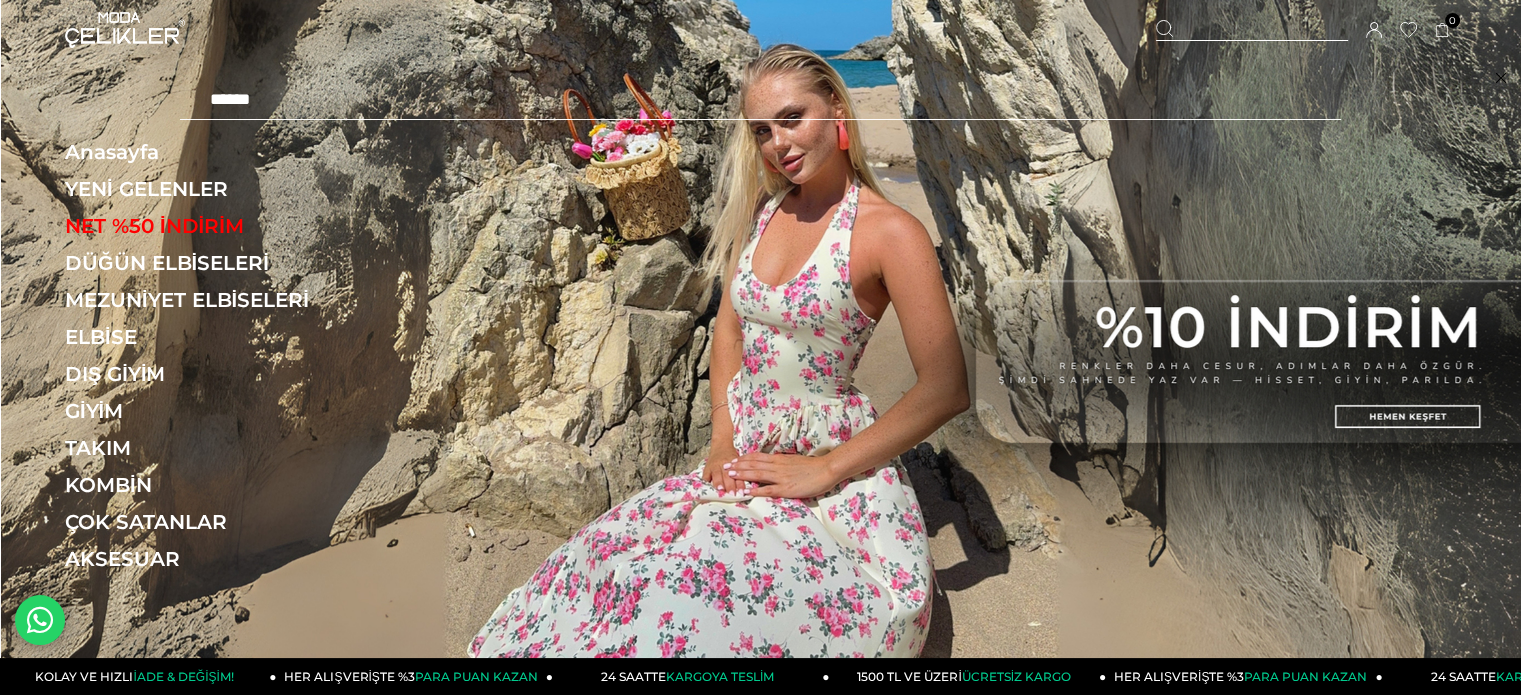 type on "******" 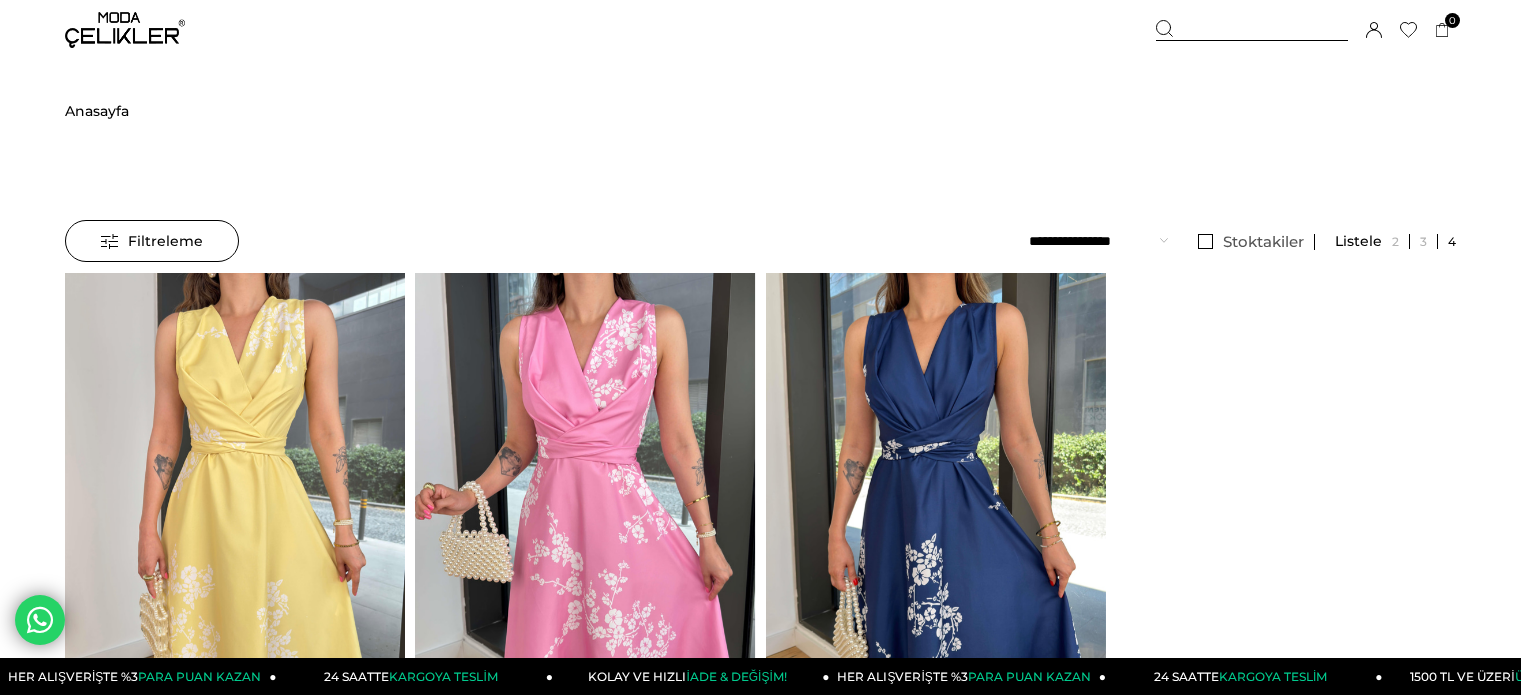scroll, scrollTop: 0, scrollLeft: 0, axis: both 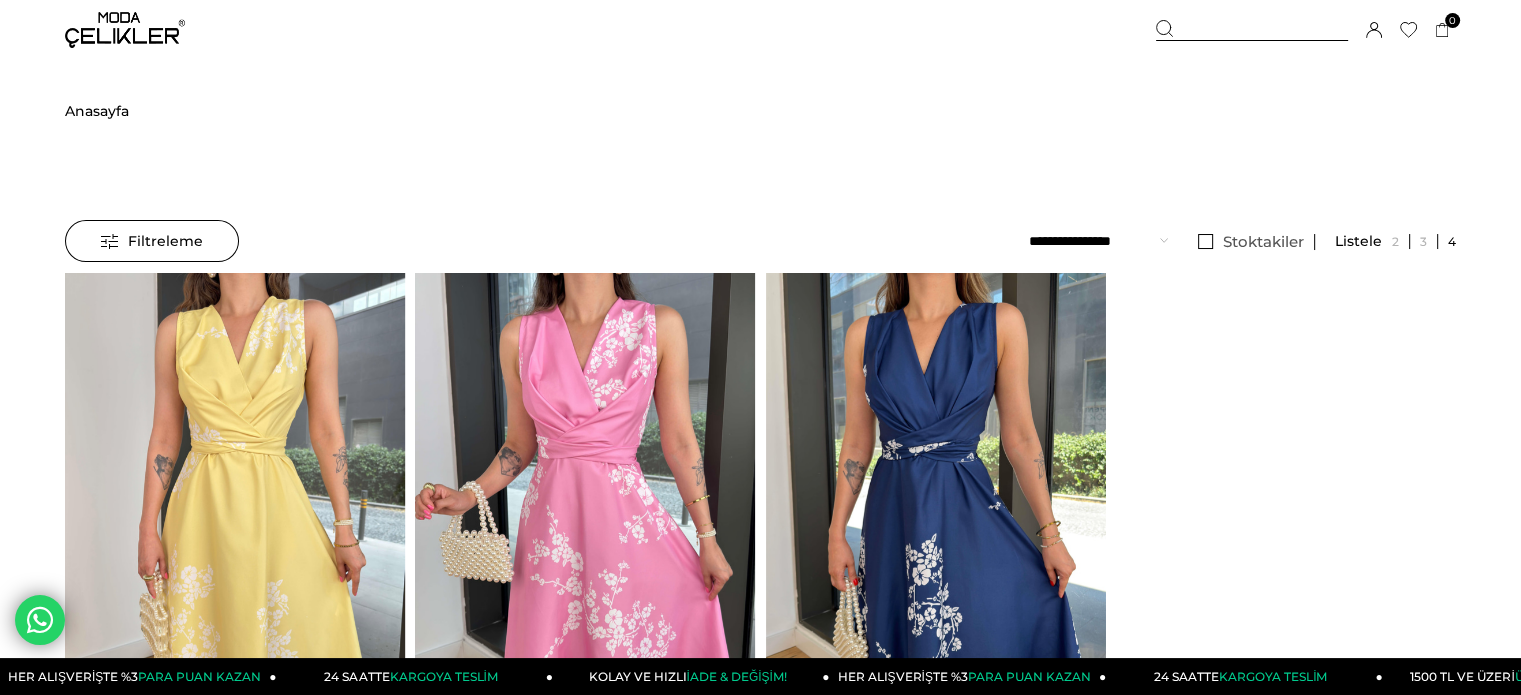 click at bounding box center [1252, 30] 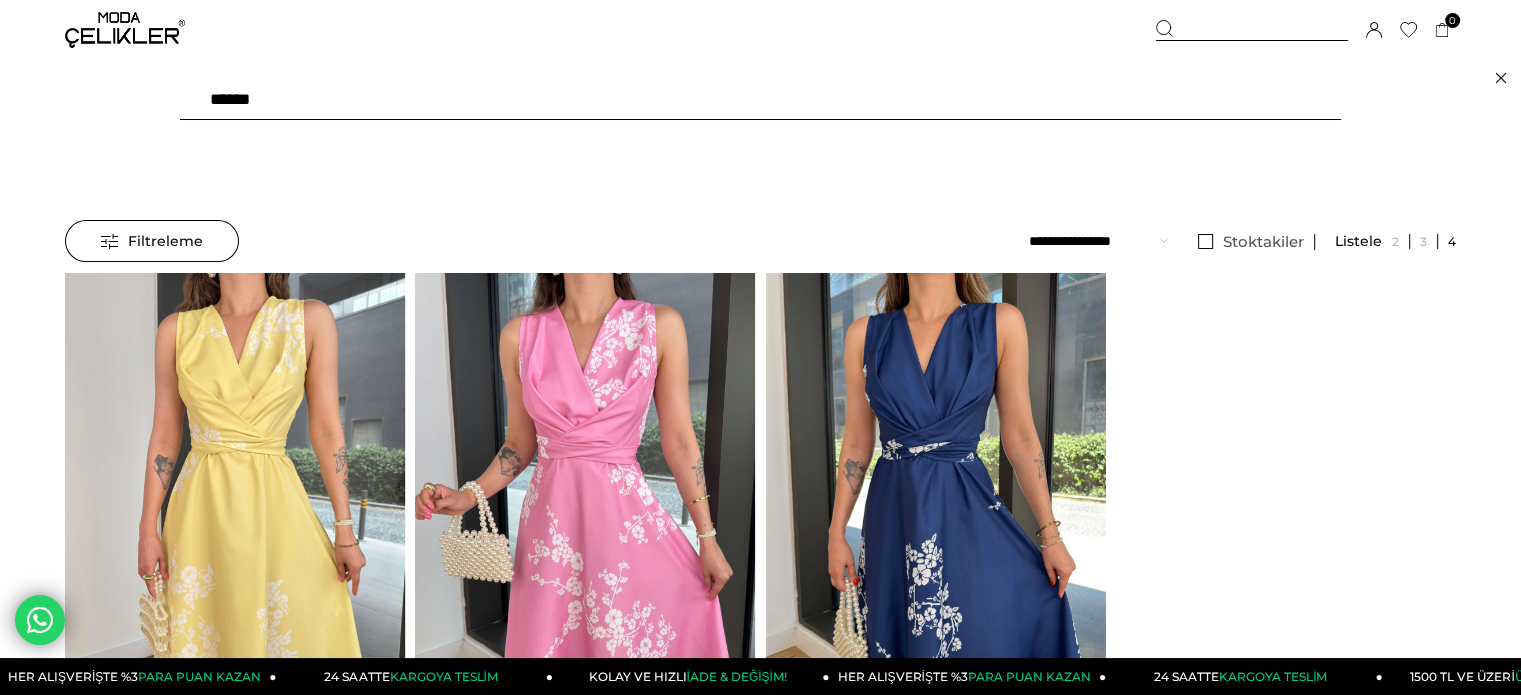 click on "******" at bounding box center [760, 100] 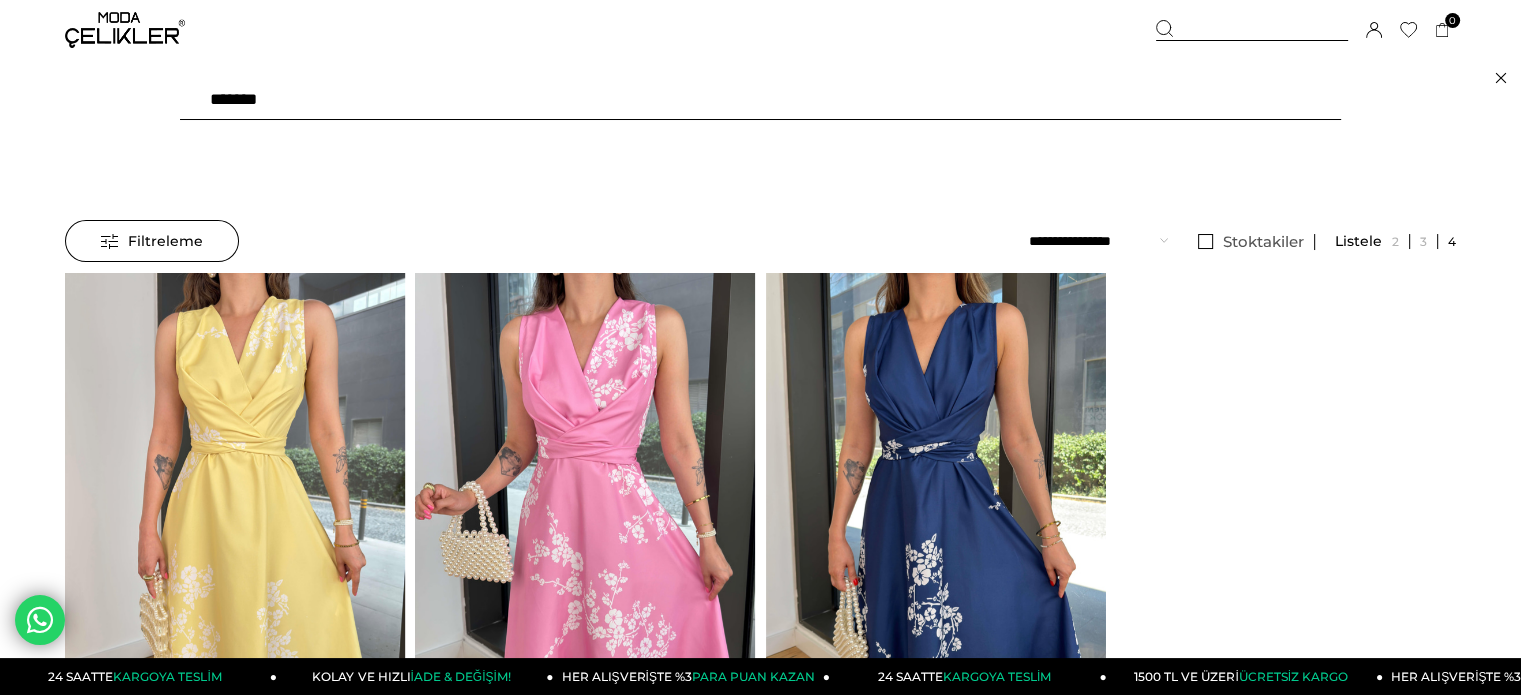type on "********" 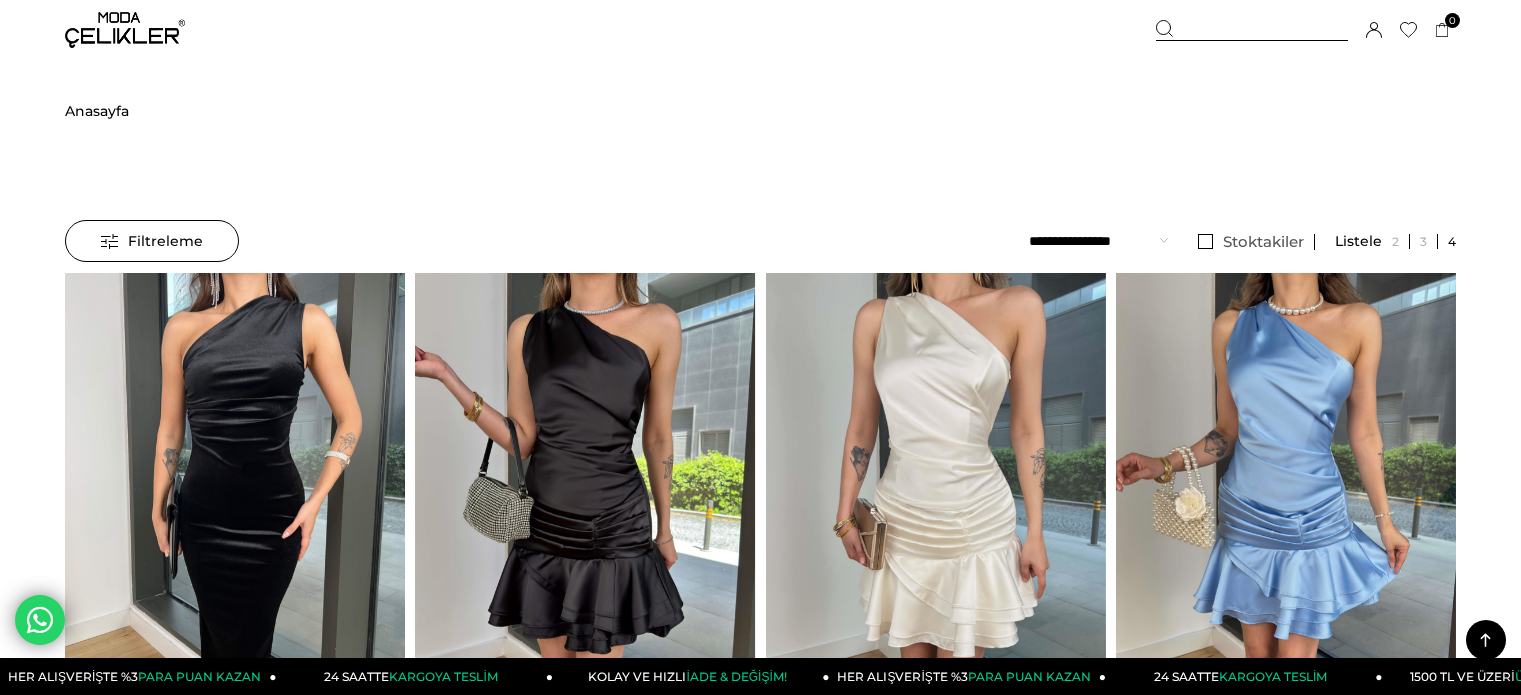 scroll, scrollTop: 613, scrollLeft: 0, axis: vertical 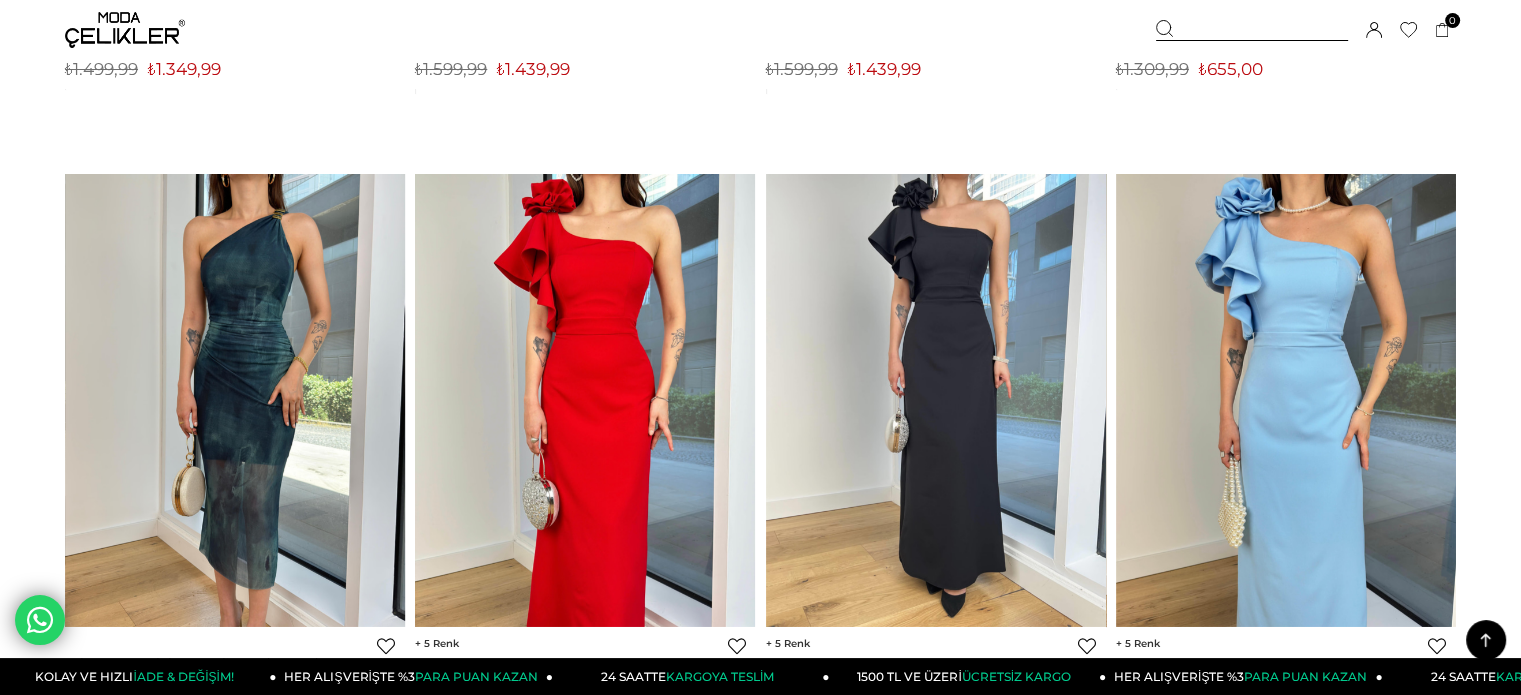 click at bounding box center [235, 400] 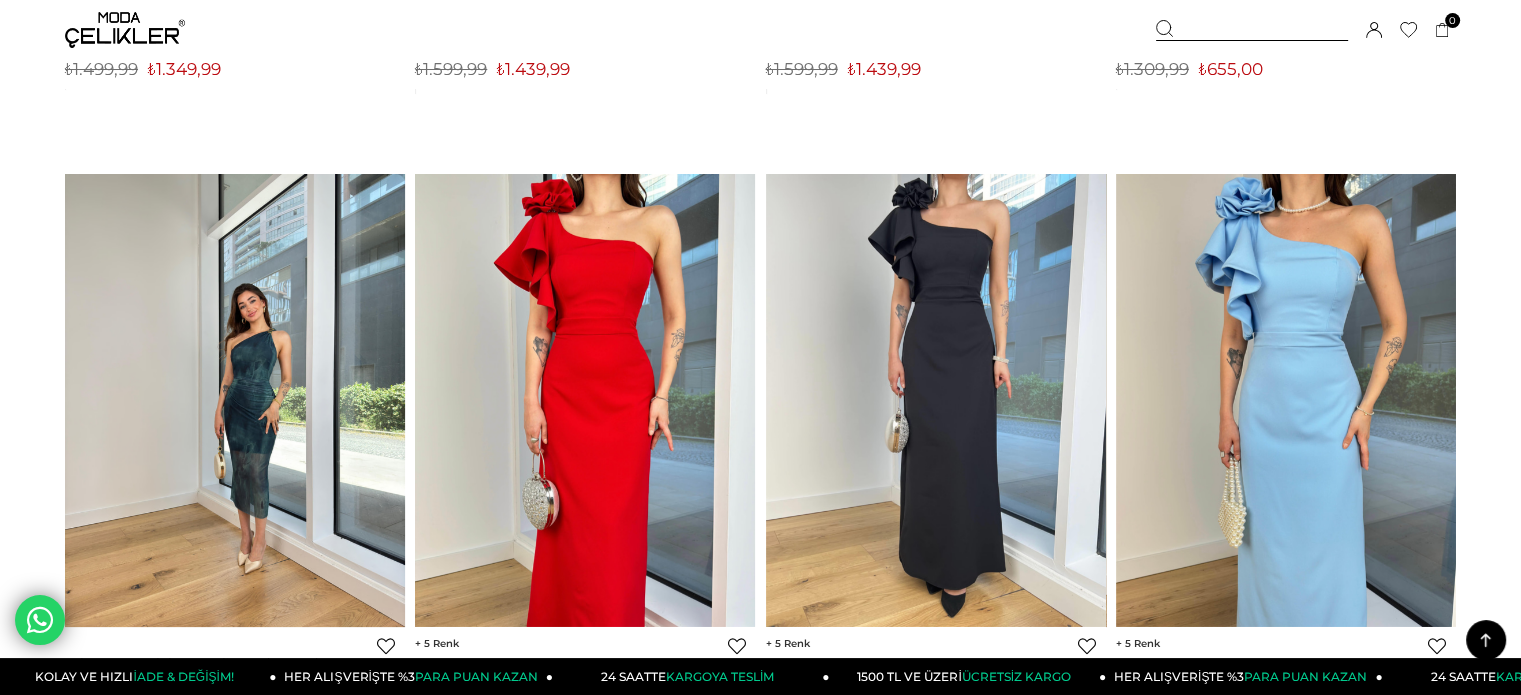 click at bounding box center [235, 400] 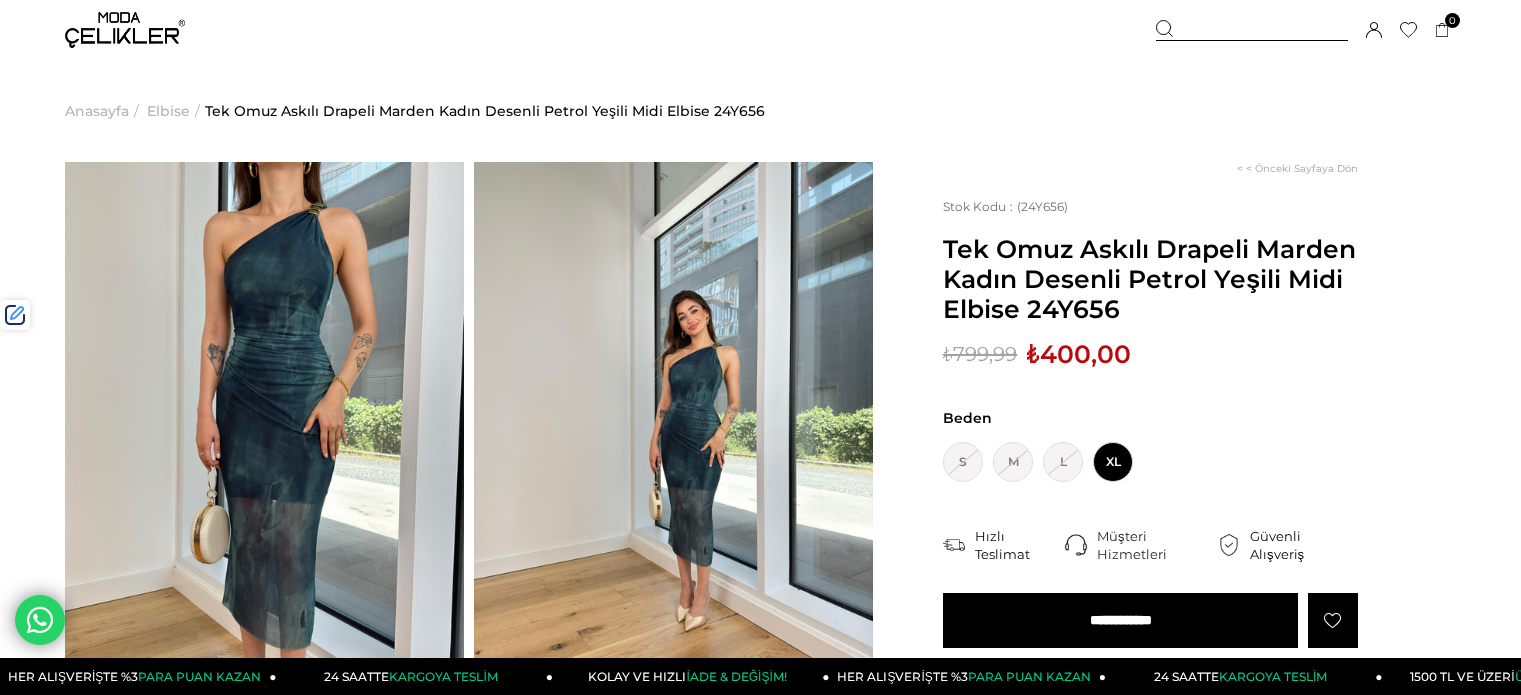 scroll, scrollTop: 0, scrollLeft: 0, axis: both 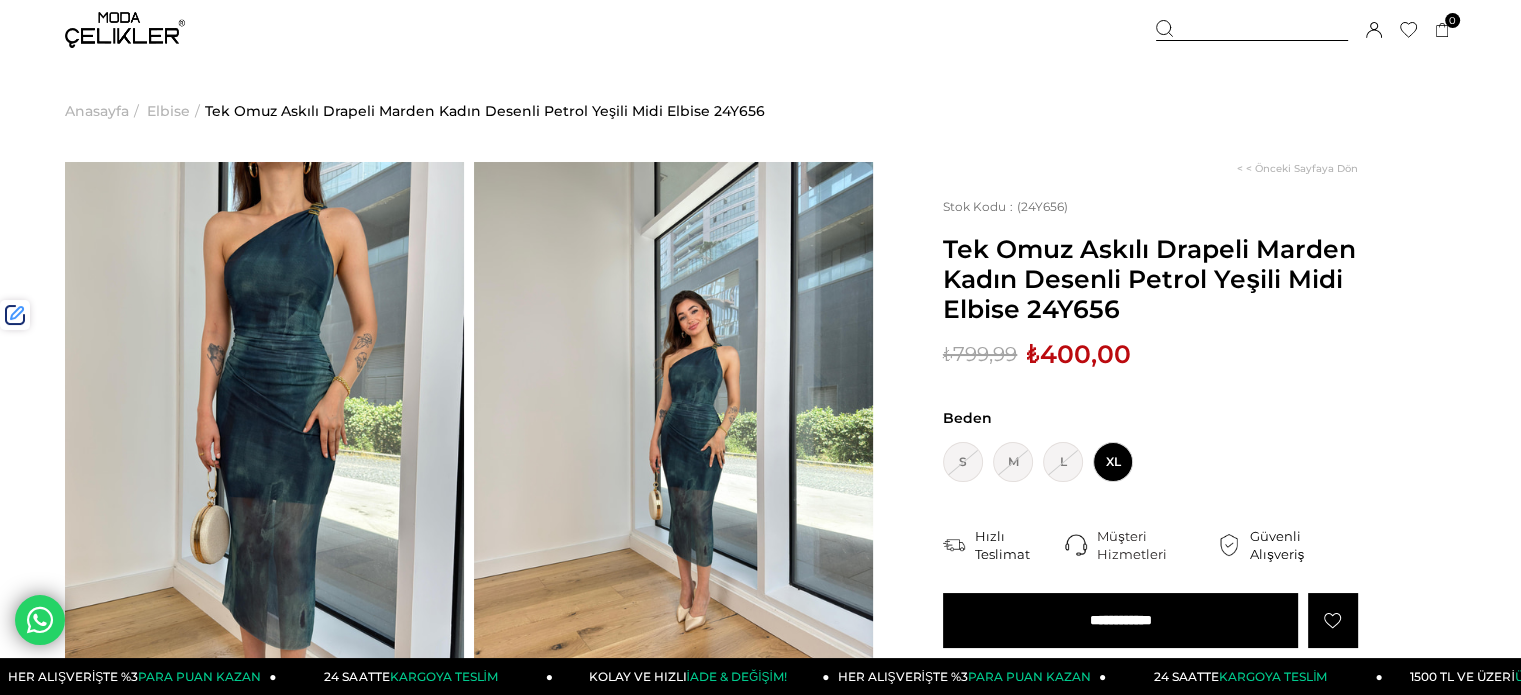 click at bounding box center [1252, 30] 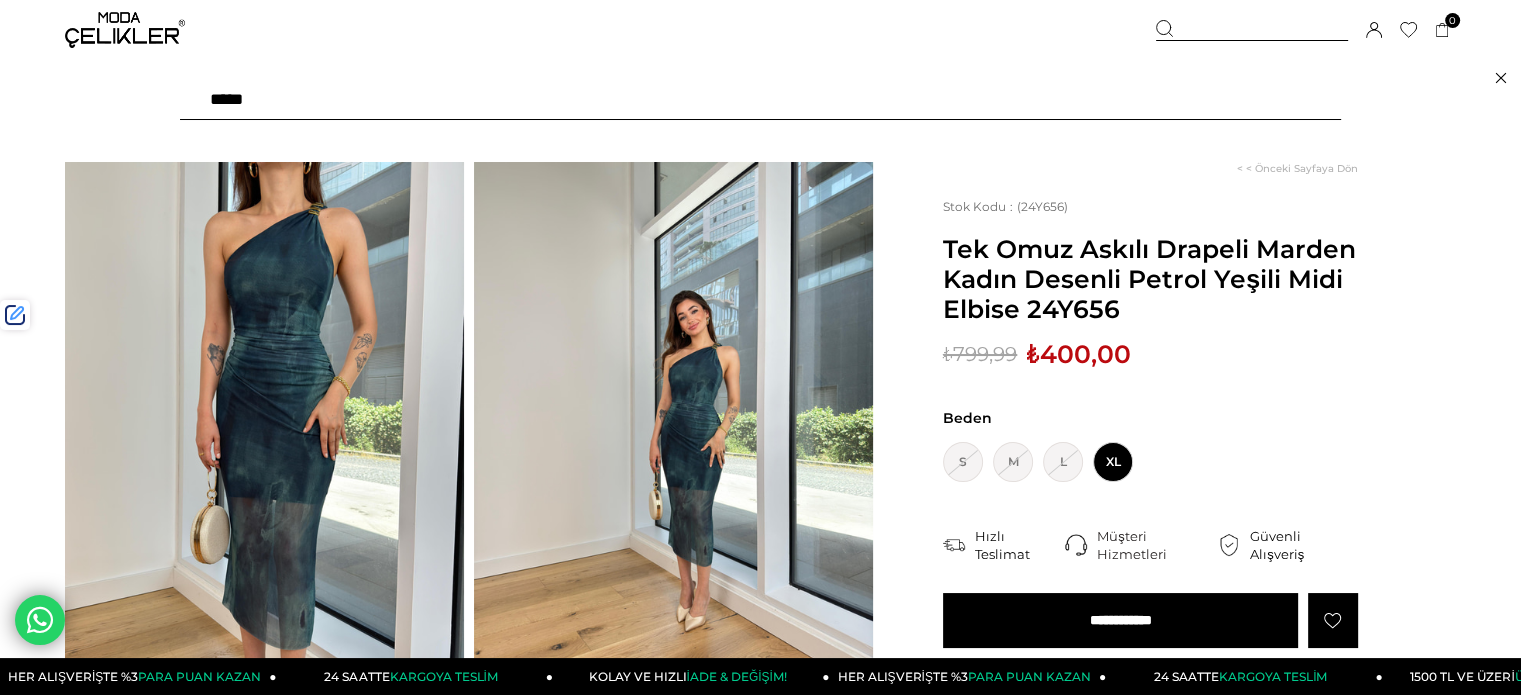 click at bounding box center [760, 100] 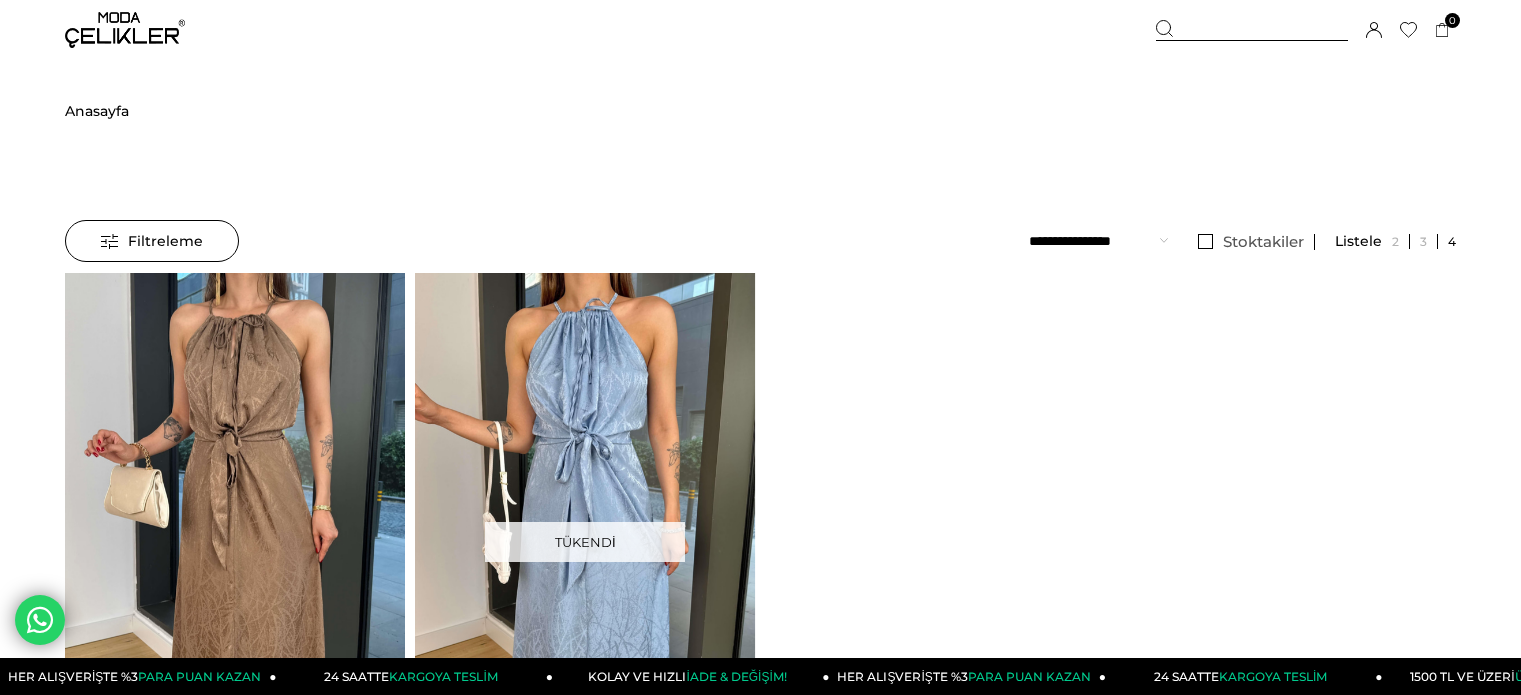 scroll, scrollTop: 0, scrollLeft: 0, axis: both 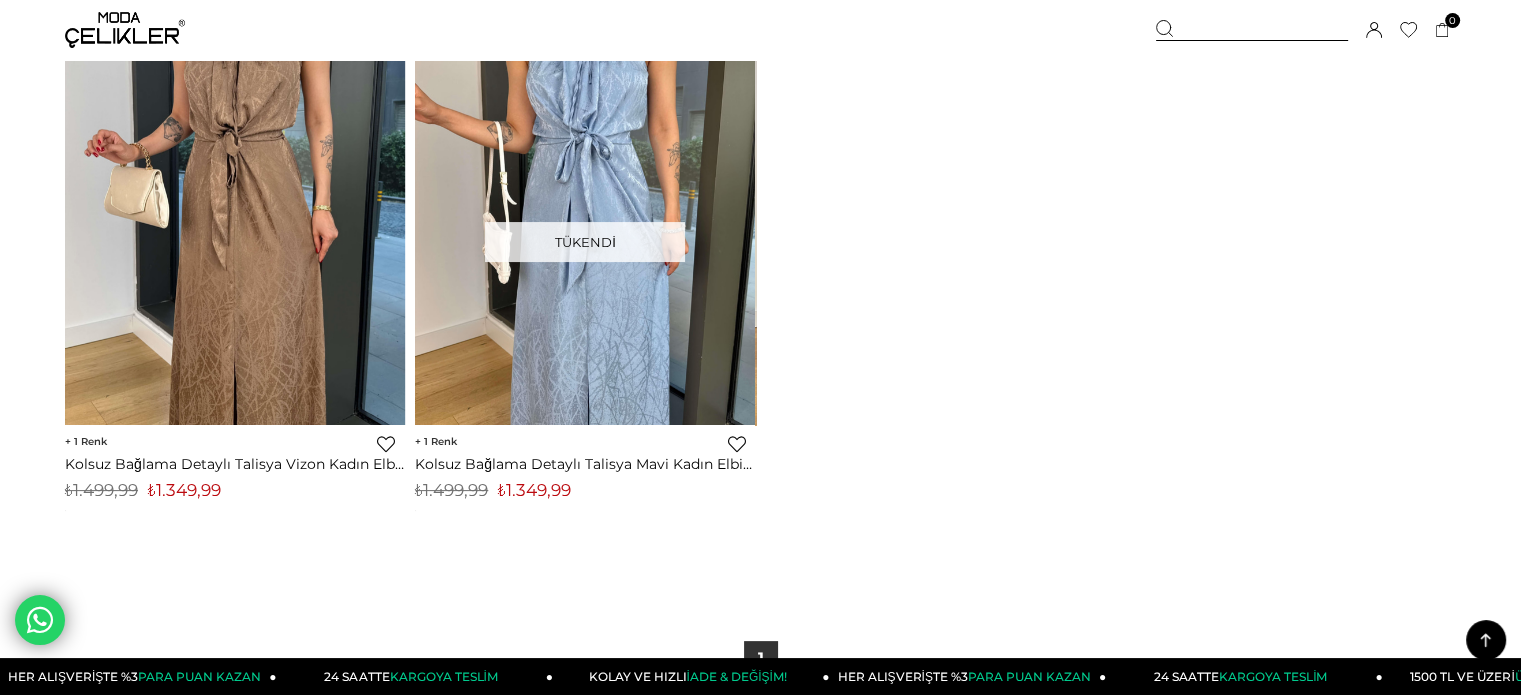 click on "₺1.349,99" at bounding box center (184, 490) 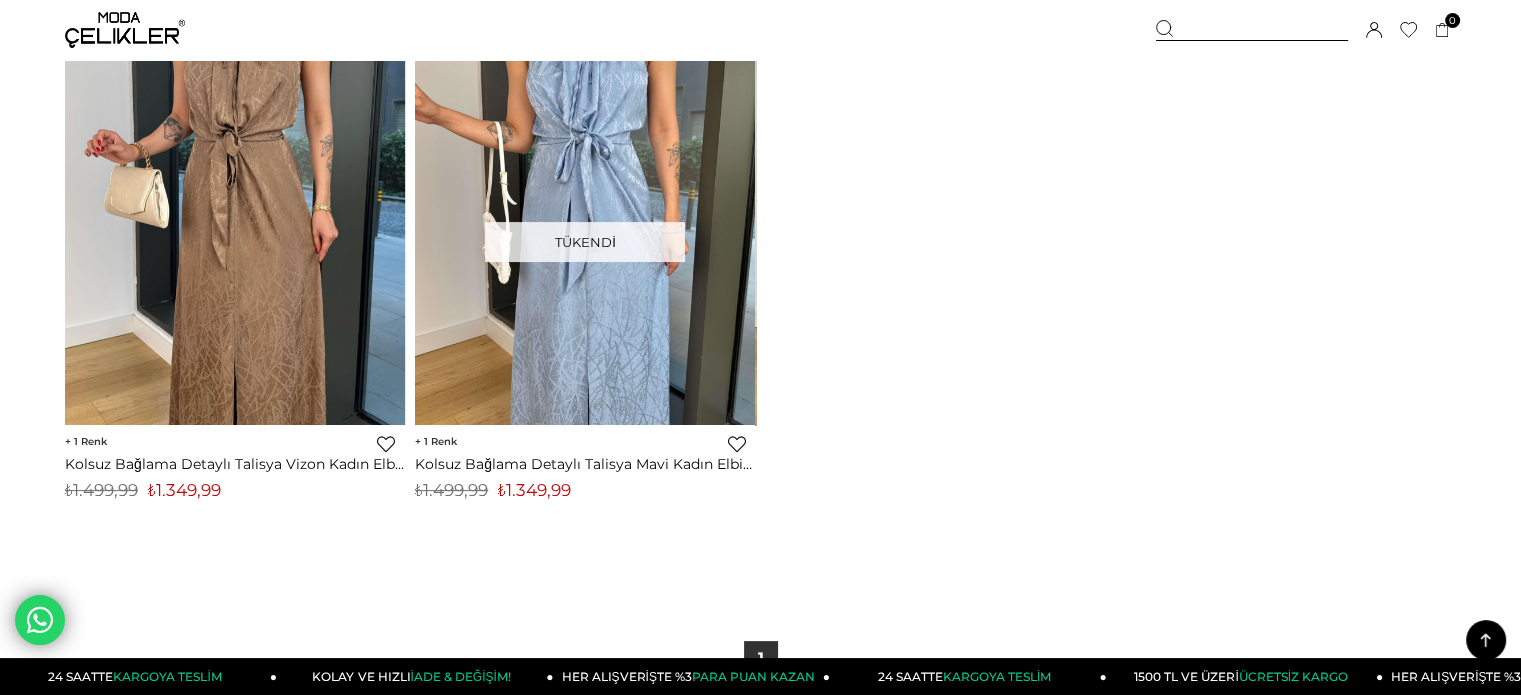 click at bounding box center (1252, 30) 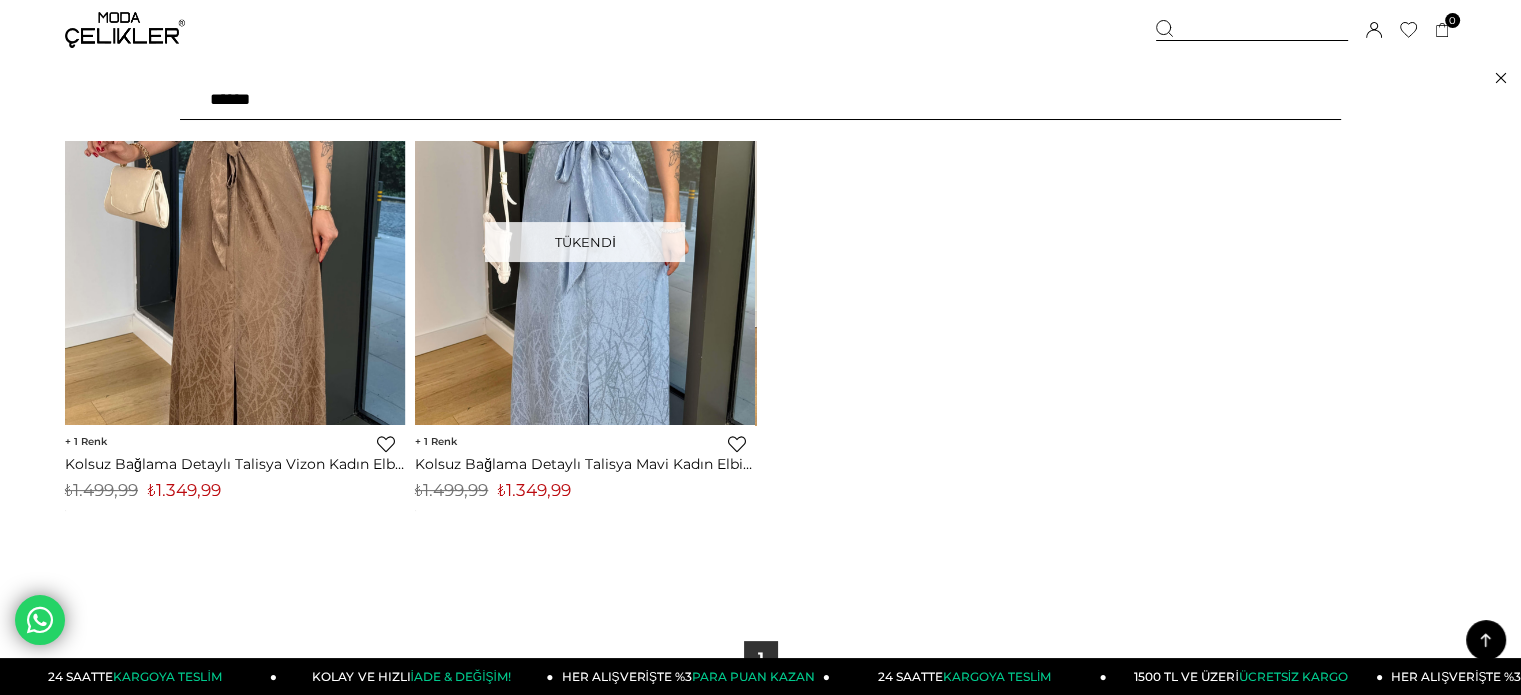 click on "******" at bounding box center [760, 100] 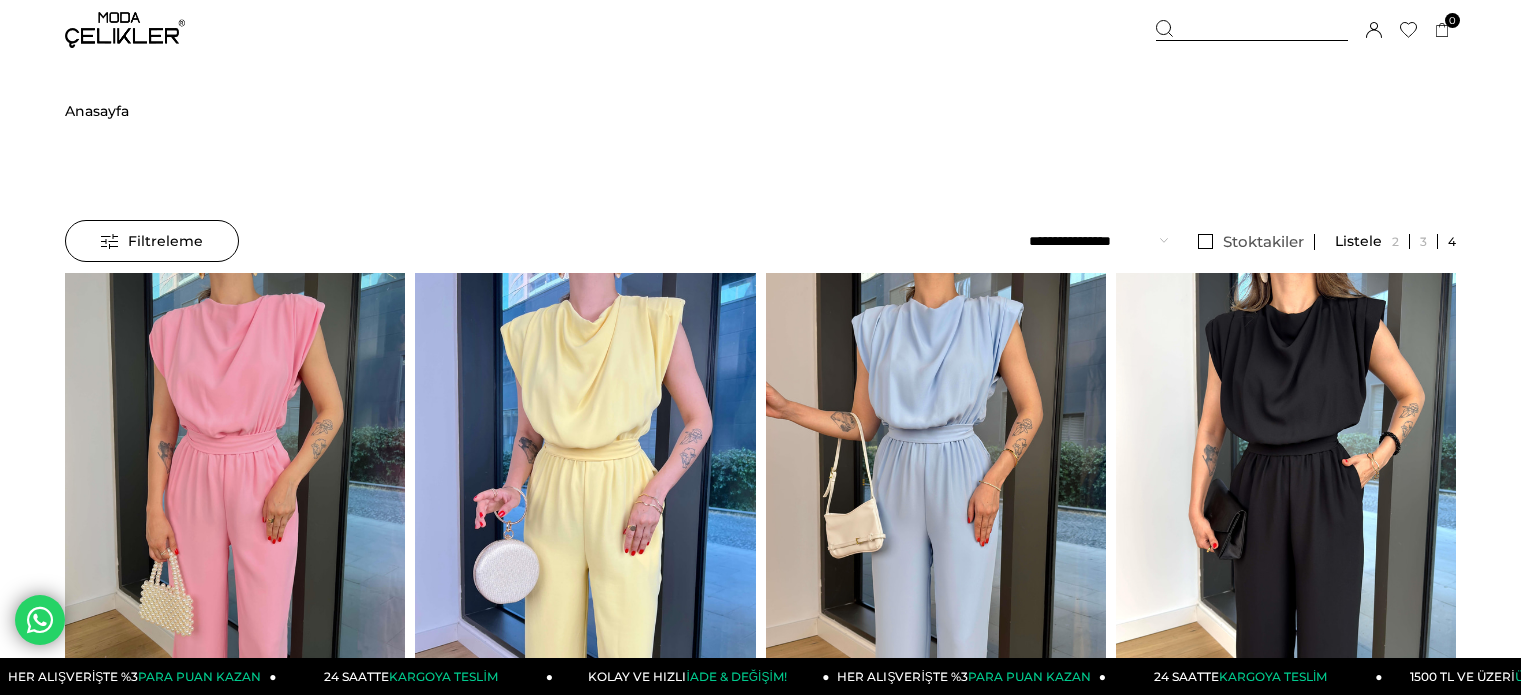 scroll, scrollTop: 0, scrollLeft: 0, axis: both 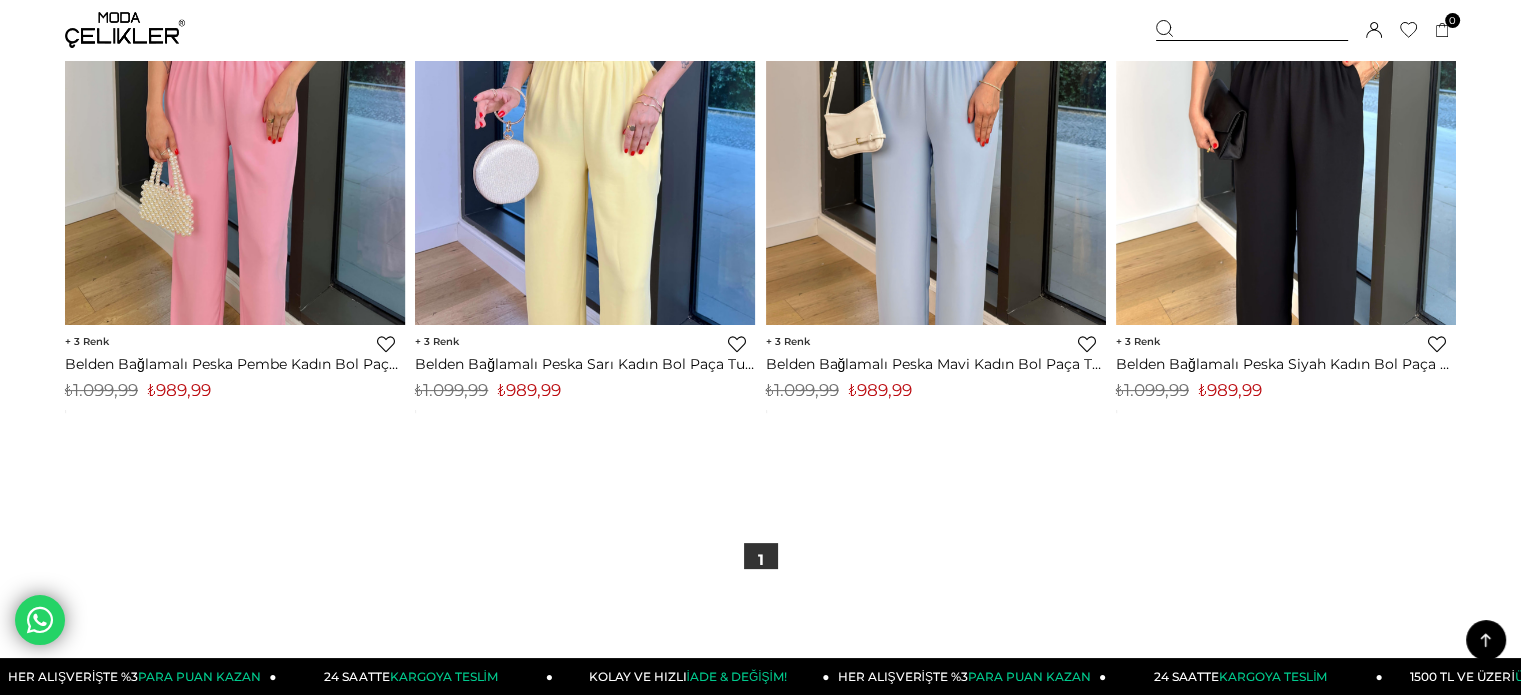 click on "₺989,99" at bounding box center [529, 390] 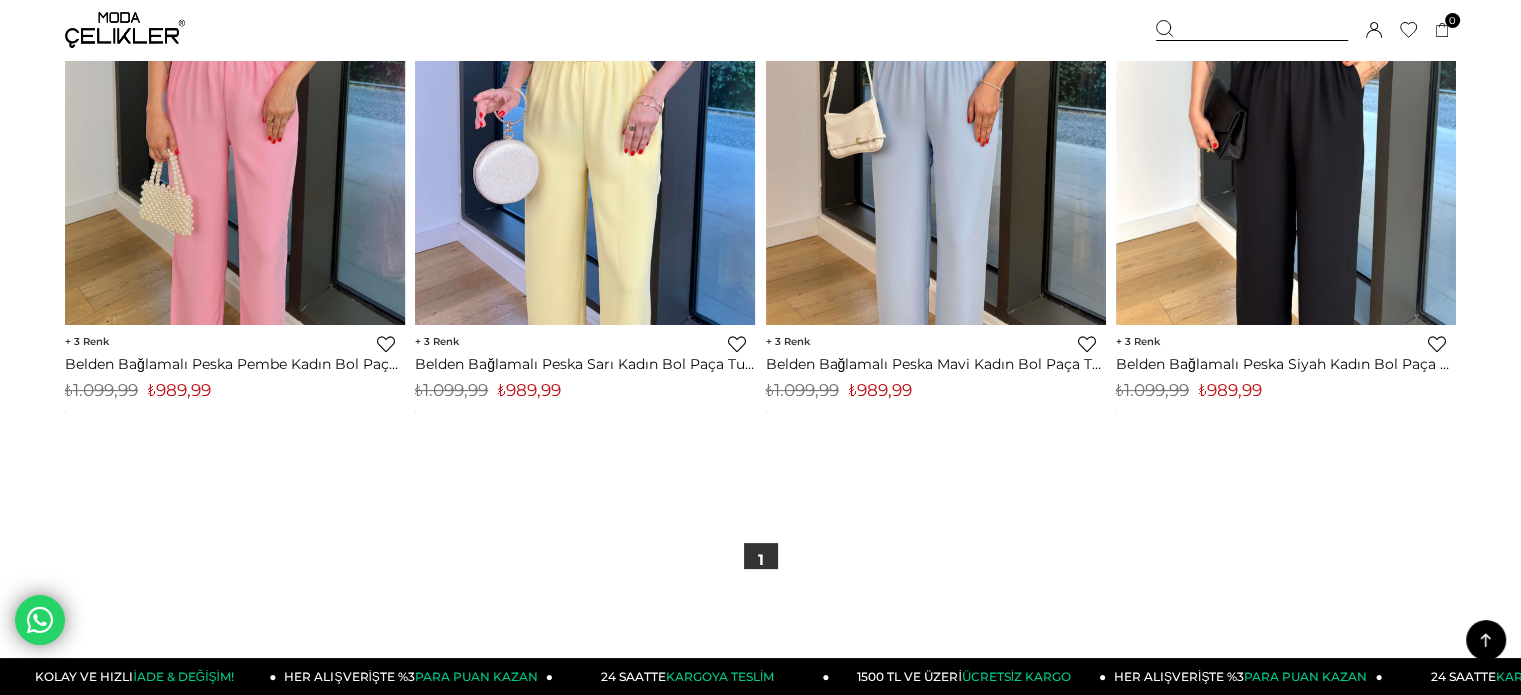 click at bounding box center [1252, 30] 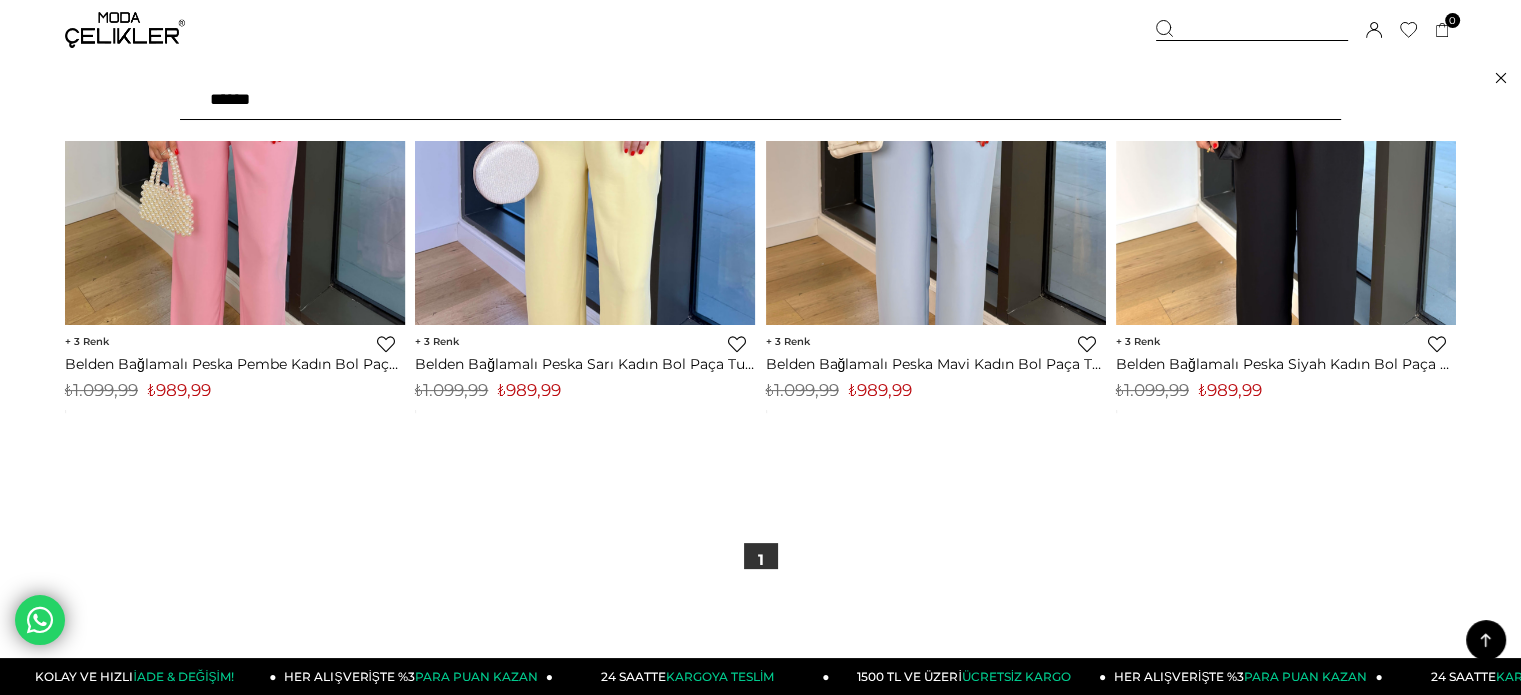 click on "******" at bounding box center [760, 100] 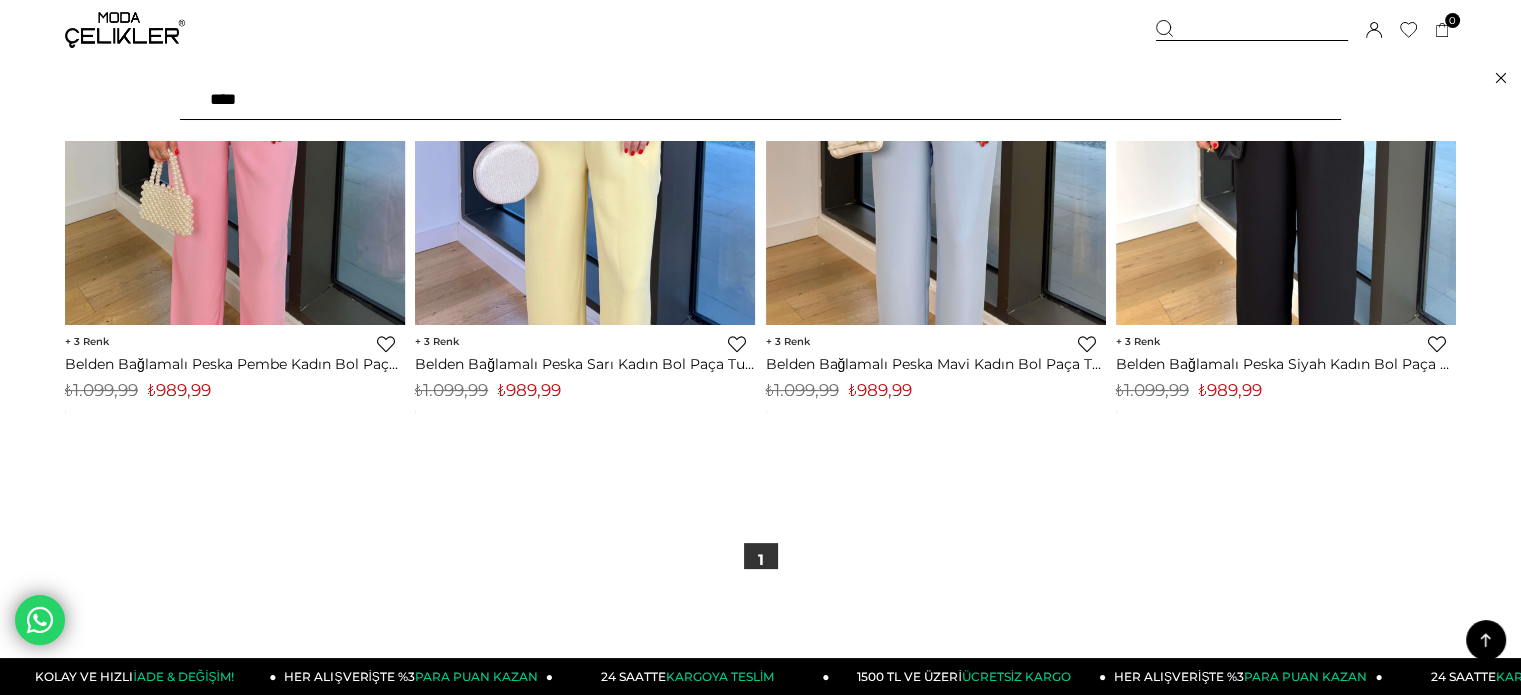 type on "*****" 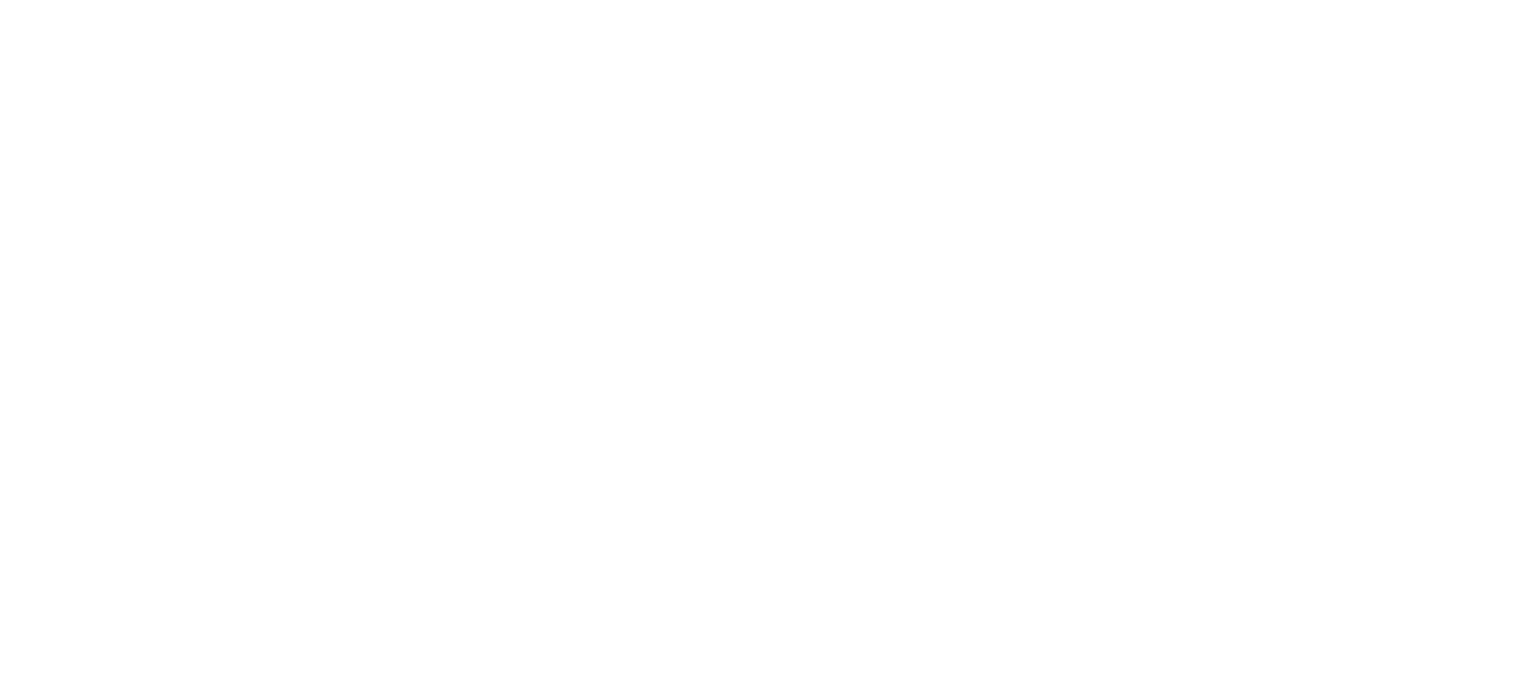 scroll, scrollTop: 0, scrollLeft: 0, axis: both 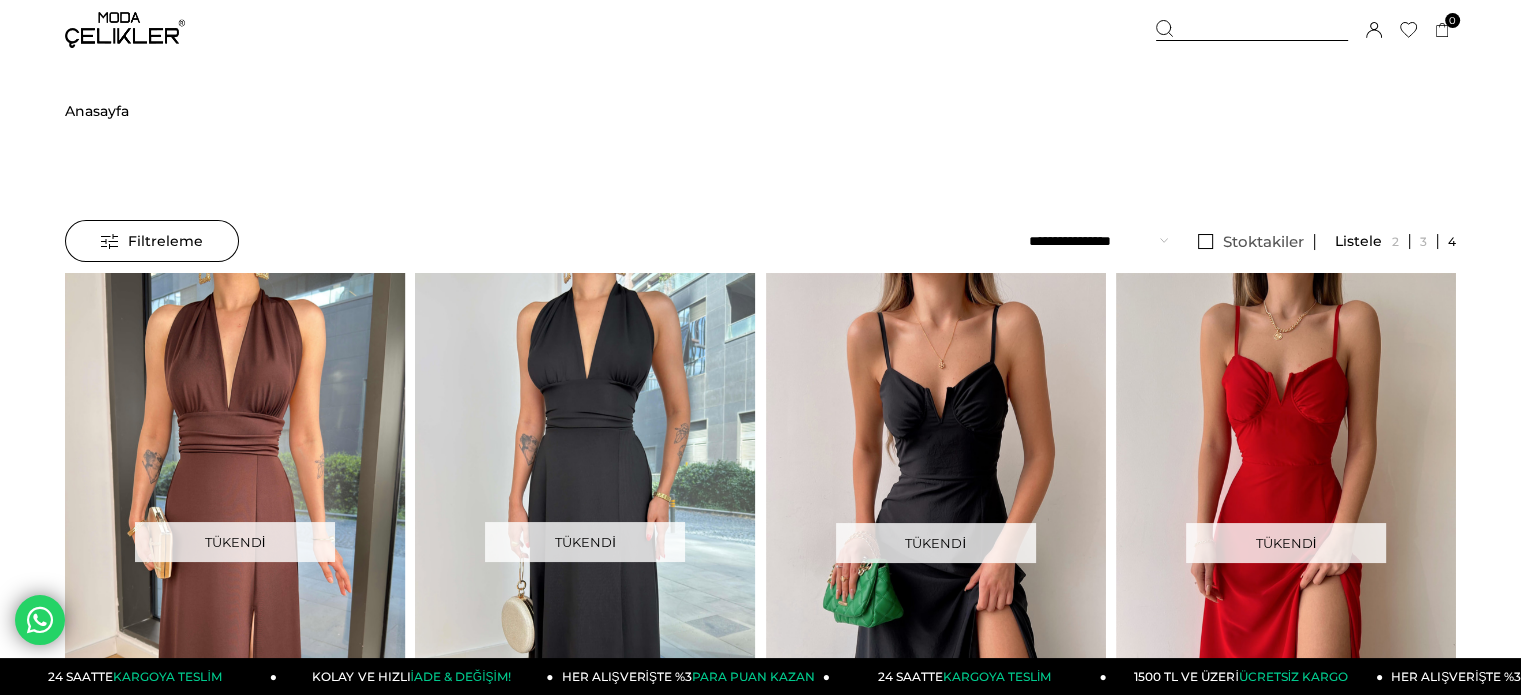 click at bounding box center (1252, 30) 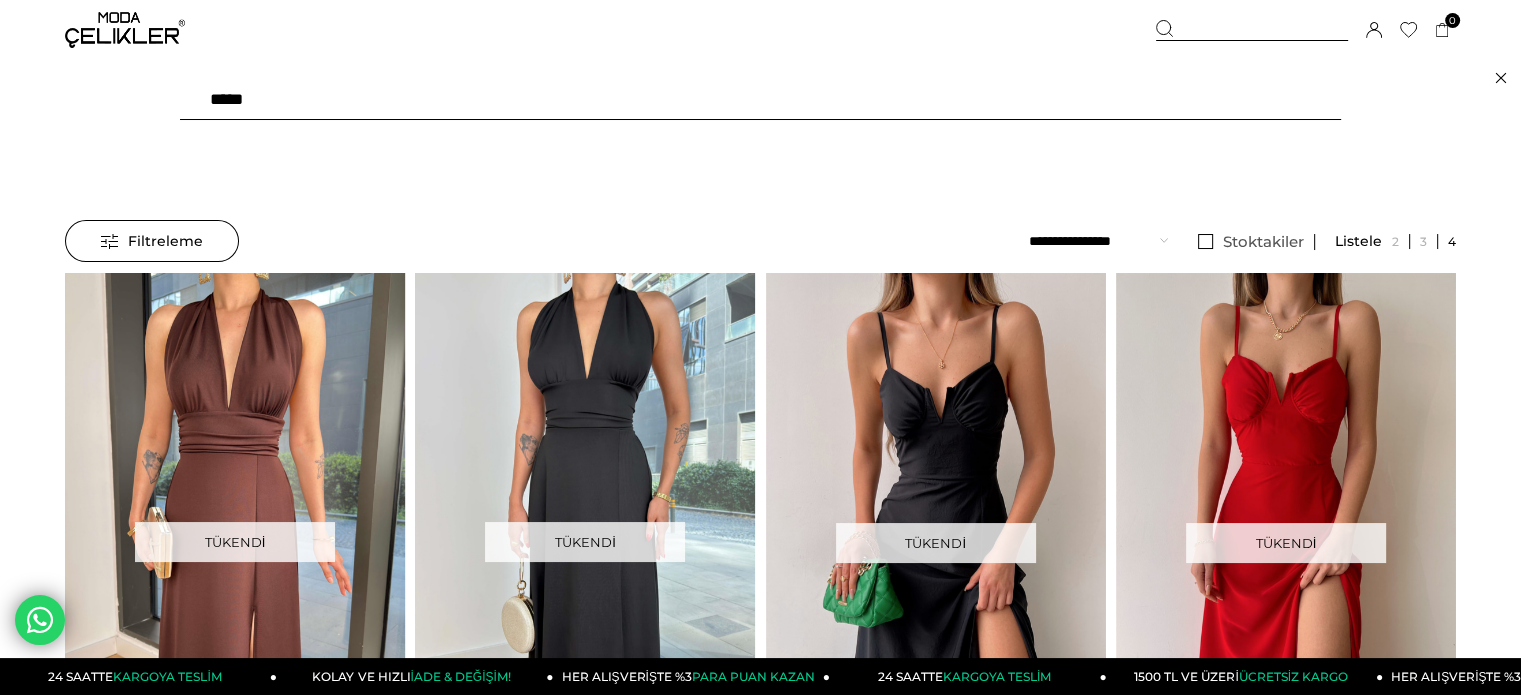 click on "*****" at bounding box center (760, 100) 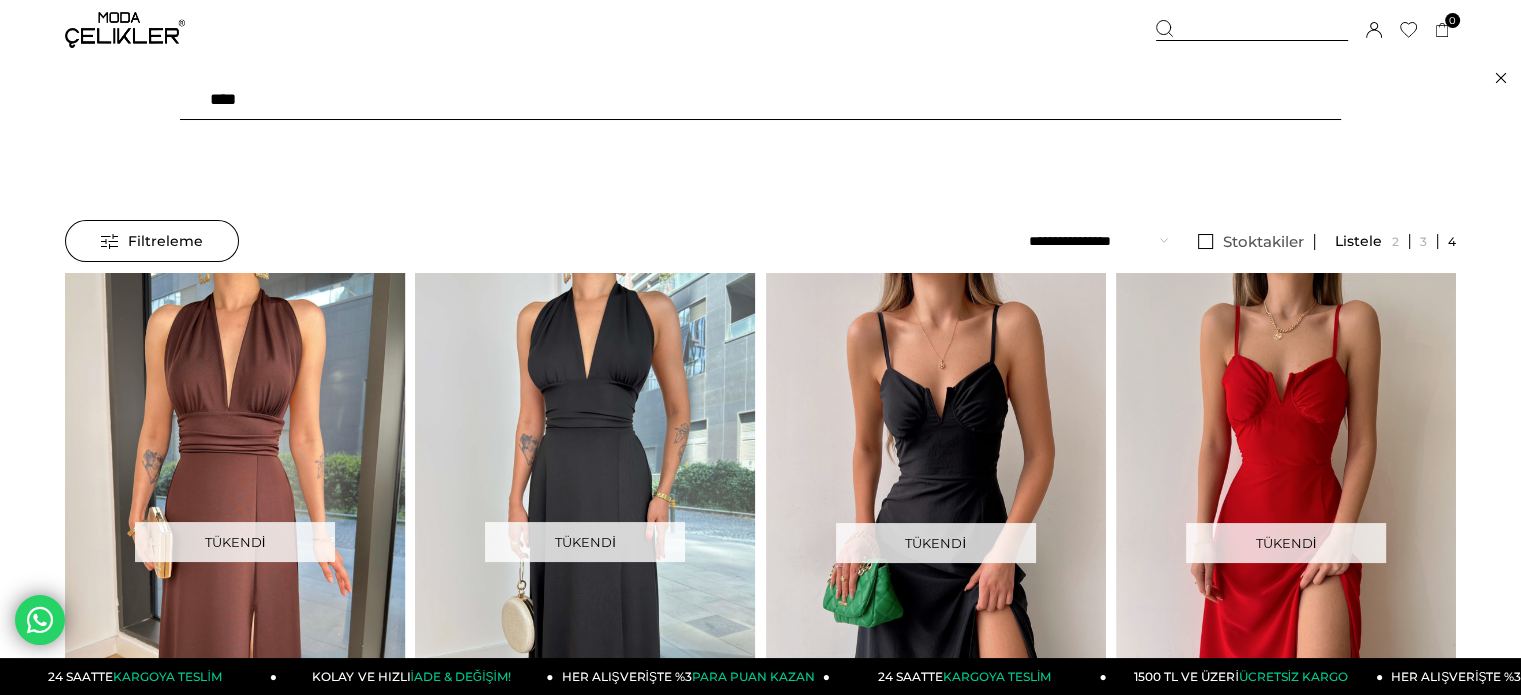 type on "*****" 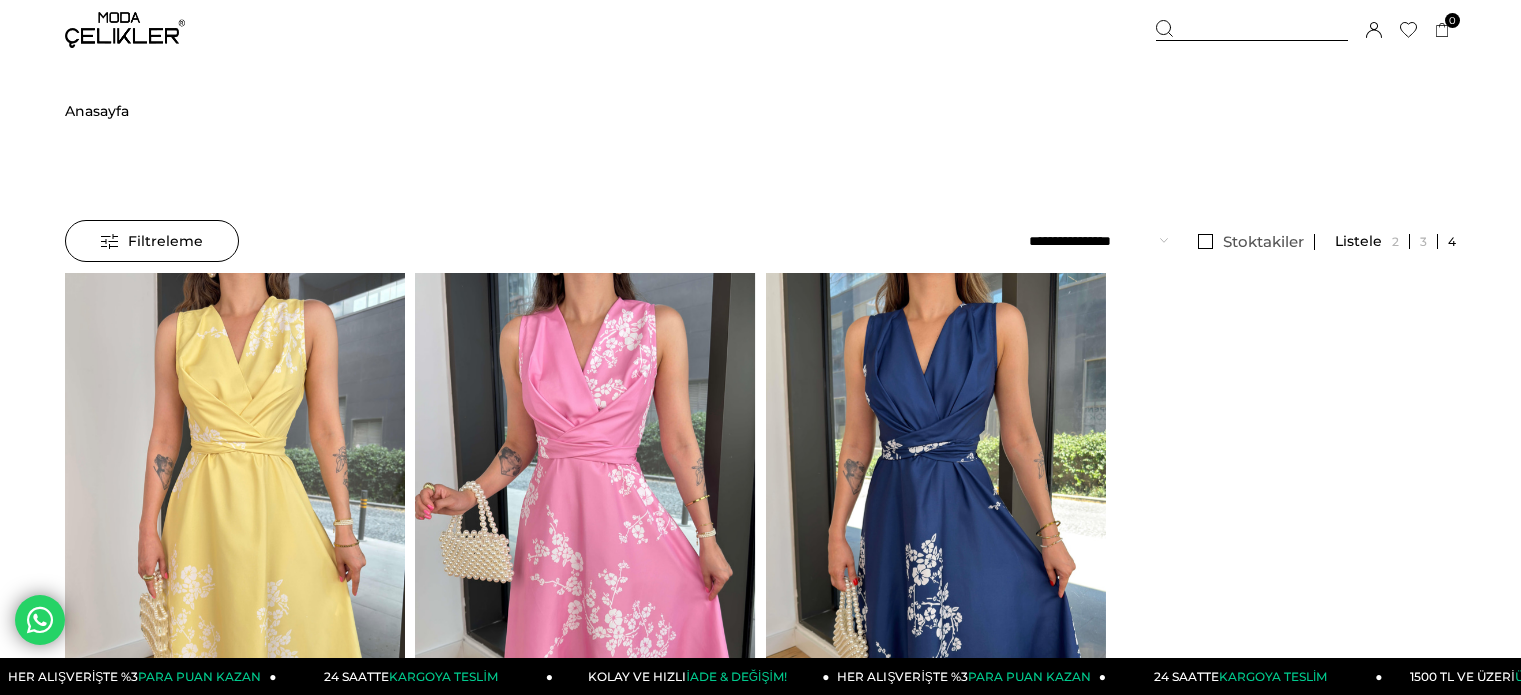 scroll, scrollTop: 0, scrollLeft: 0, axis: both 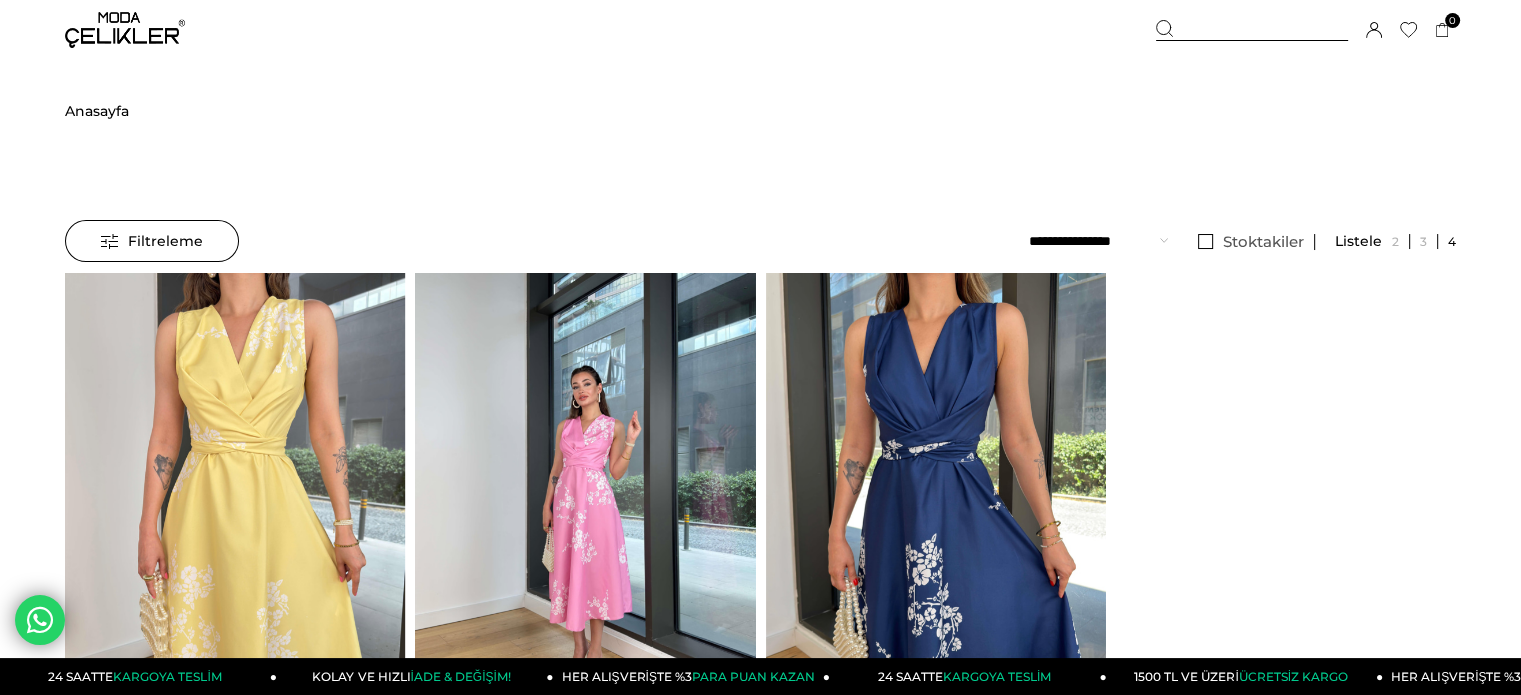 click at bounding box center [585, 499] 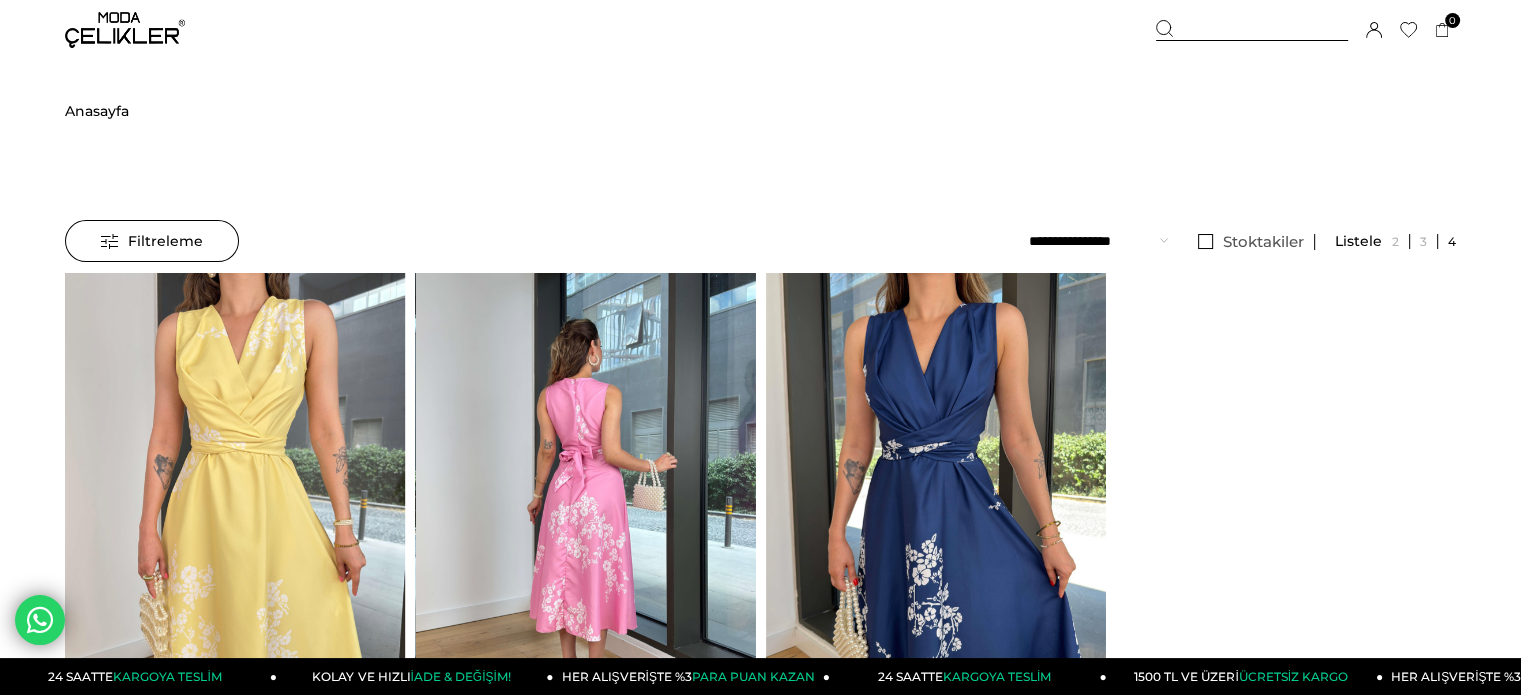 click at bounding box center [586, 499] 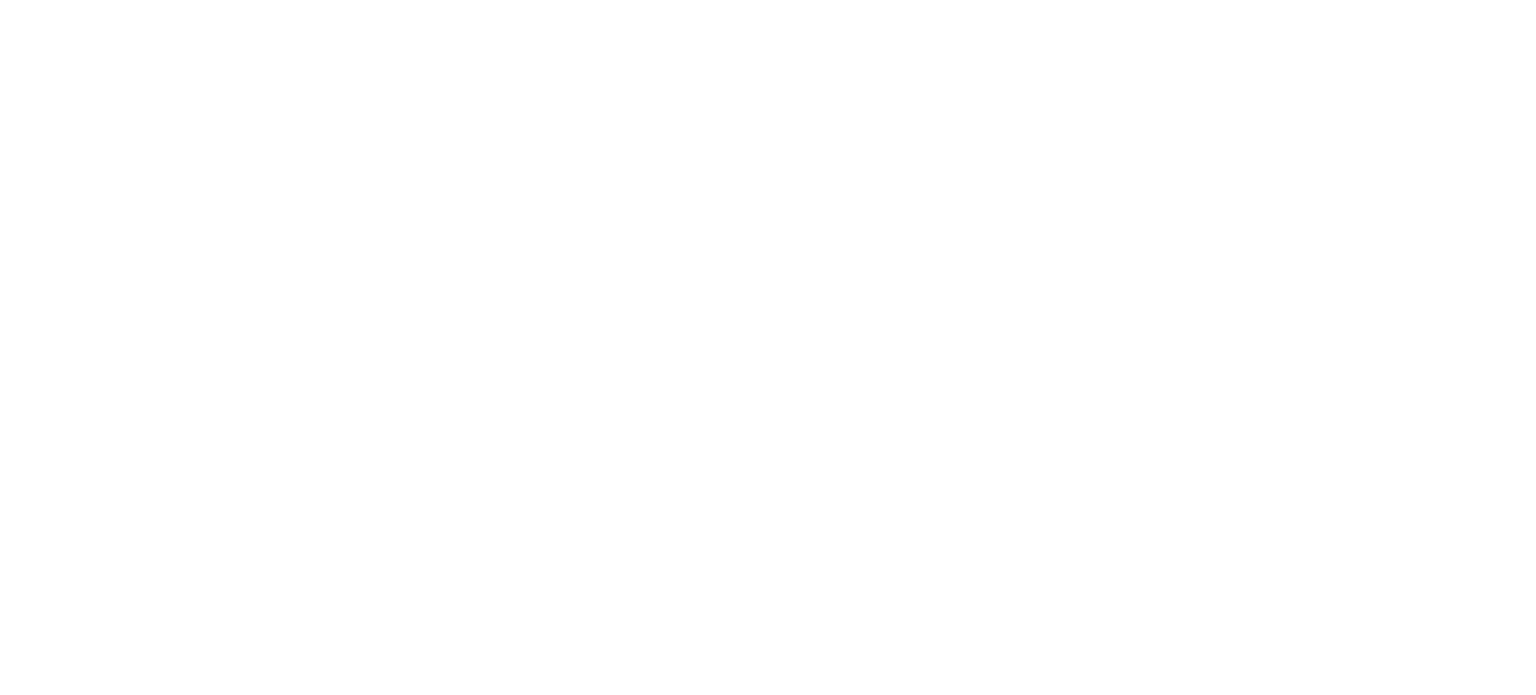 scroll, scrollTop: 0, scrollLeft: 0, axis: both 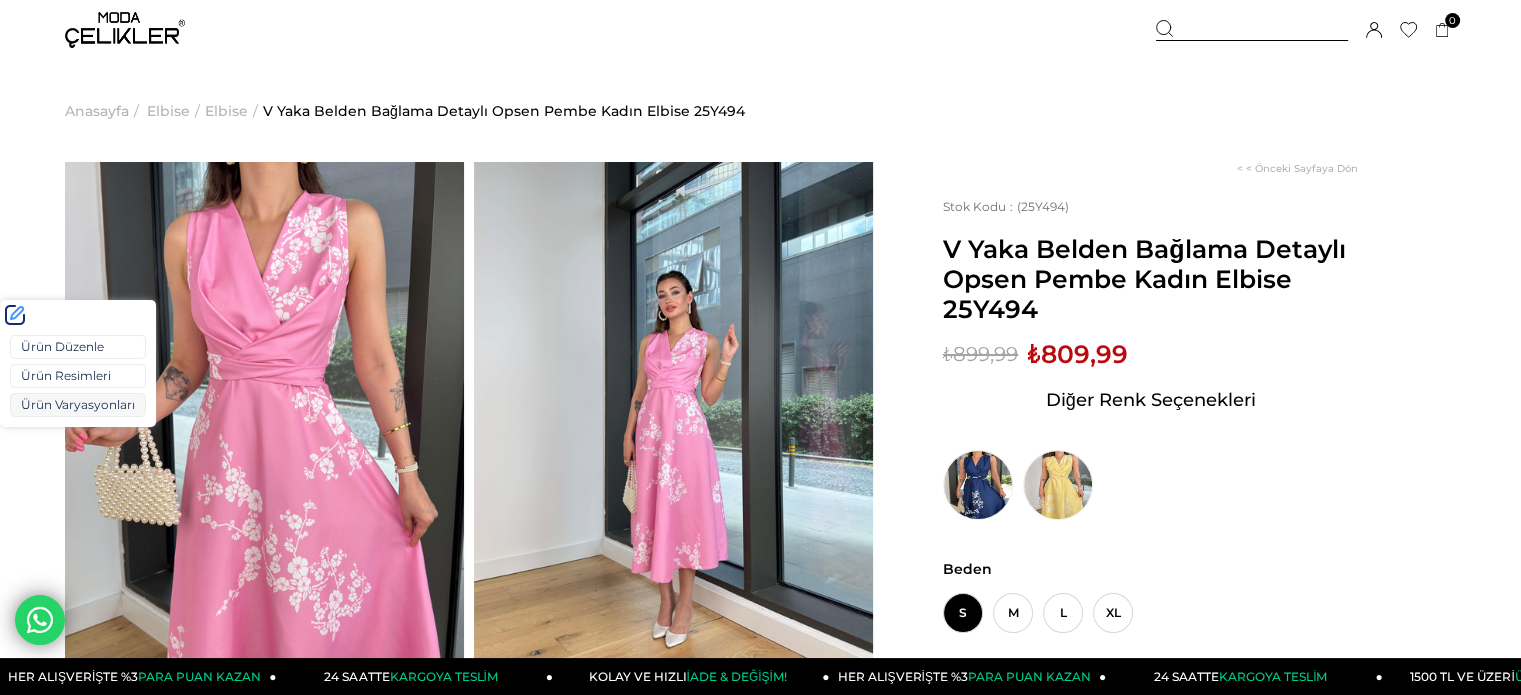 click on "Ürün Varyasyonları" at bounding box center [78, 405] 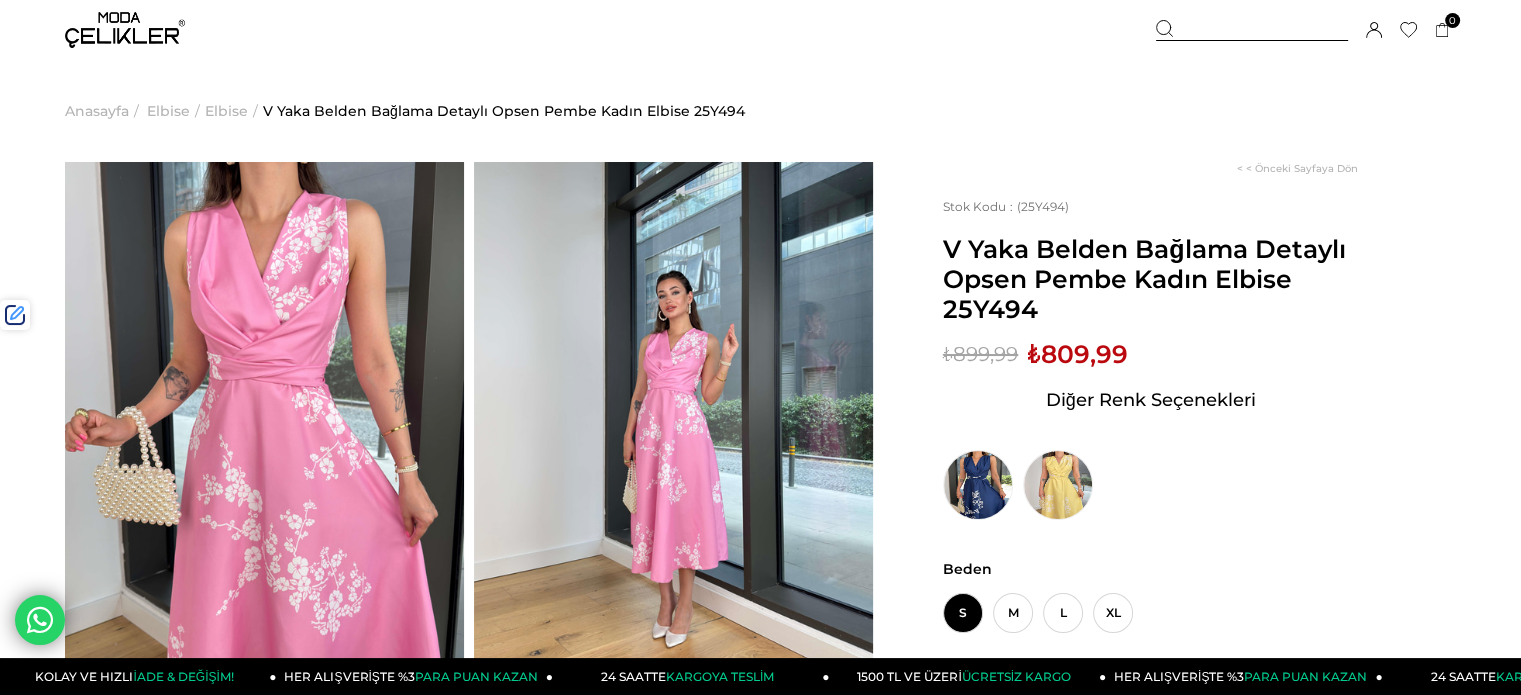 click at bounding box center [1252, 30] 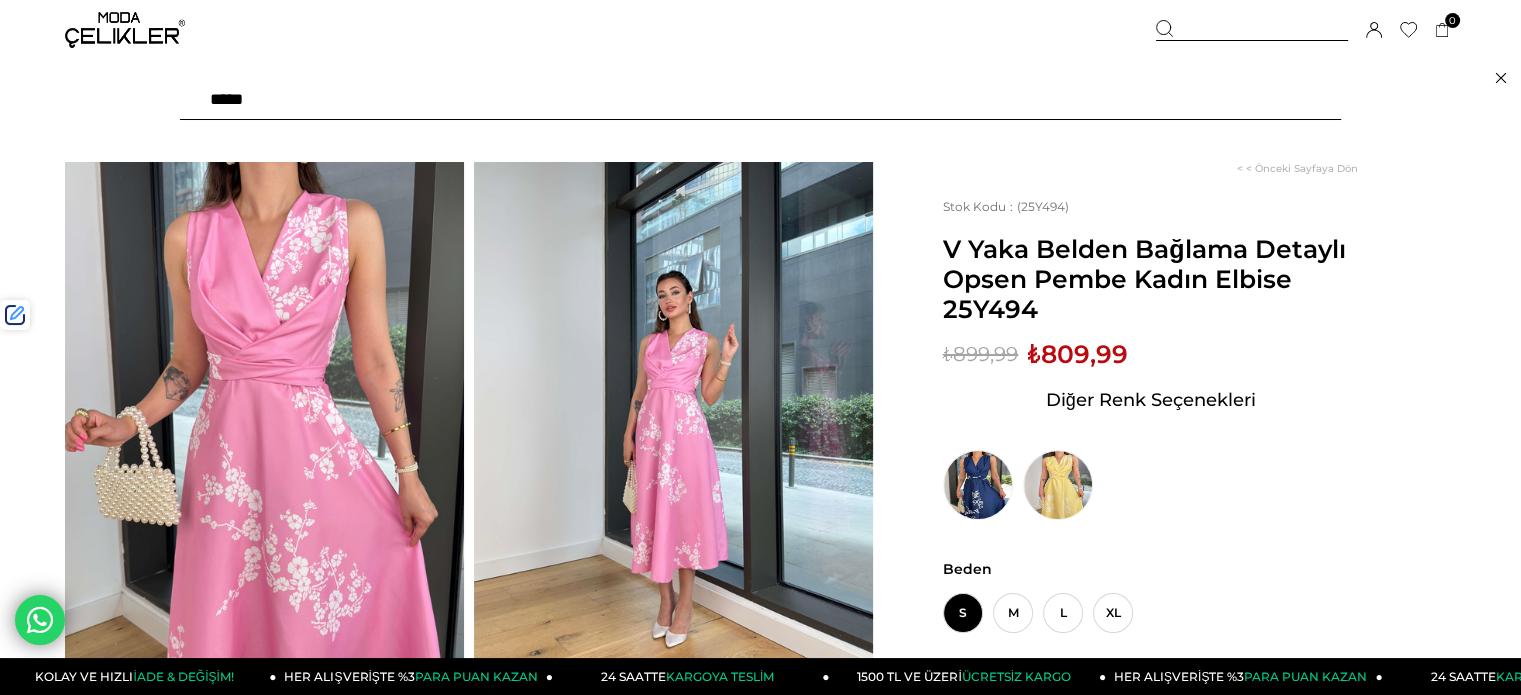 click at bounding box center [760, 100] 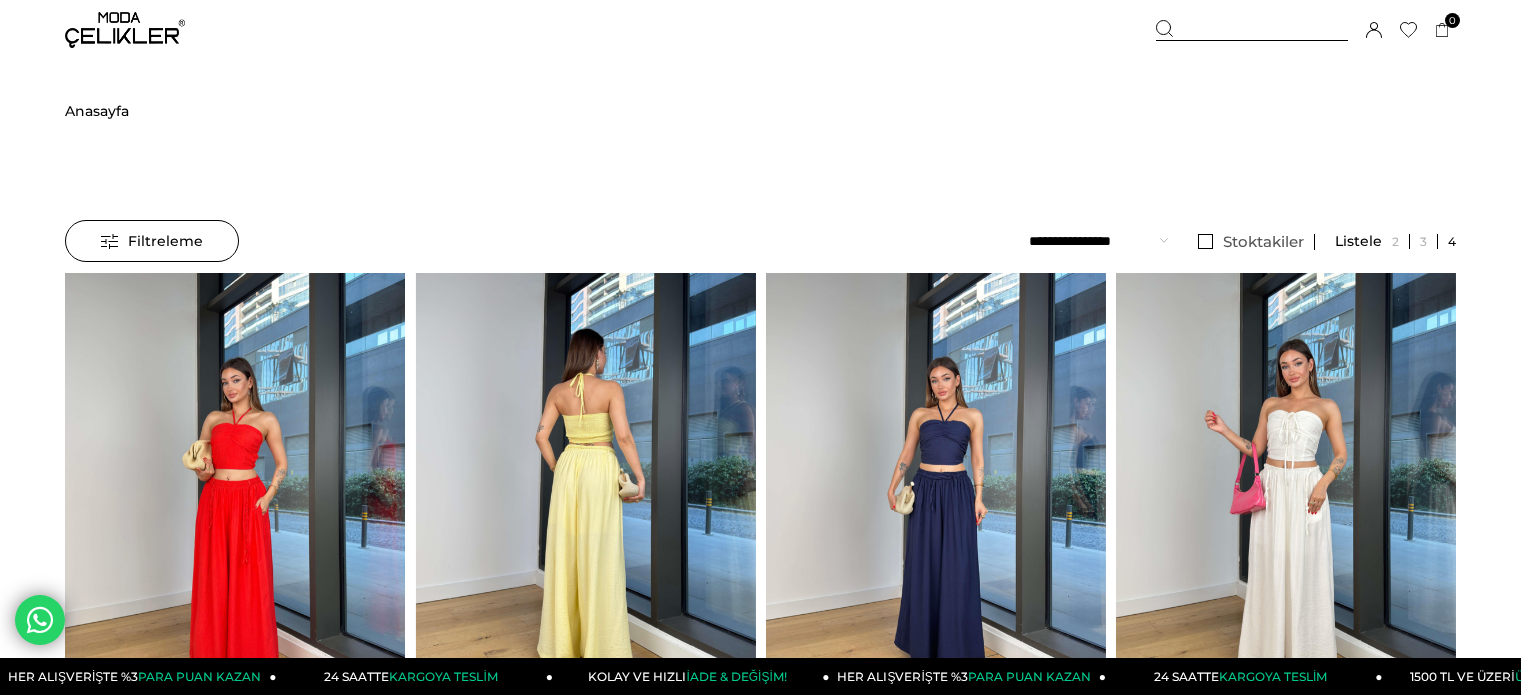 scroll, scrollTop: 0, scrollLeft: 0, axis: both 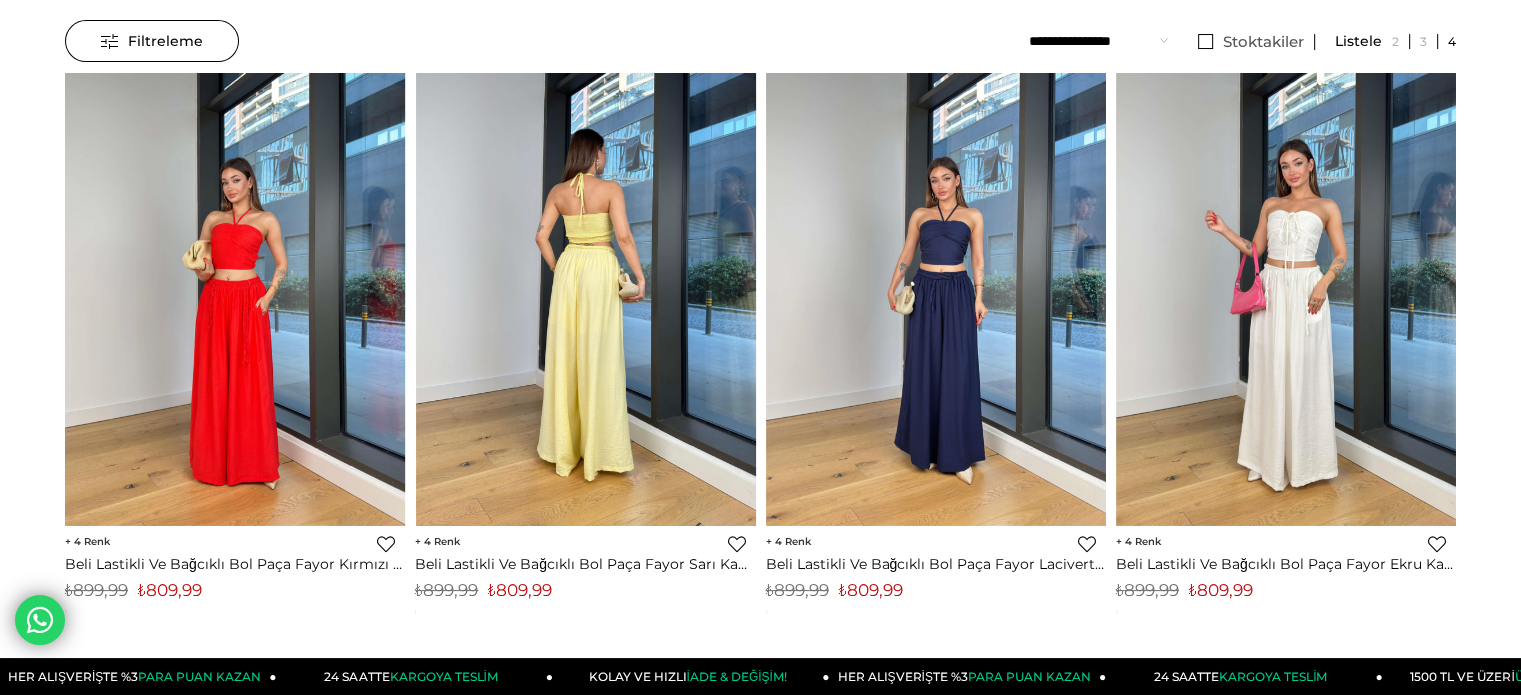 click at bounding box center (586, 299) 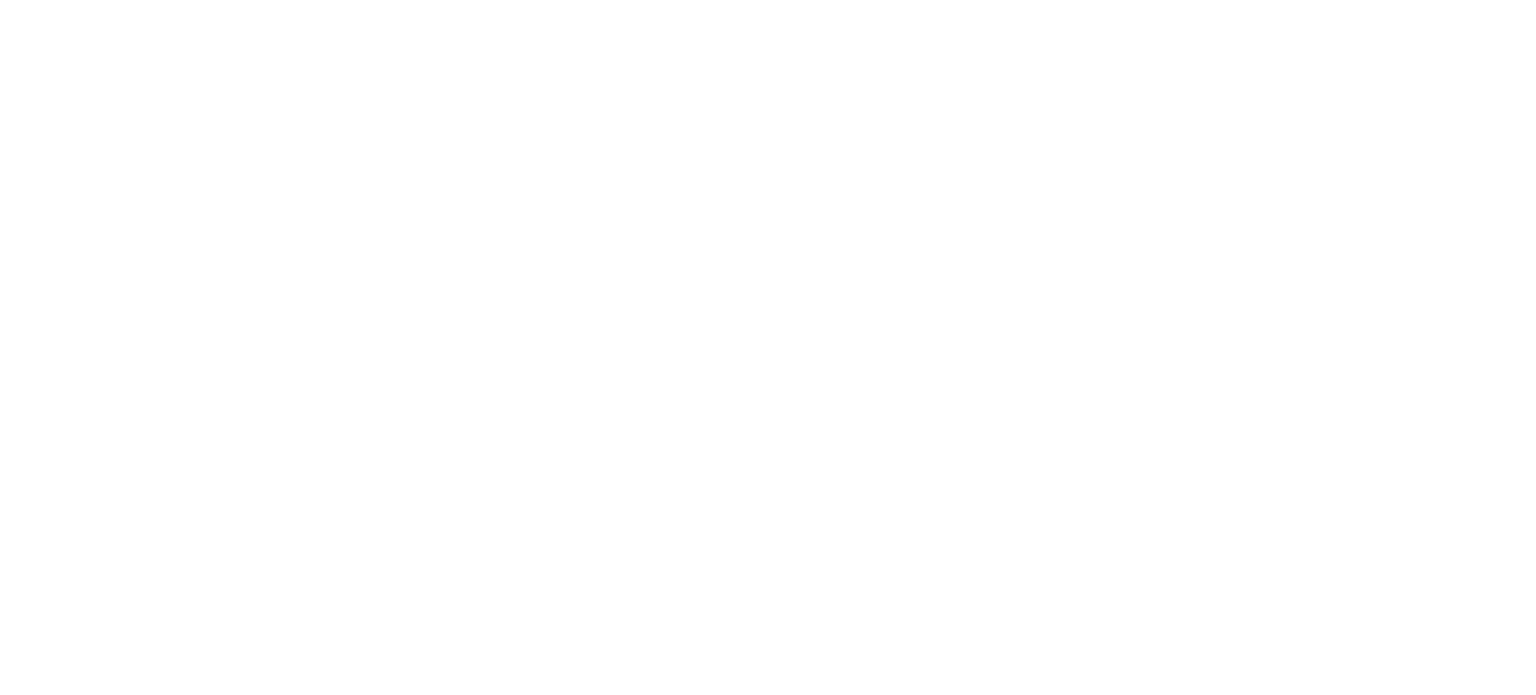 scroll, scrollTop: 0, scrollLeft: 0, axis: both 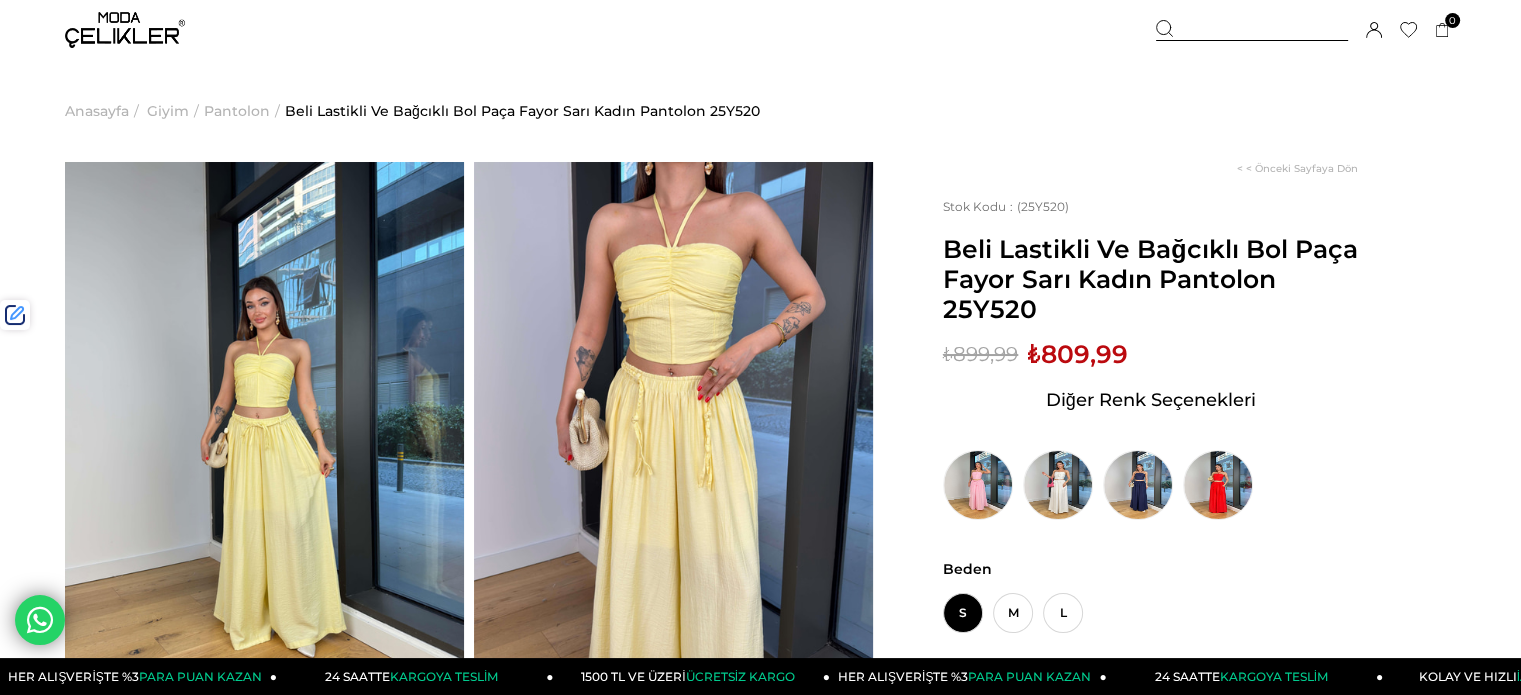 click at bounding box center (1252, 30) 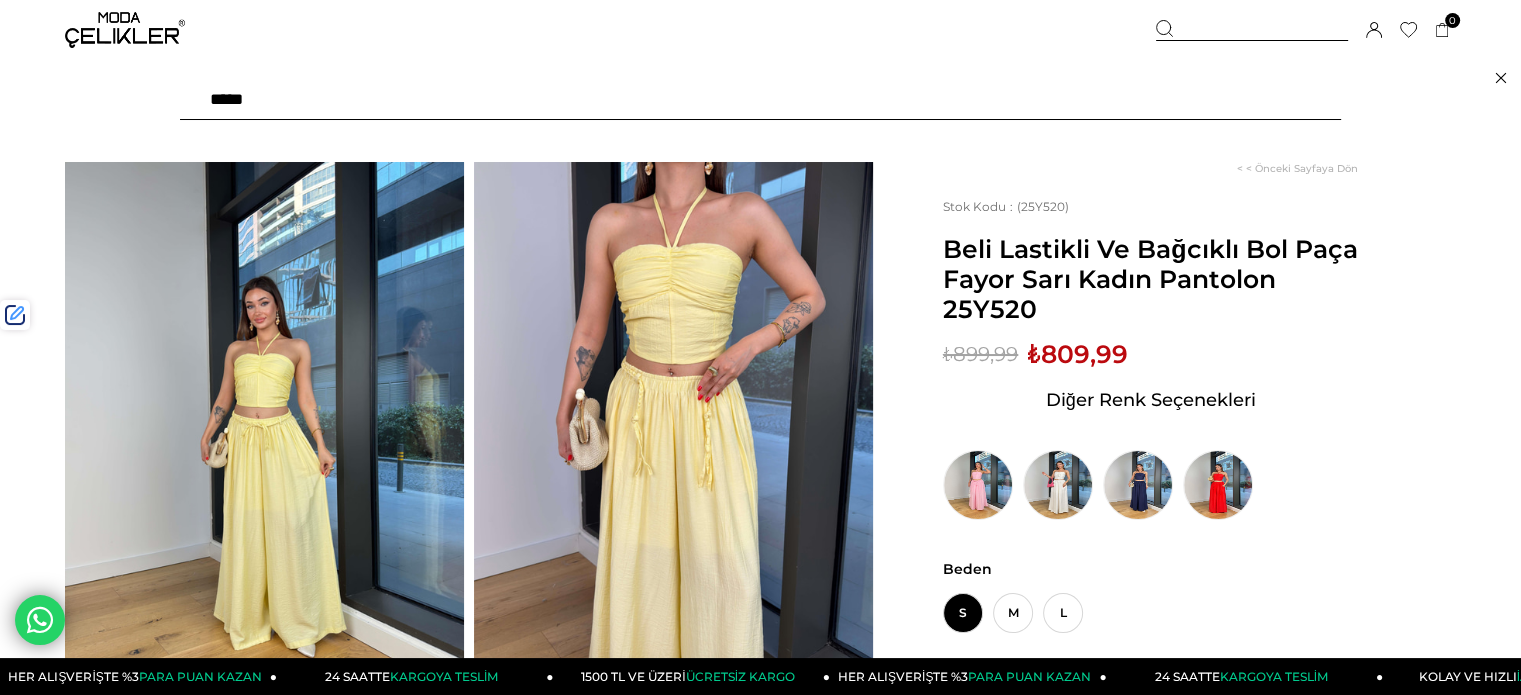 click at bounding box center [760, 100] 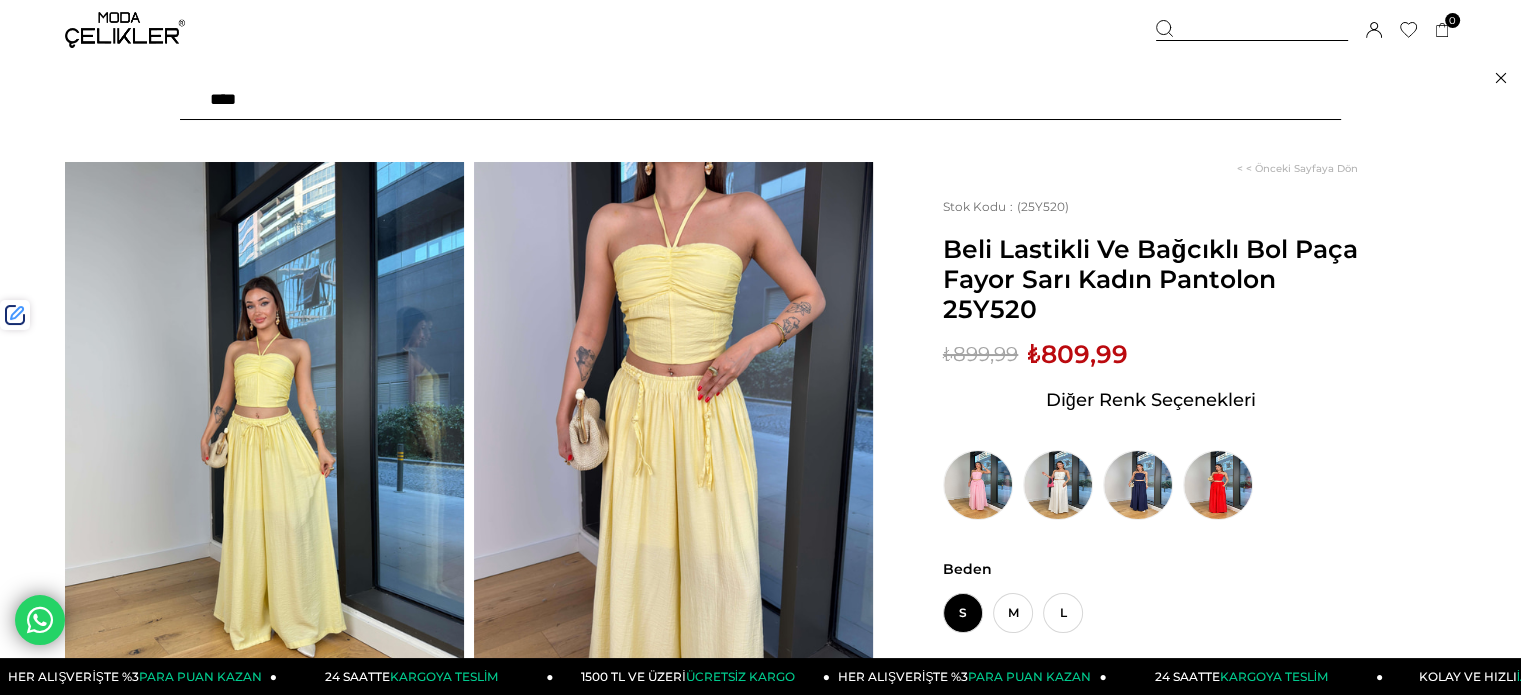 type on "*****" 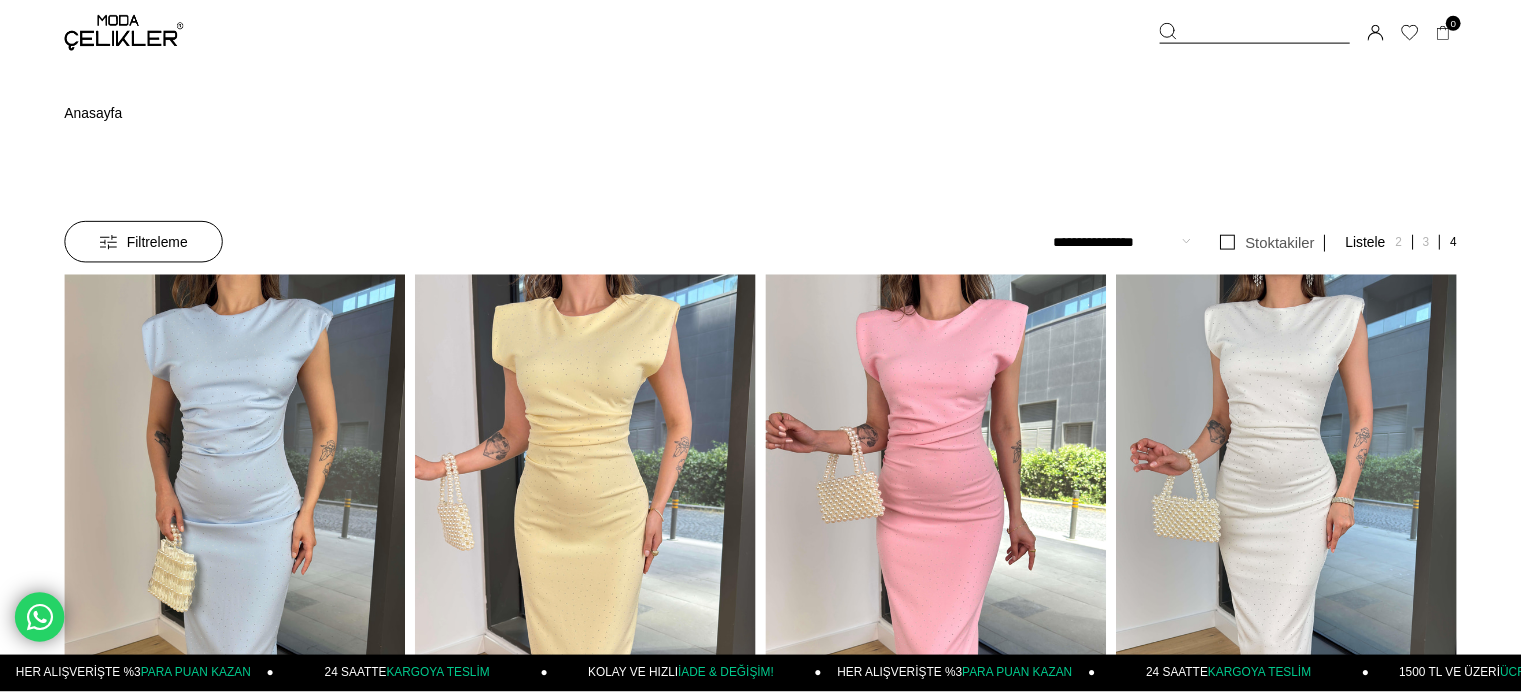 scroll, scrollTop: 0, scrollLeft: 0, axis: both 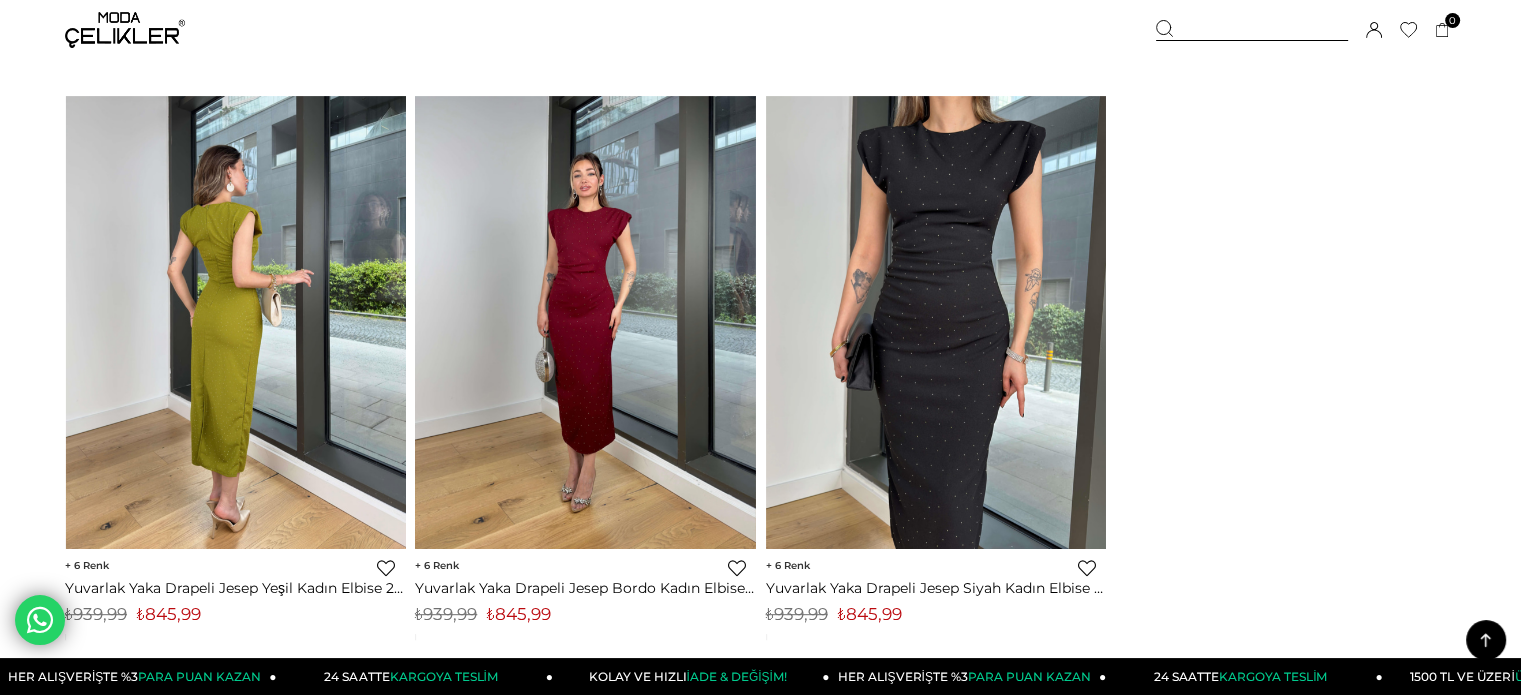 click at bounding box center (235, 322) 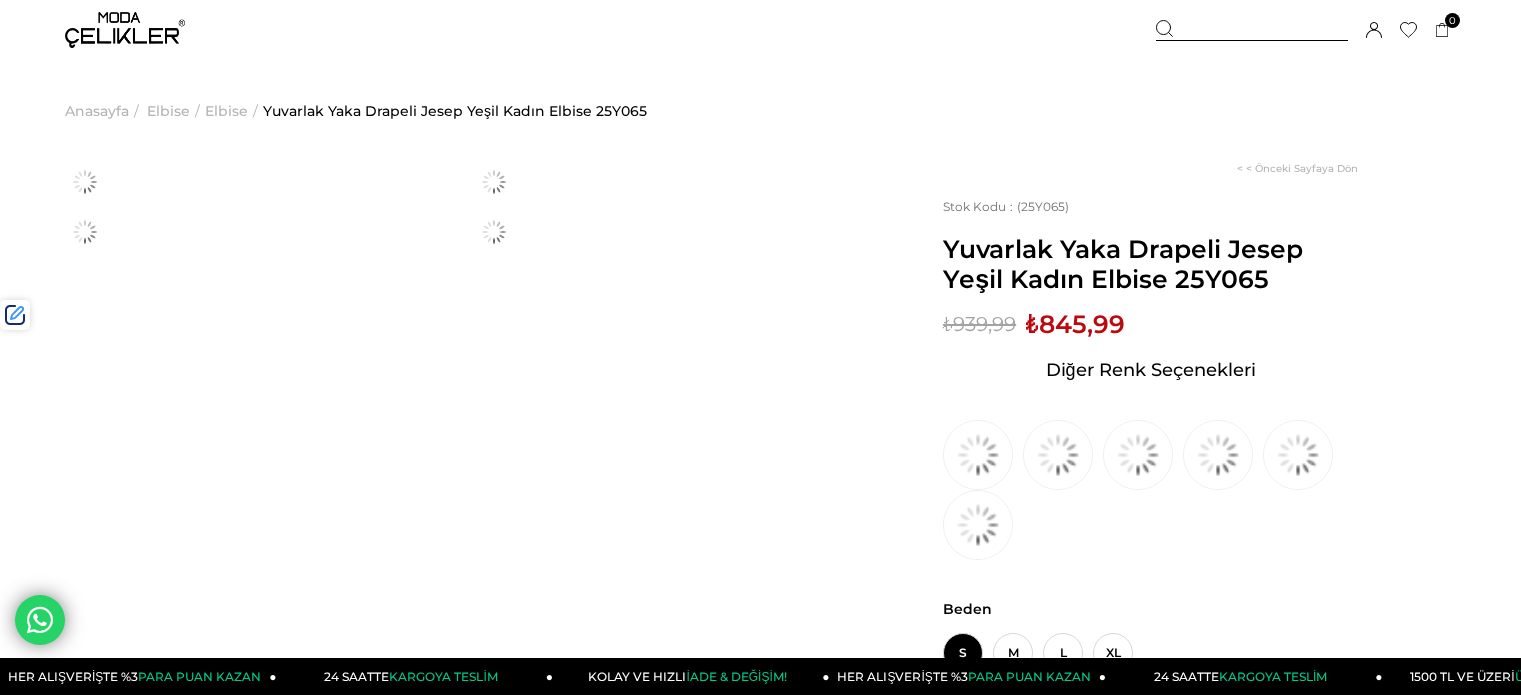 scroll, scrollTop: 0, scrollLeft: 0, axis: both 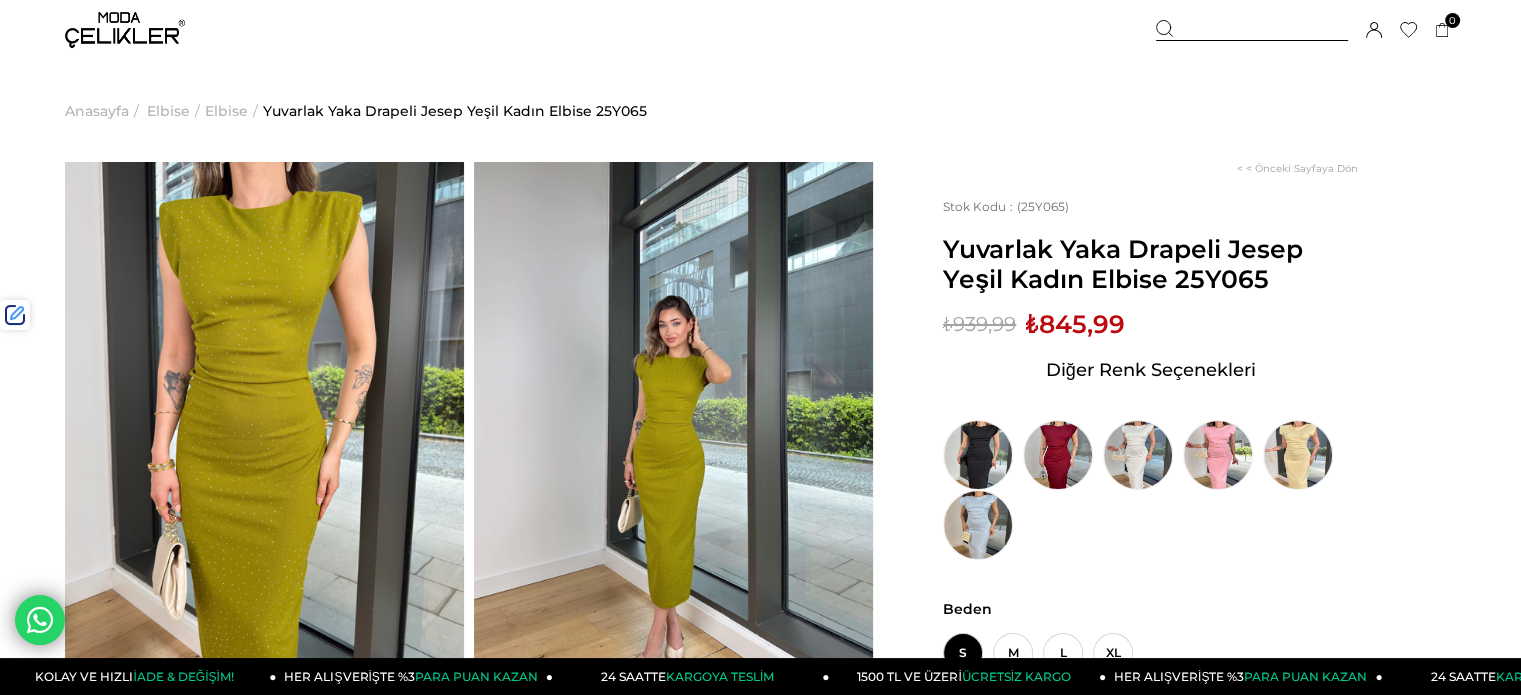 click at bounding box center [1252, 30] 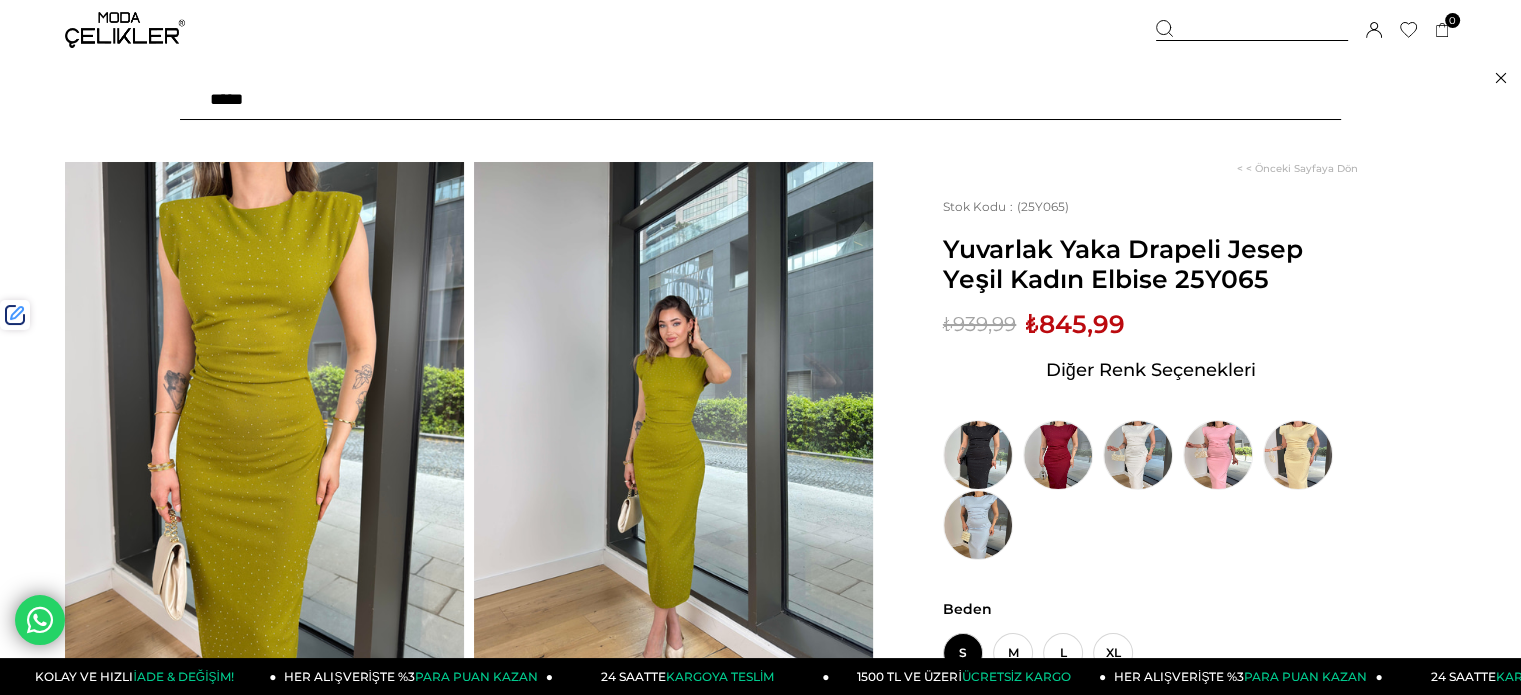 click at bounding box center (760, 100) 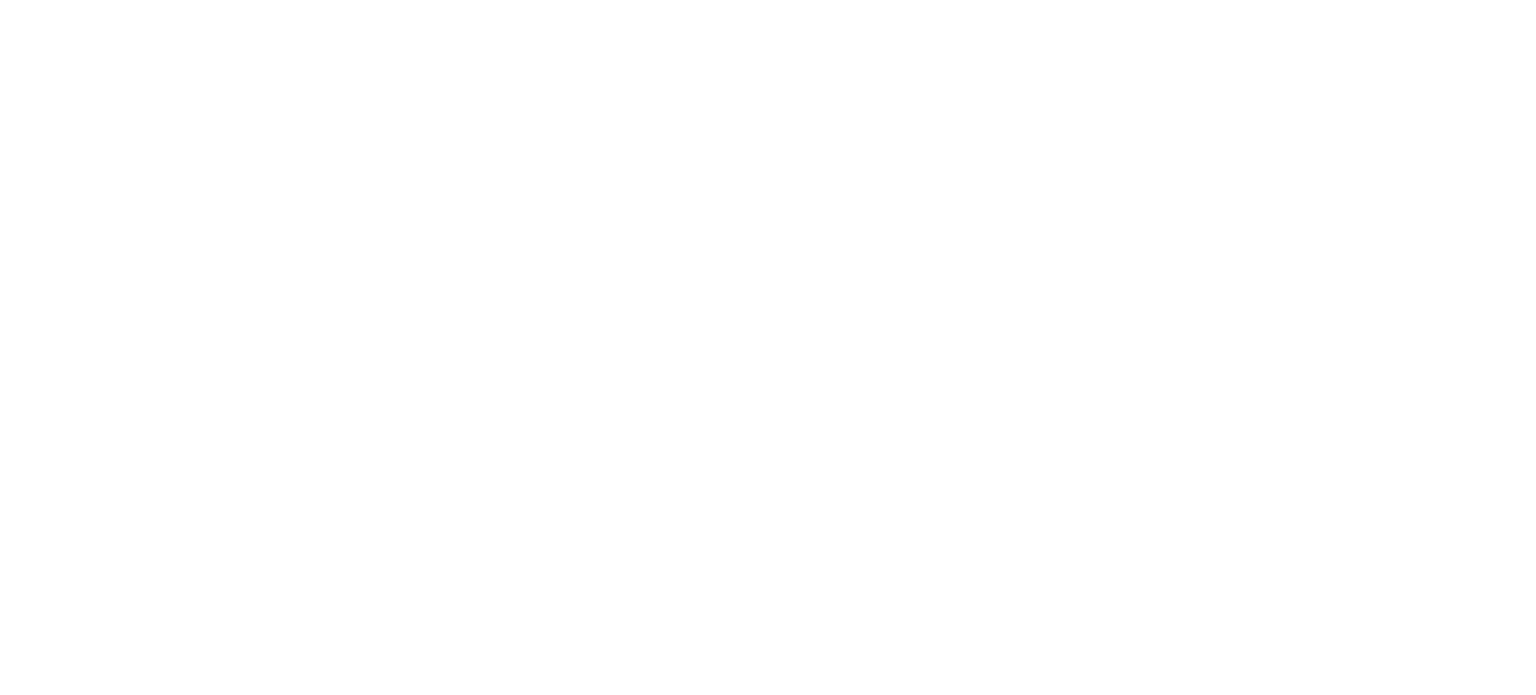 scroll, scrollTop: 0, scrollLeft: 0, axis: both 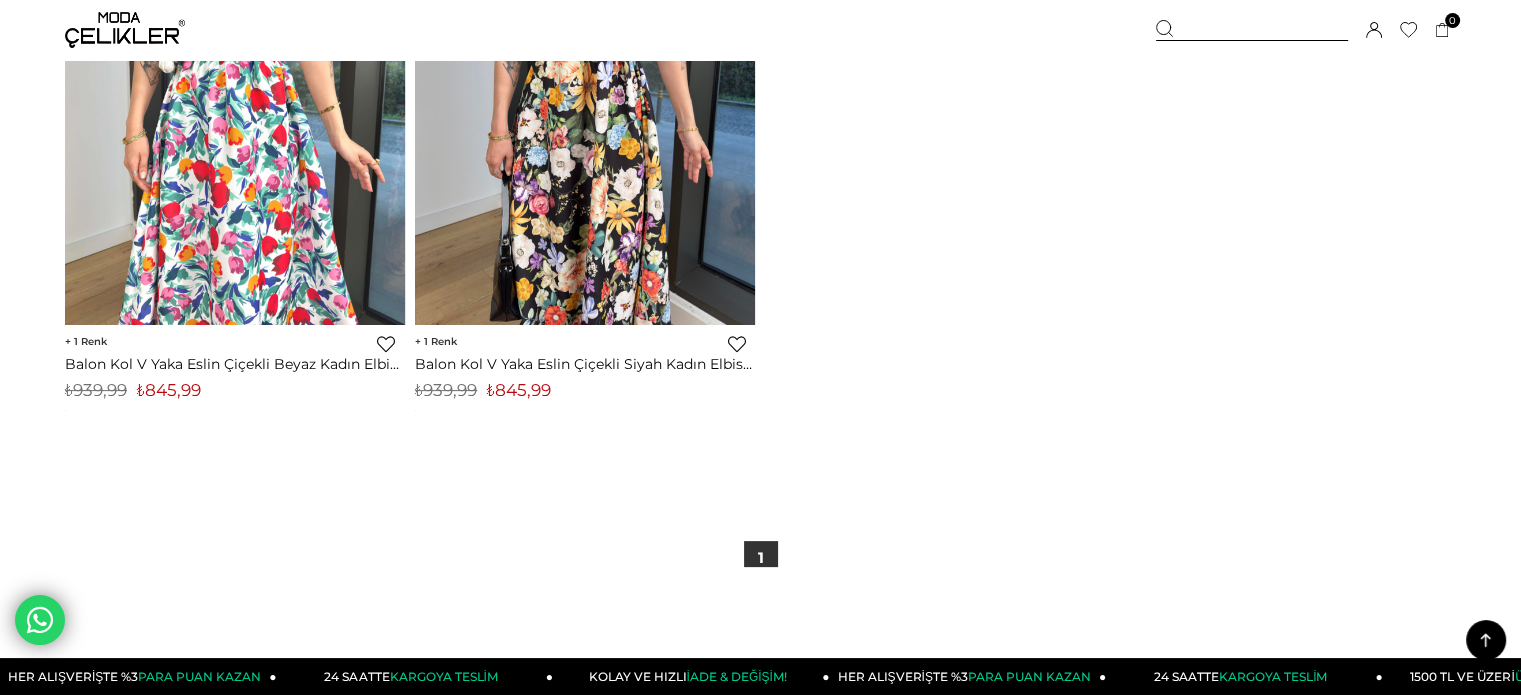 click on "₺845,99" at bounding box center (519, 390) 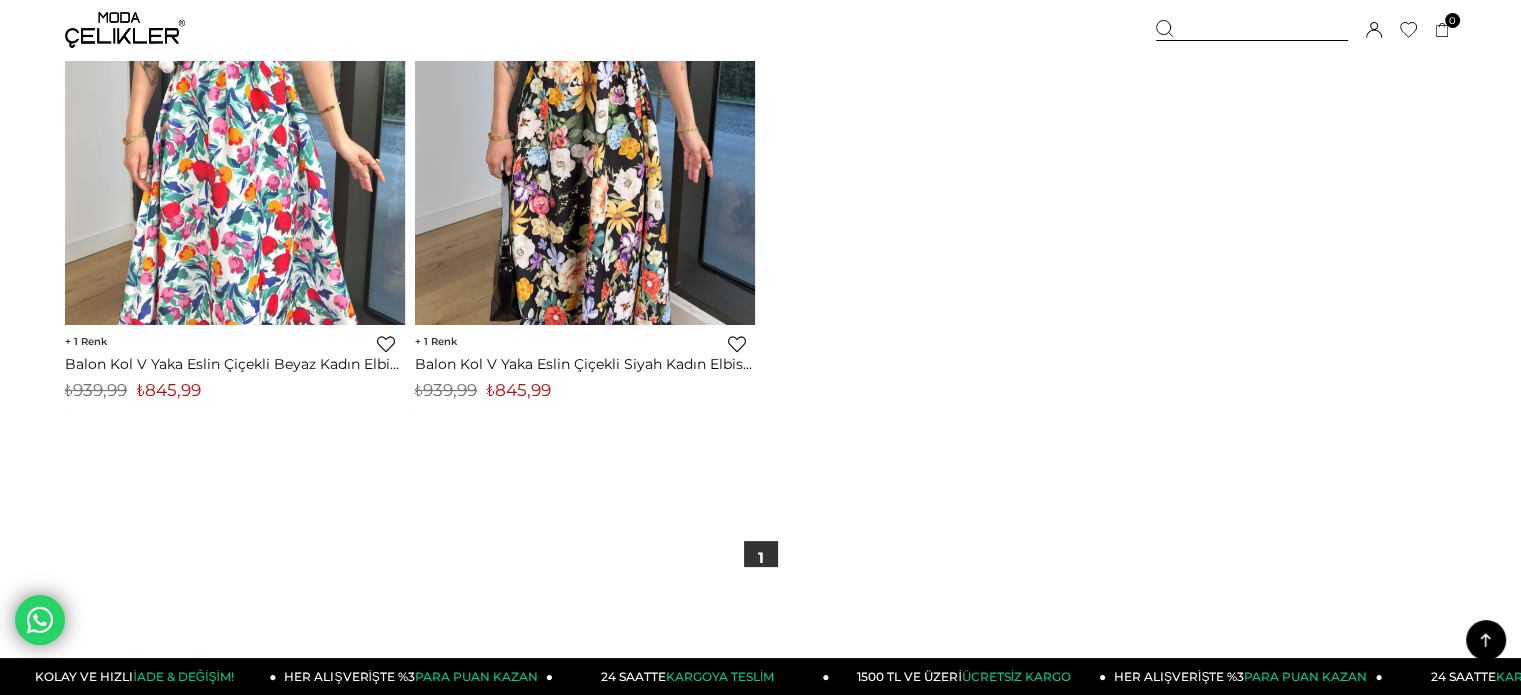 click at bounding box center [1252, 30] 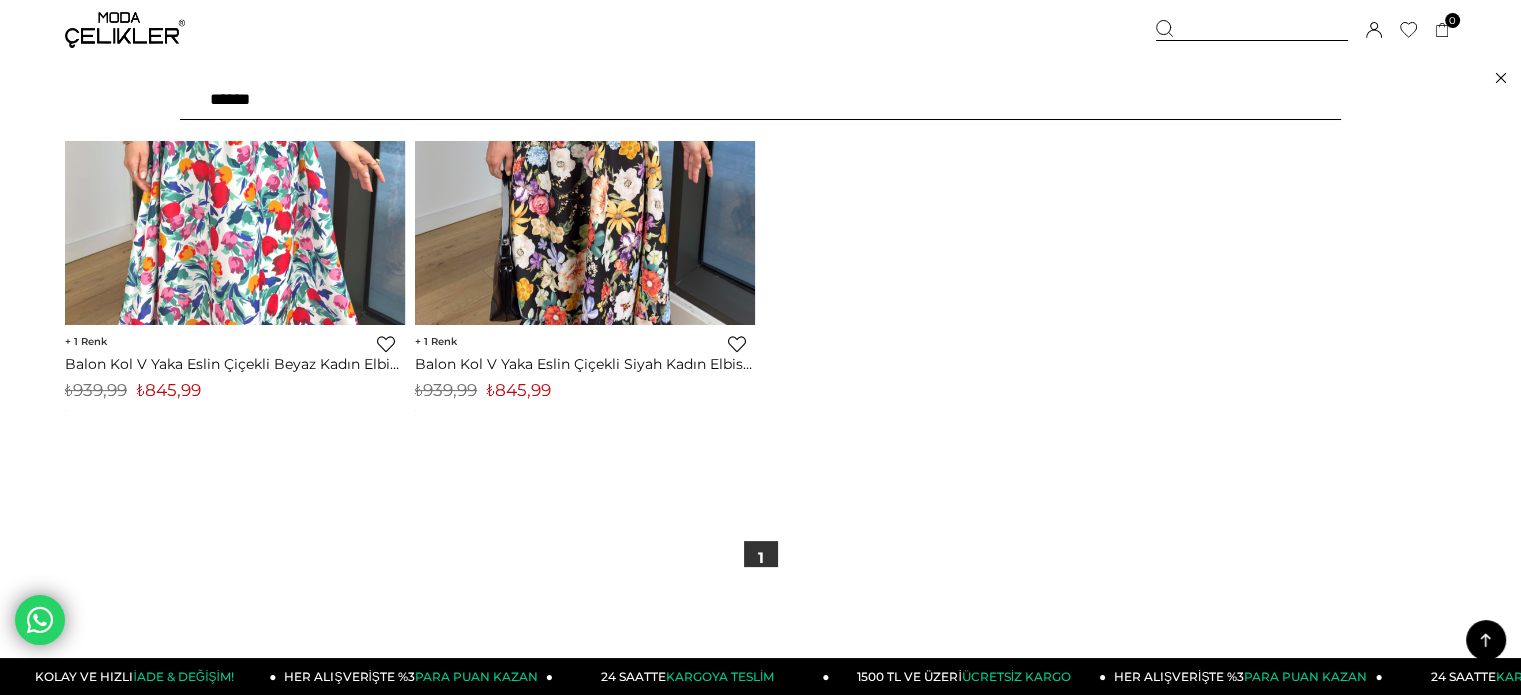click on "******" at bounding box center (760, 100) 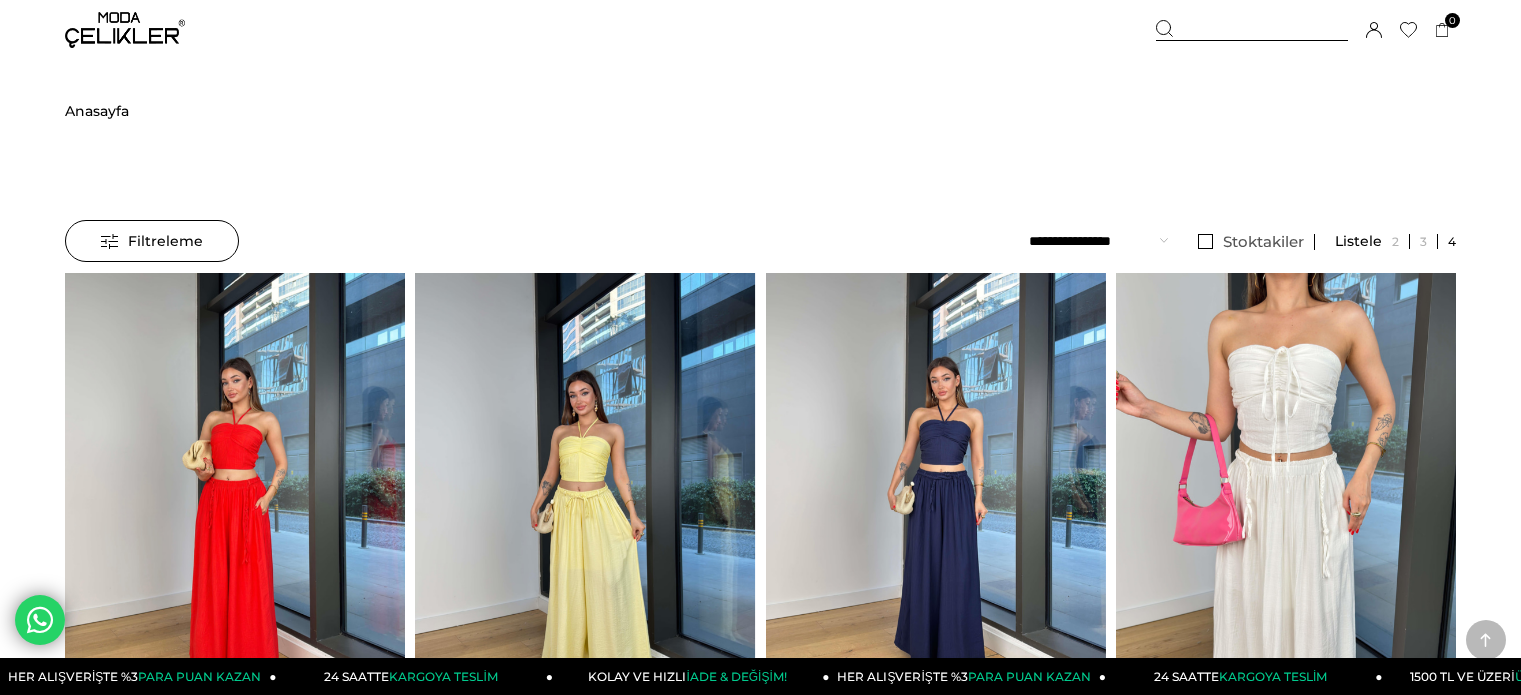 scroll, scrollTop: 300, scrollLeft: 0, axis: vertical 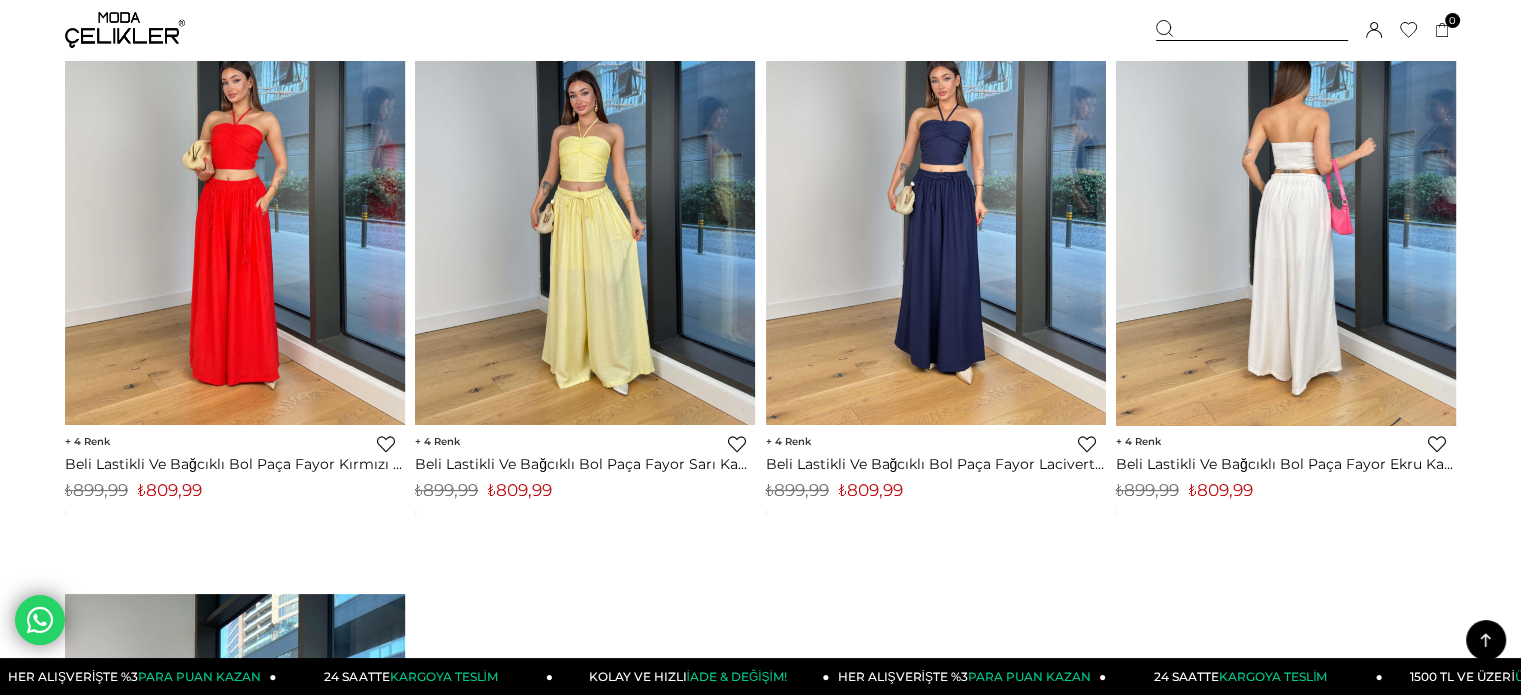 click at bounding box center [1286, 199] 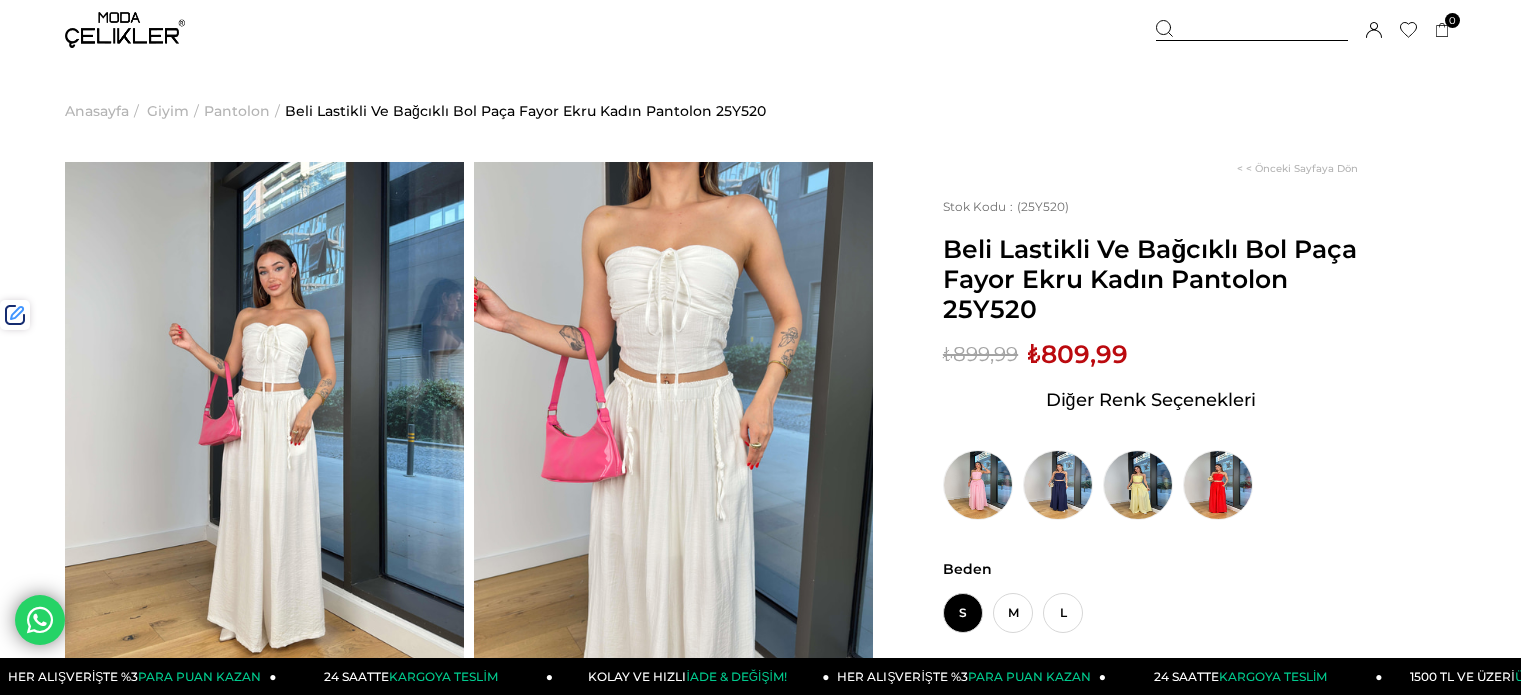 scroll, scrollTop: 0, scrollLeft: 0, axis: both 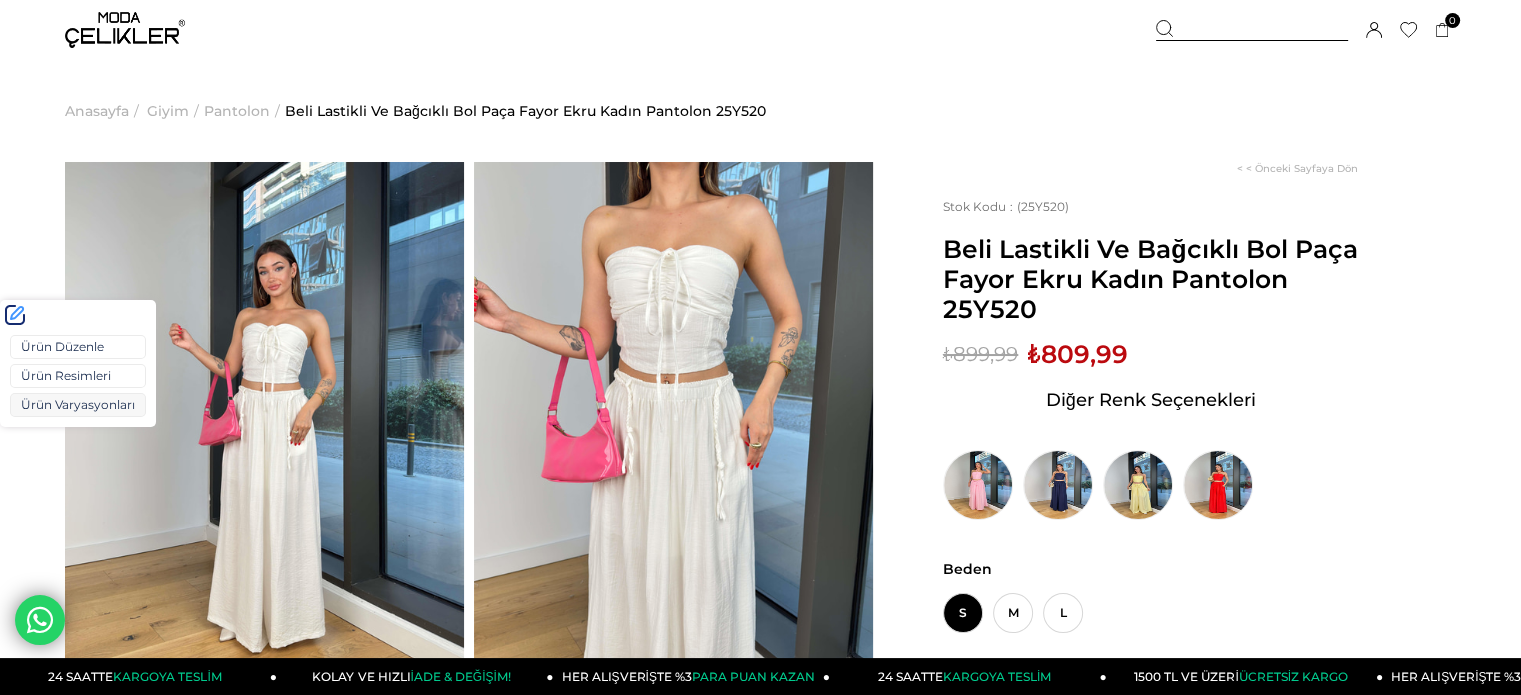 click on "Ürün Varyasyonları" at bounding box center [78, 405] 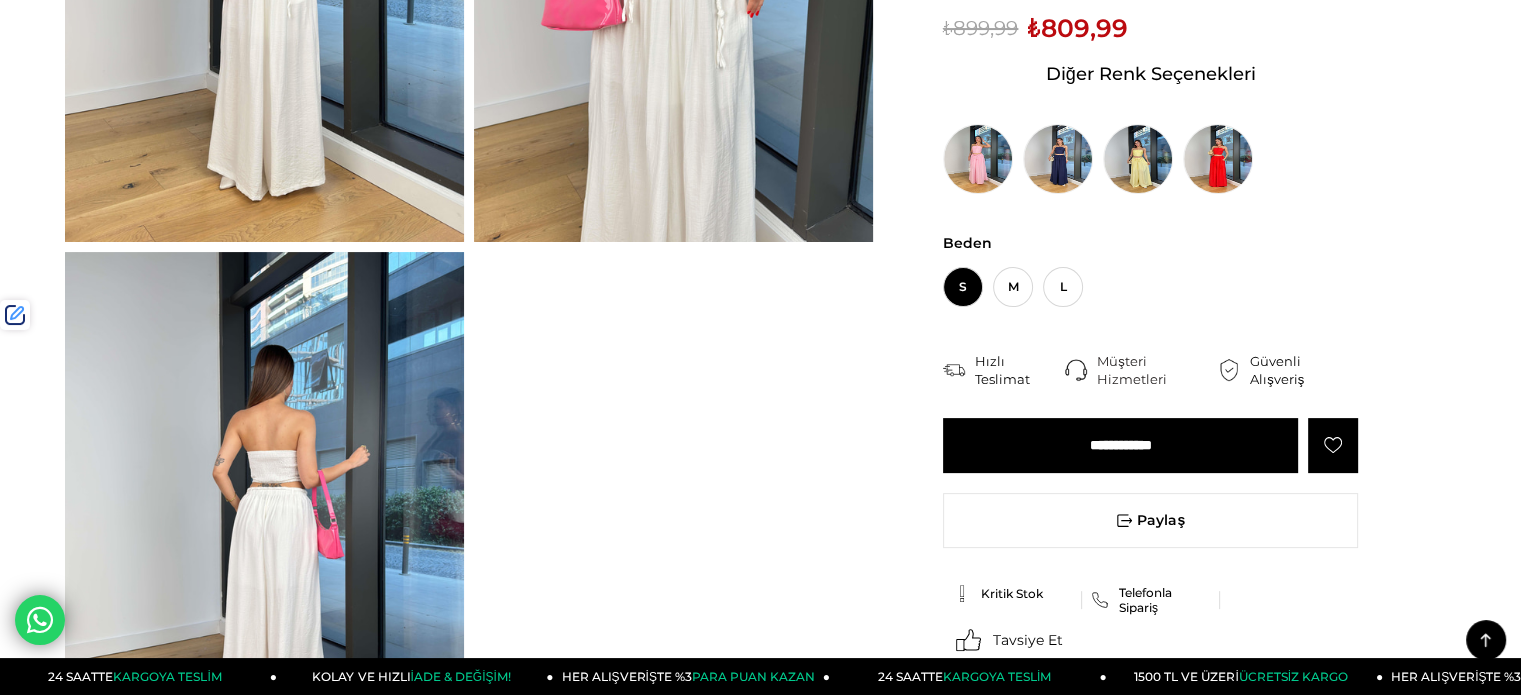 scroll, scrollTop: 0, scrollLeft: 0, axis: both 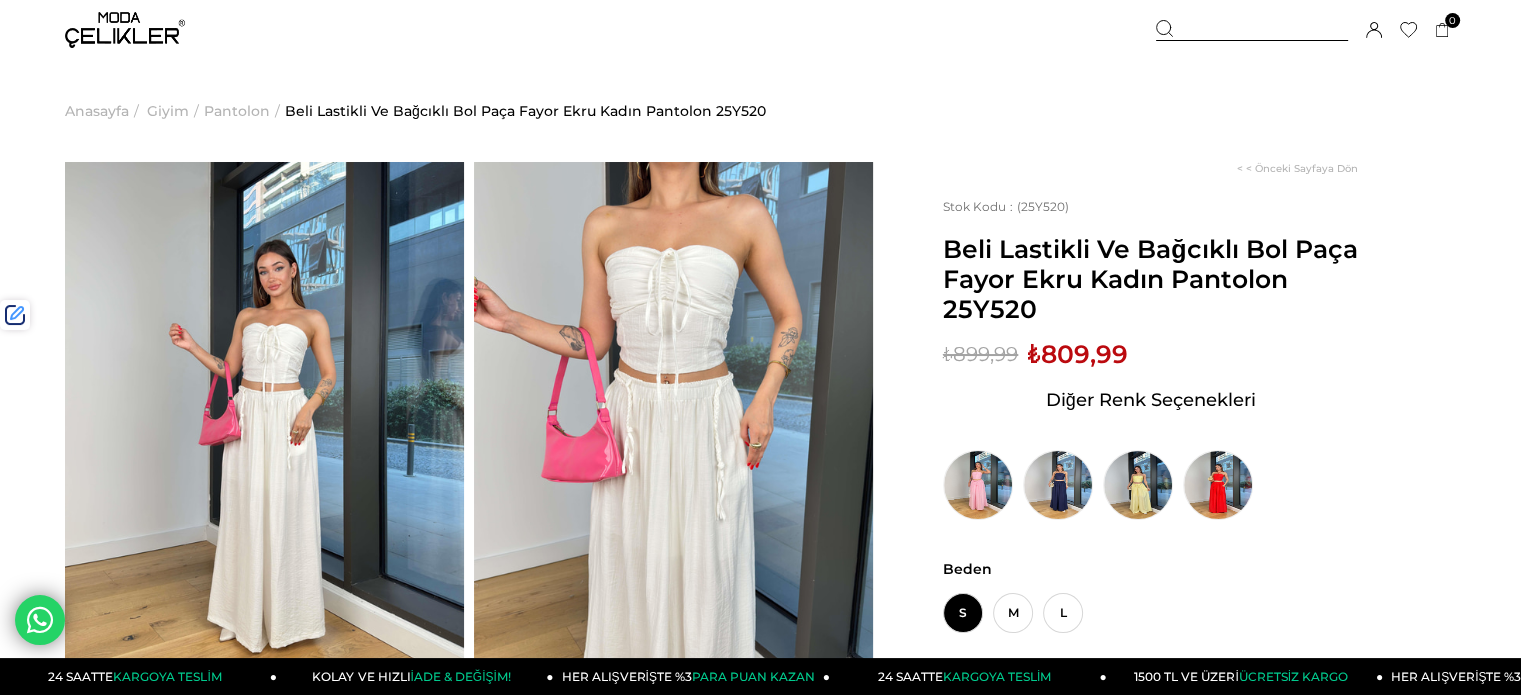 click at bounding box center [125, 30] 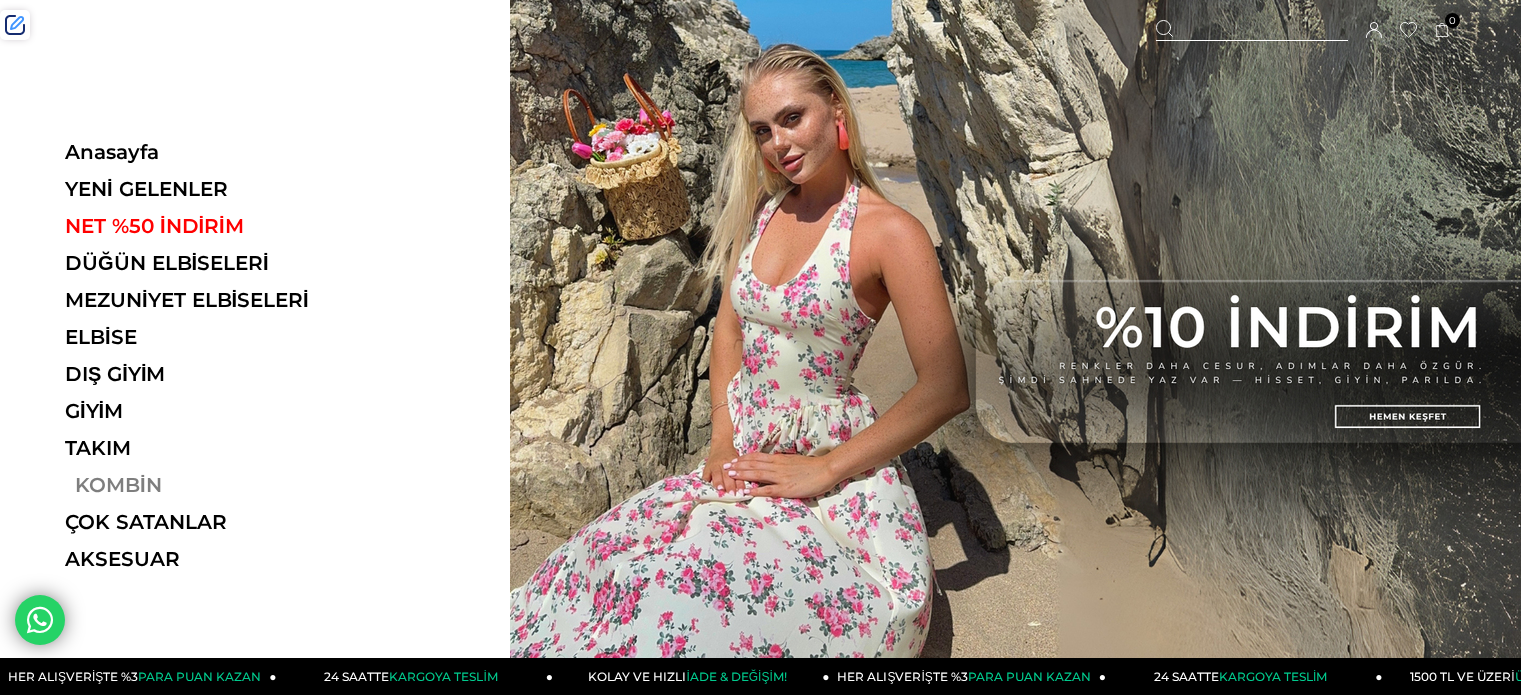 scroll, scrollTop: 0, scrollLeft: 0, axis: both 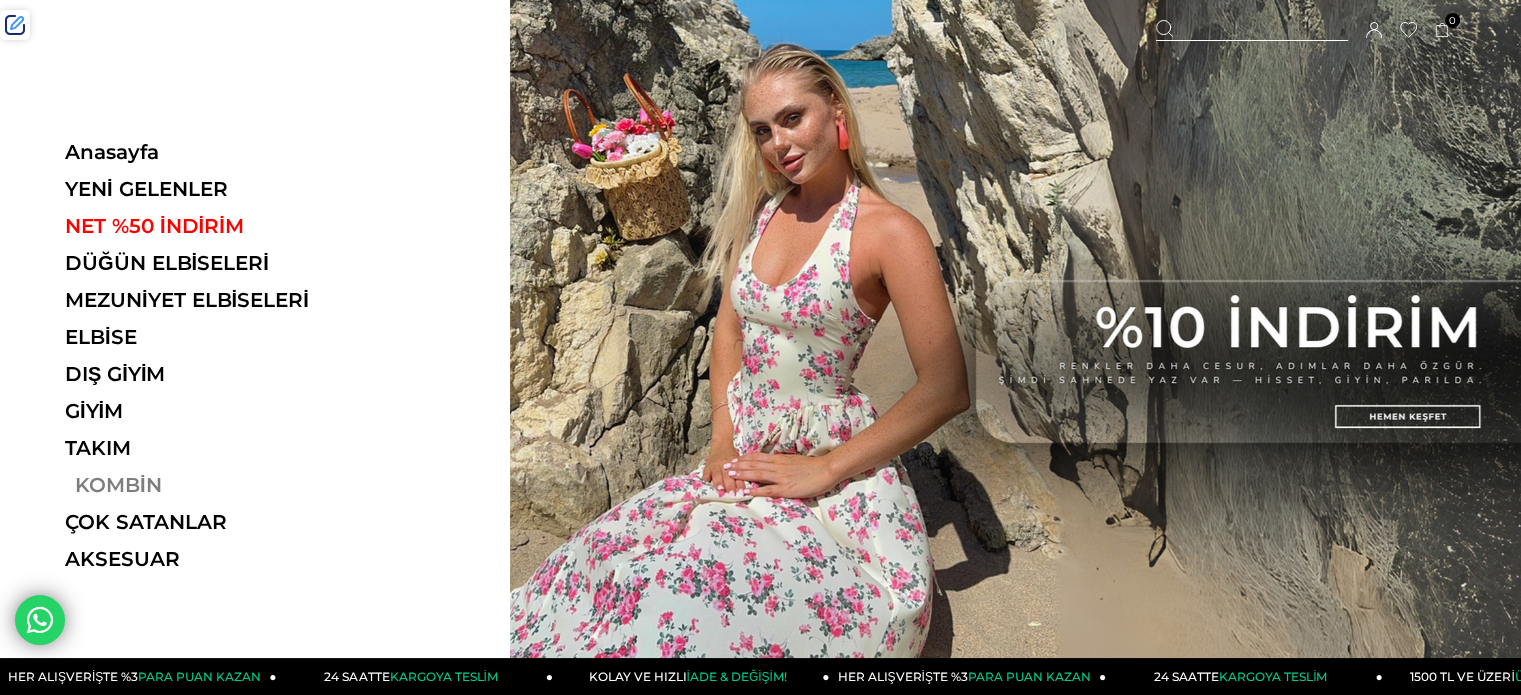 click on "KOMBİN" at bounding box center (202, 485) 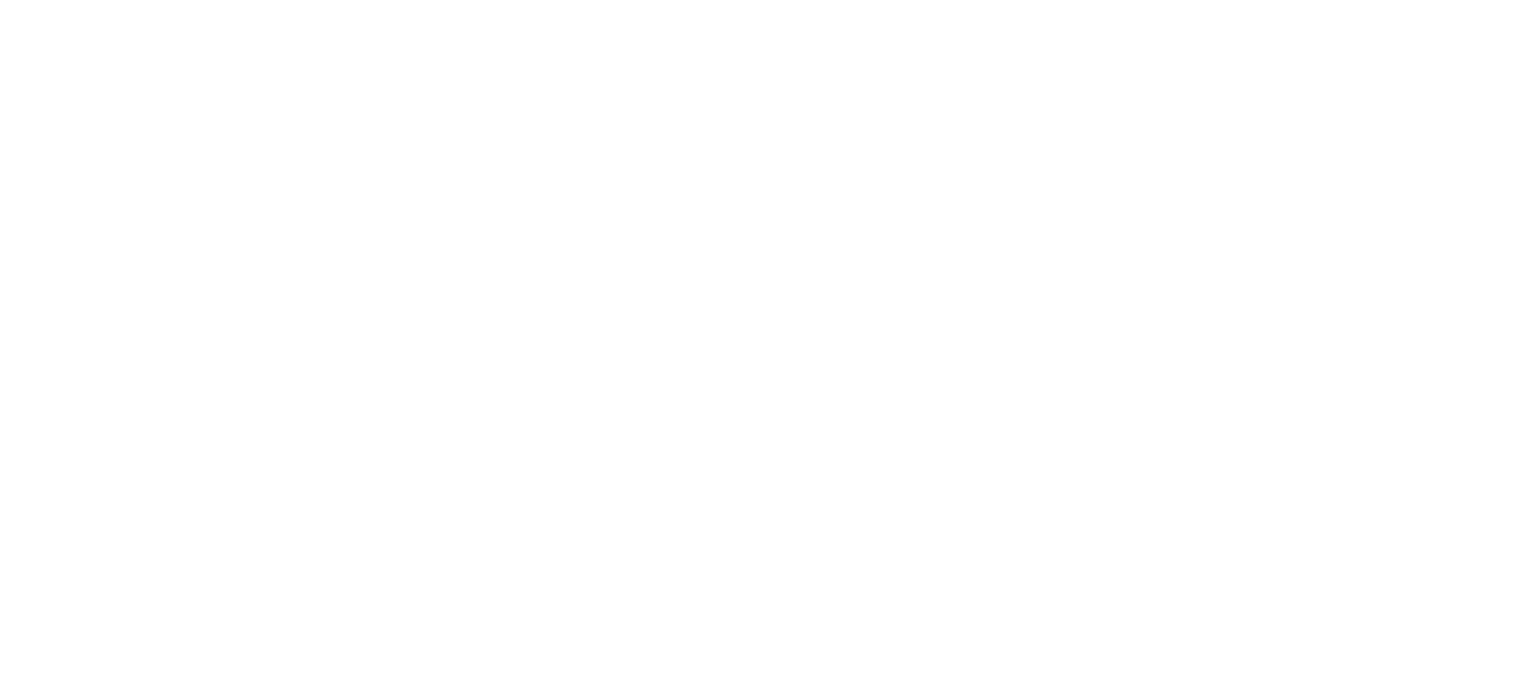 scroll, scrollTop: 0, scrollLeft: 0, axis: both 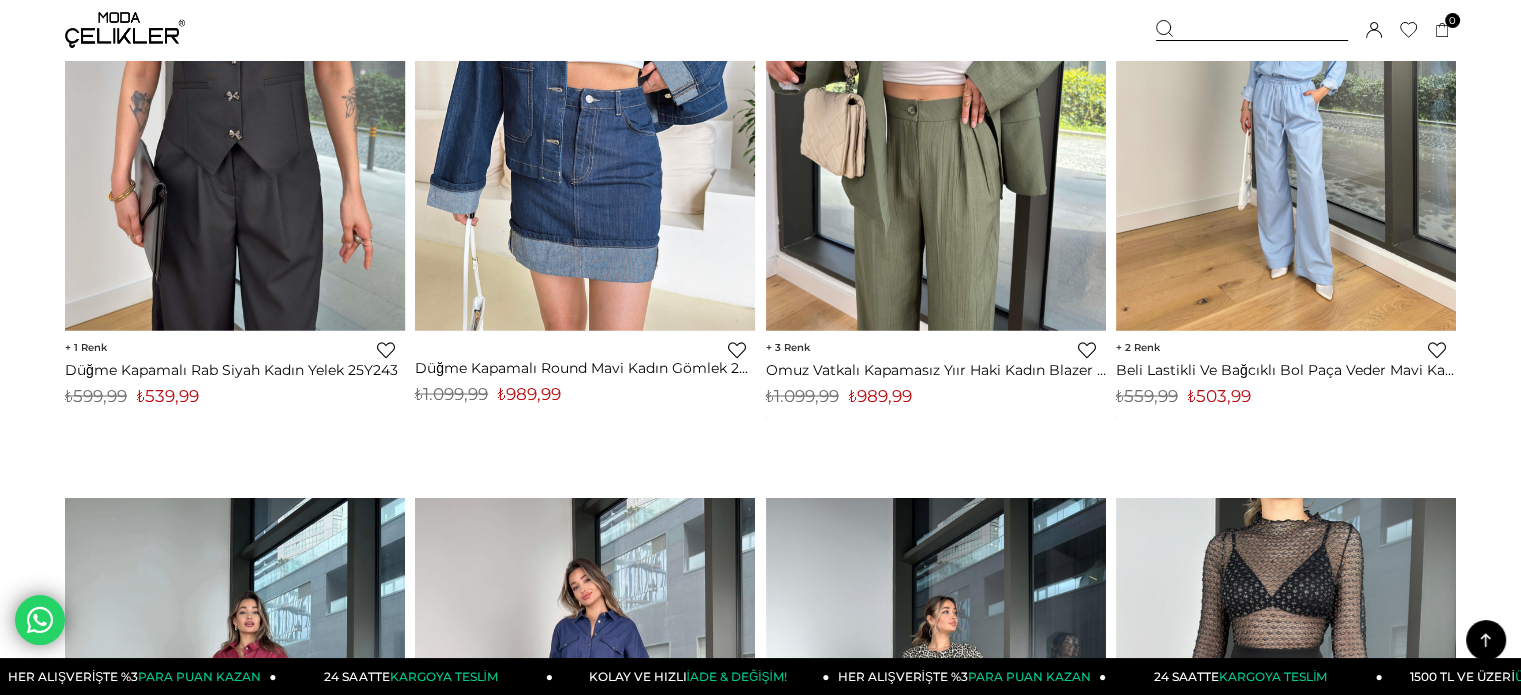 click at bounding box center (125, 30) 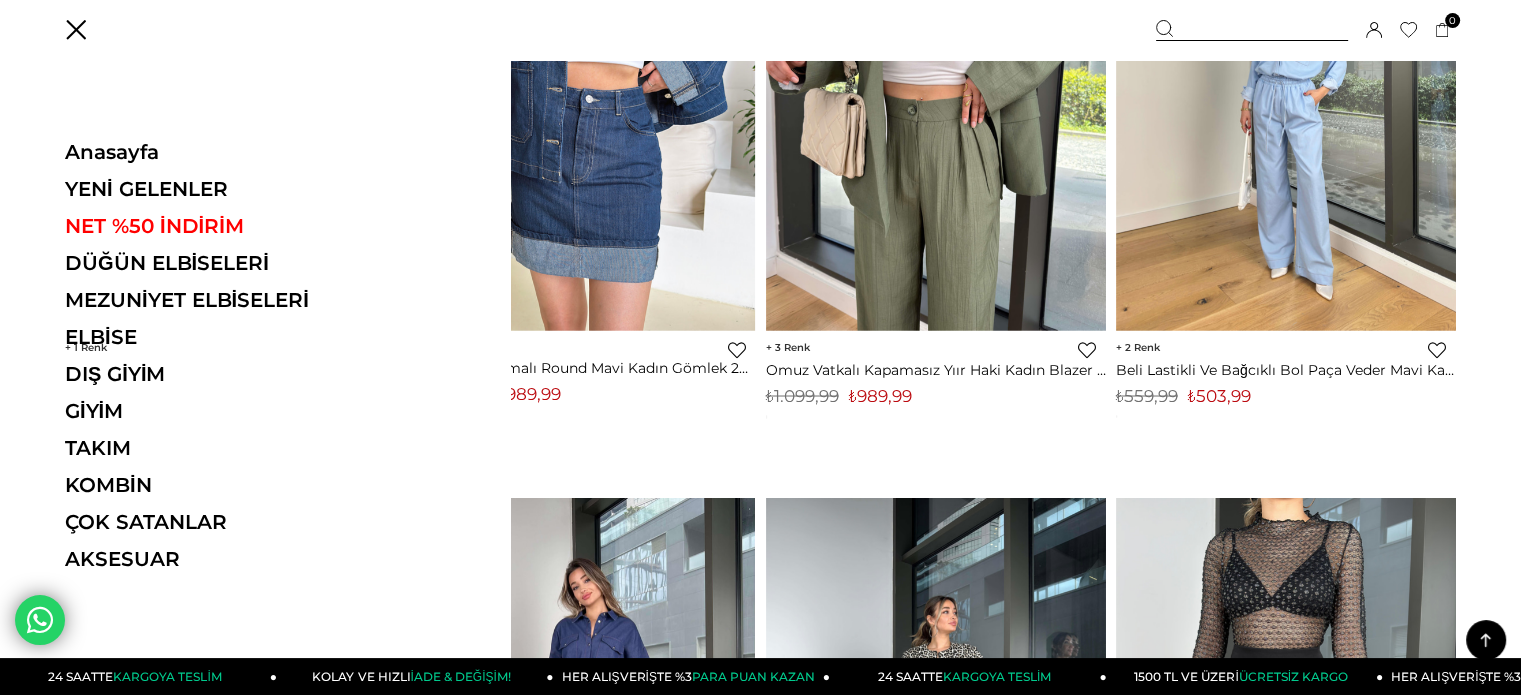 click on "Anasayfa
YENİ GELENLER
NET %50 İNDİRİM
DÜĞÜN ELBİSELERİ
MEZUNİYET ELBİSELERİ
ELBİSE
ELBİSE
Tüm Elbiseler
Yazlık Elbise
Mini Elbise
Çiçekli Elbise
Beyaz Elbise
Nikah Elbisesi
Nişan Elbisesi" at bounding box center (202, 362) 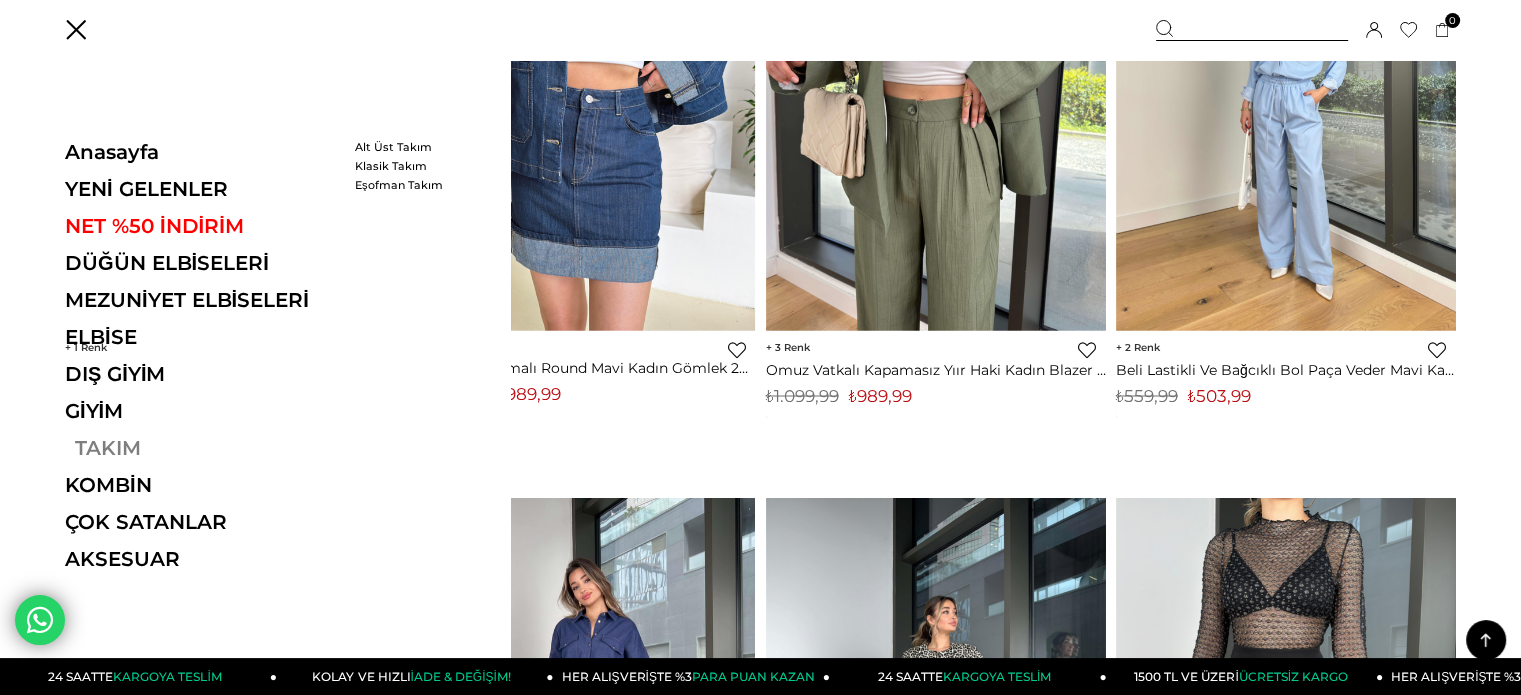click on "TAKIM" at bounding box center [202, 448] 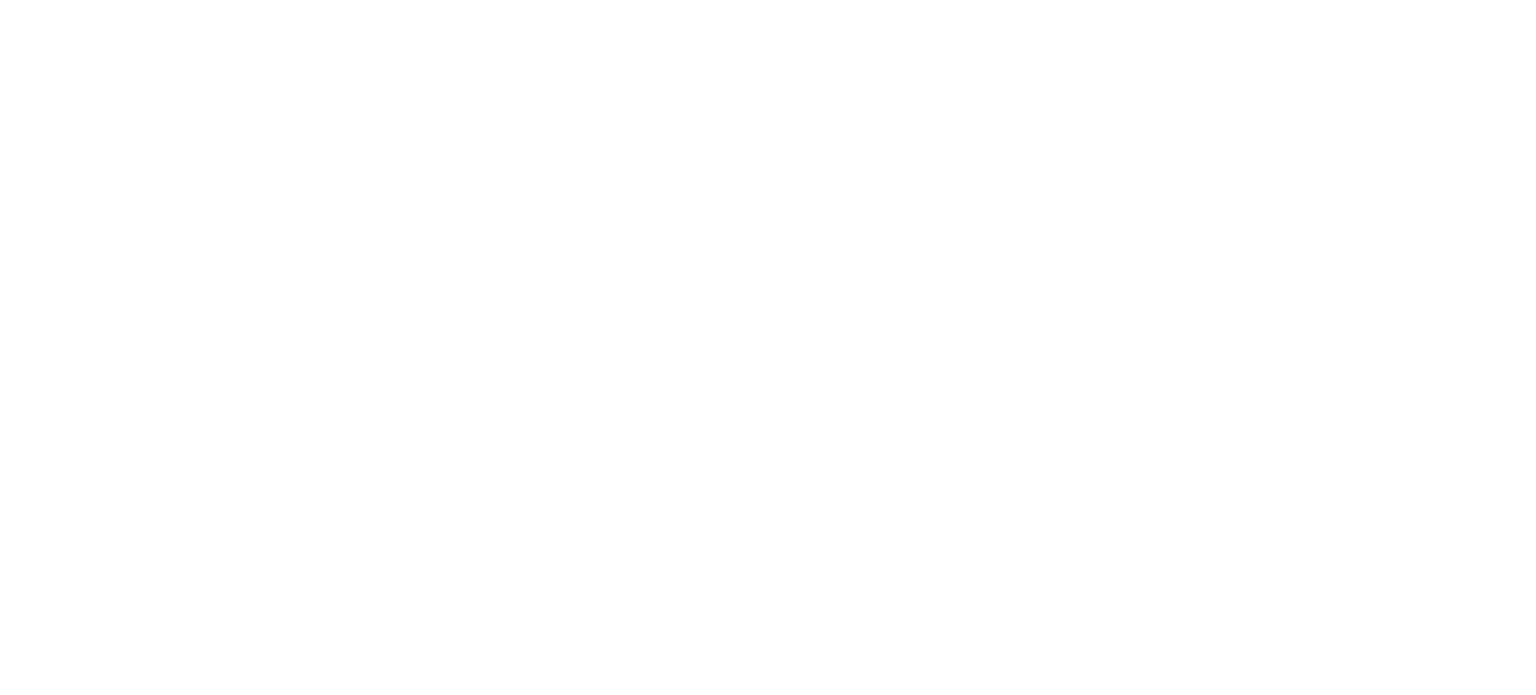 scroll, scrollTop: 0, scrollLeft: 0, axis: both 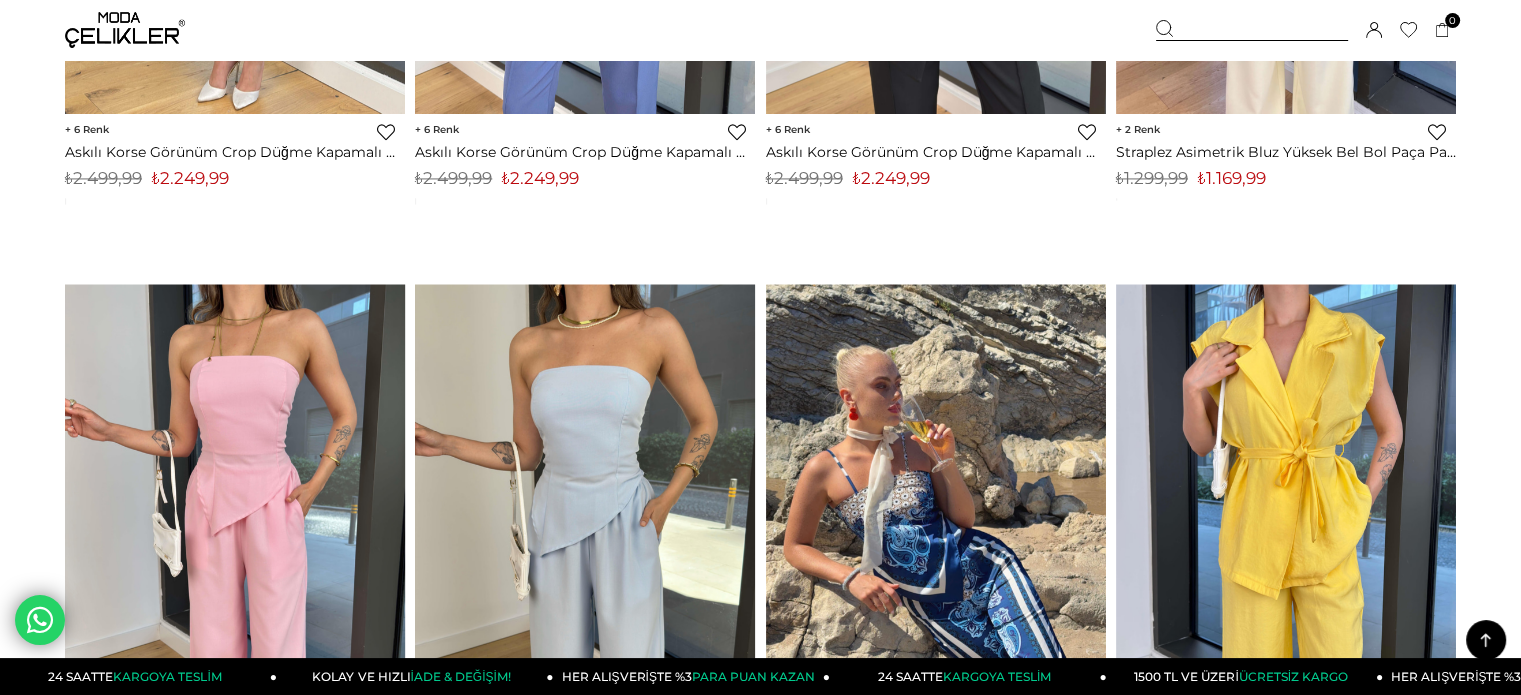 click at bounding box center (125, 30) 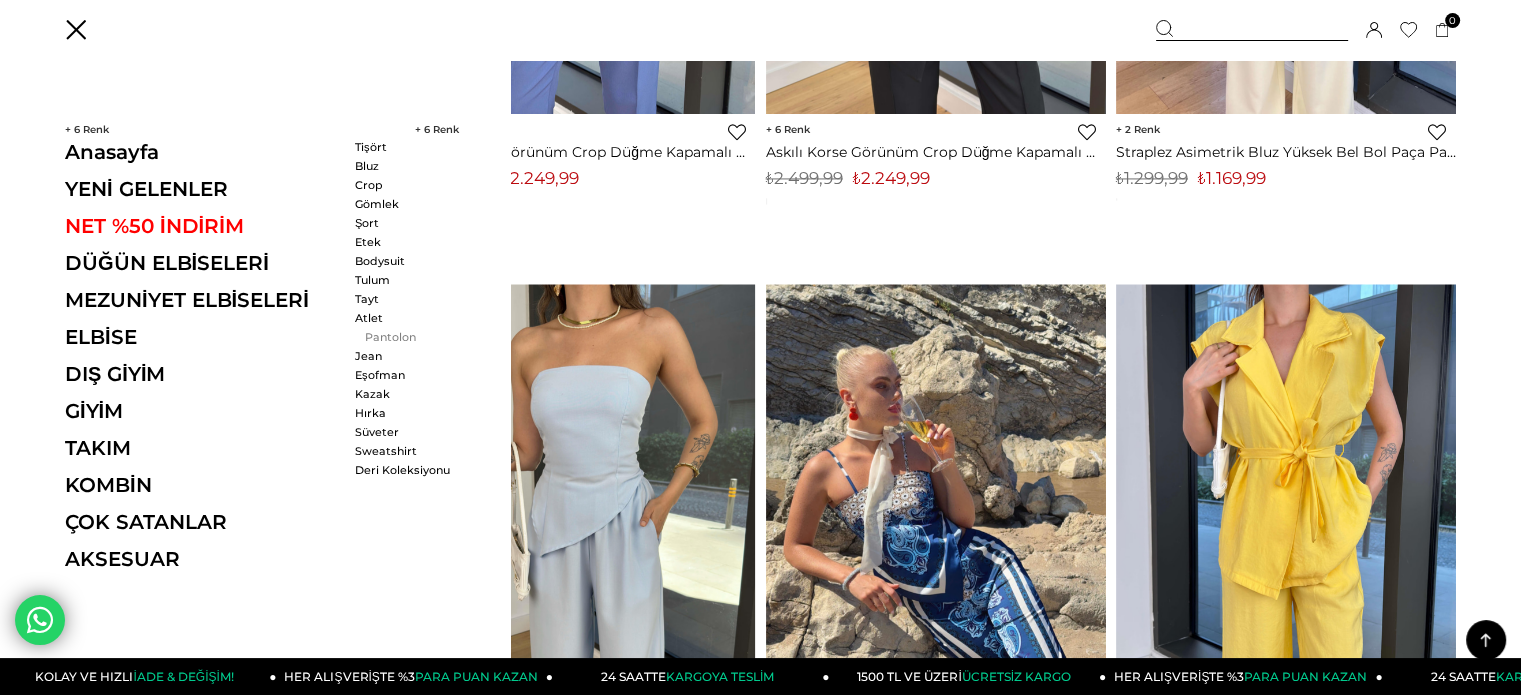 click on "Pantolon" at bounding box center [412, 337] 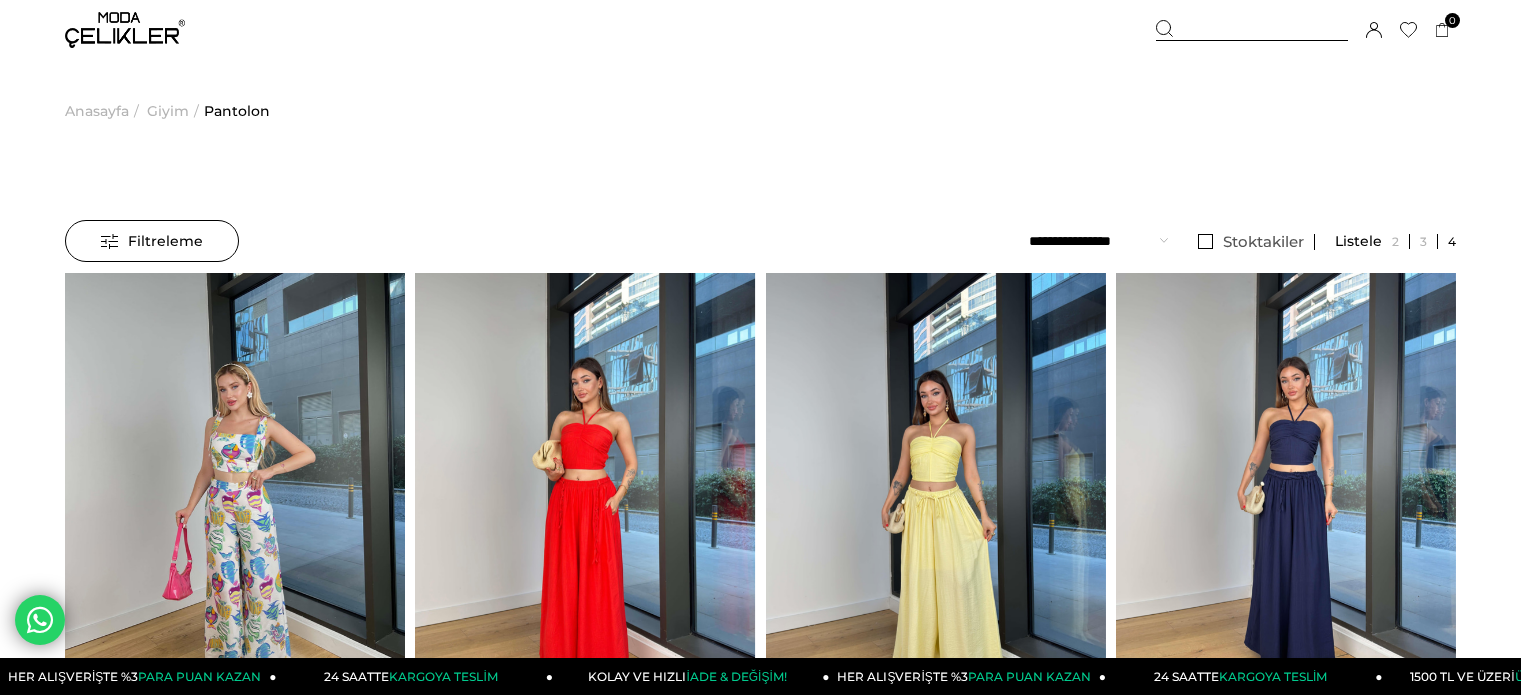scroll, scrollTop: 0, scrollLeft: 0, axis: both 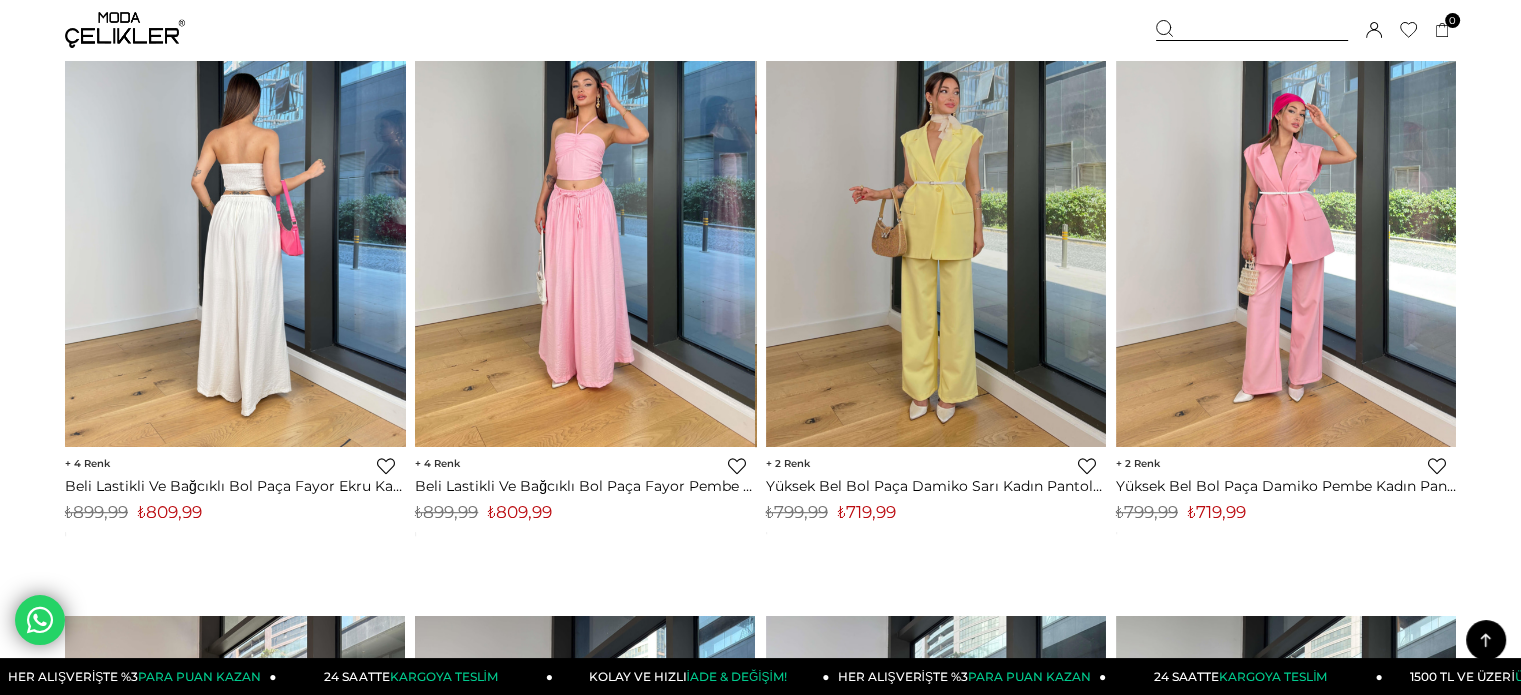 click at bounding box center (235, 220) 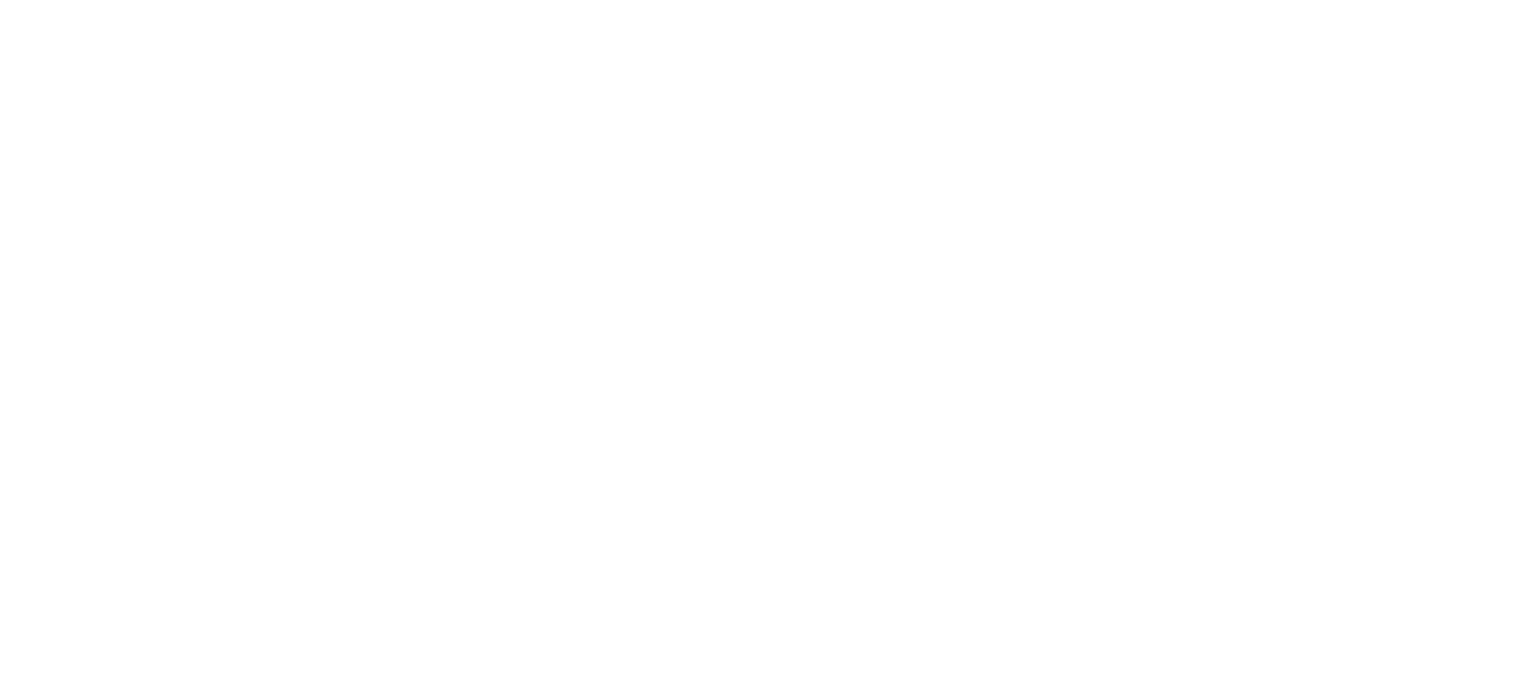 scroll, scrollTop: 0, scrollLeft: 0, axis: both 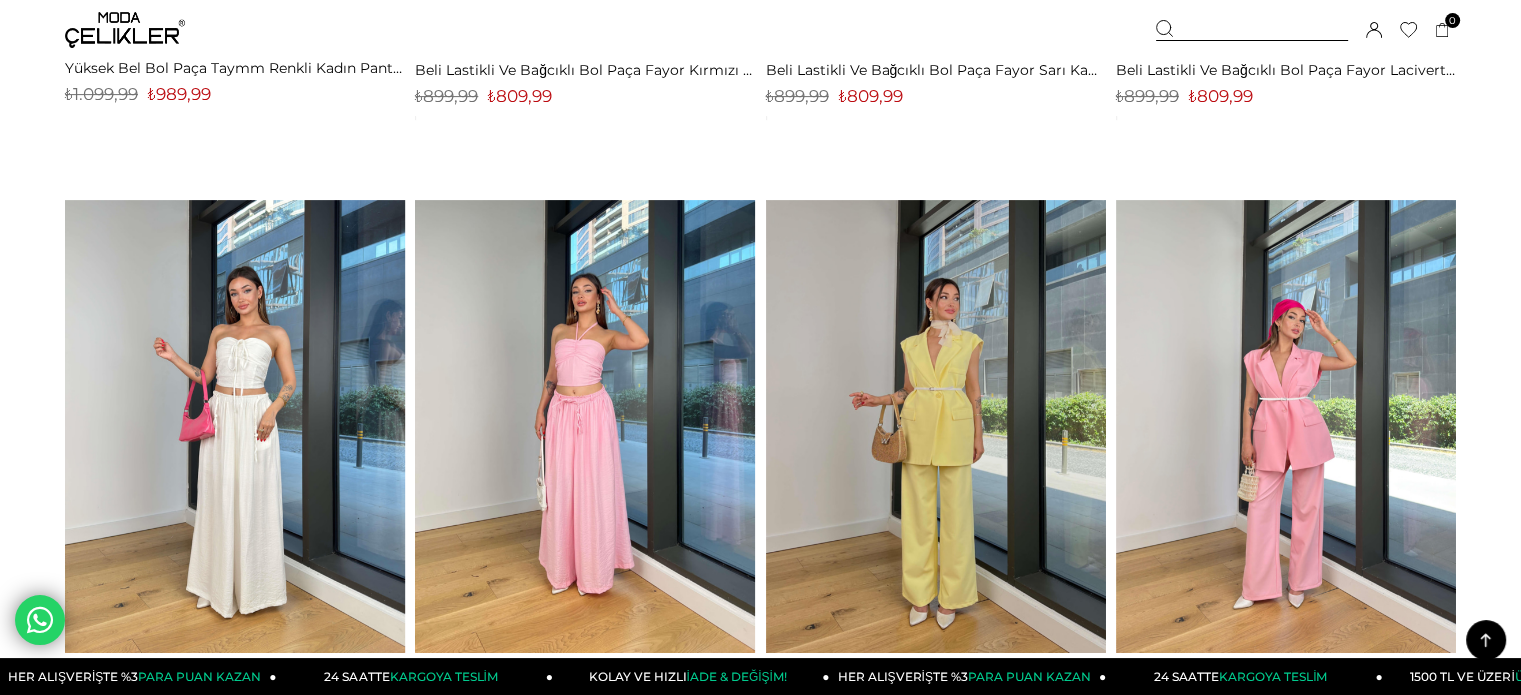 click at bounding box center (125, 30) 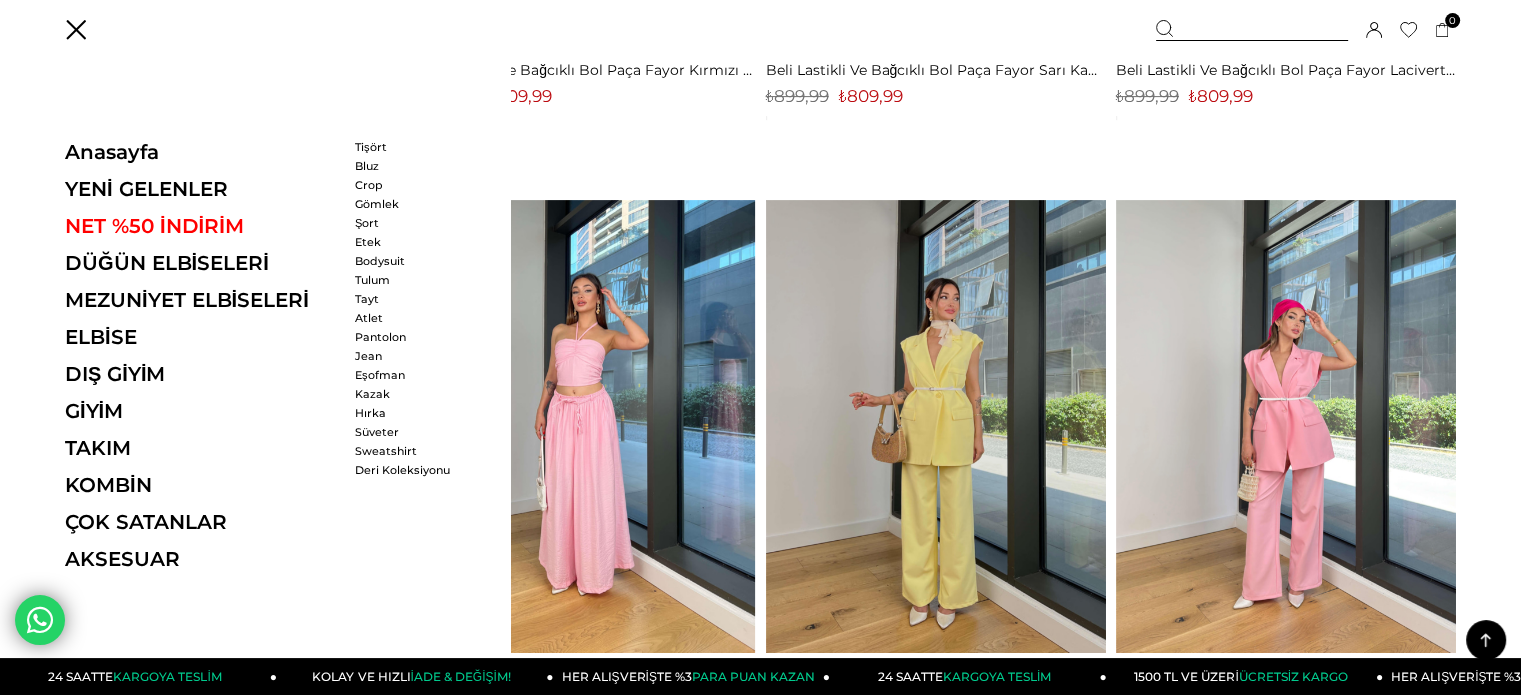 click on "Tişört
Bluz
Crop
Gömlek
Şort
Etek
Bodysuit
Tulum" at bounding box center (412, 213) 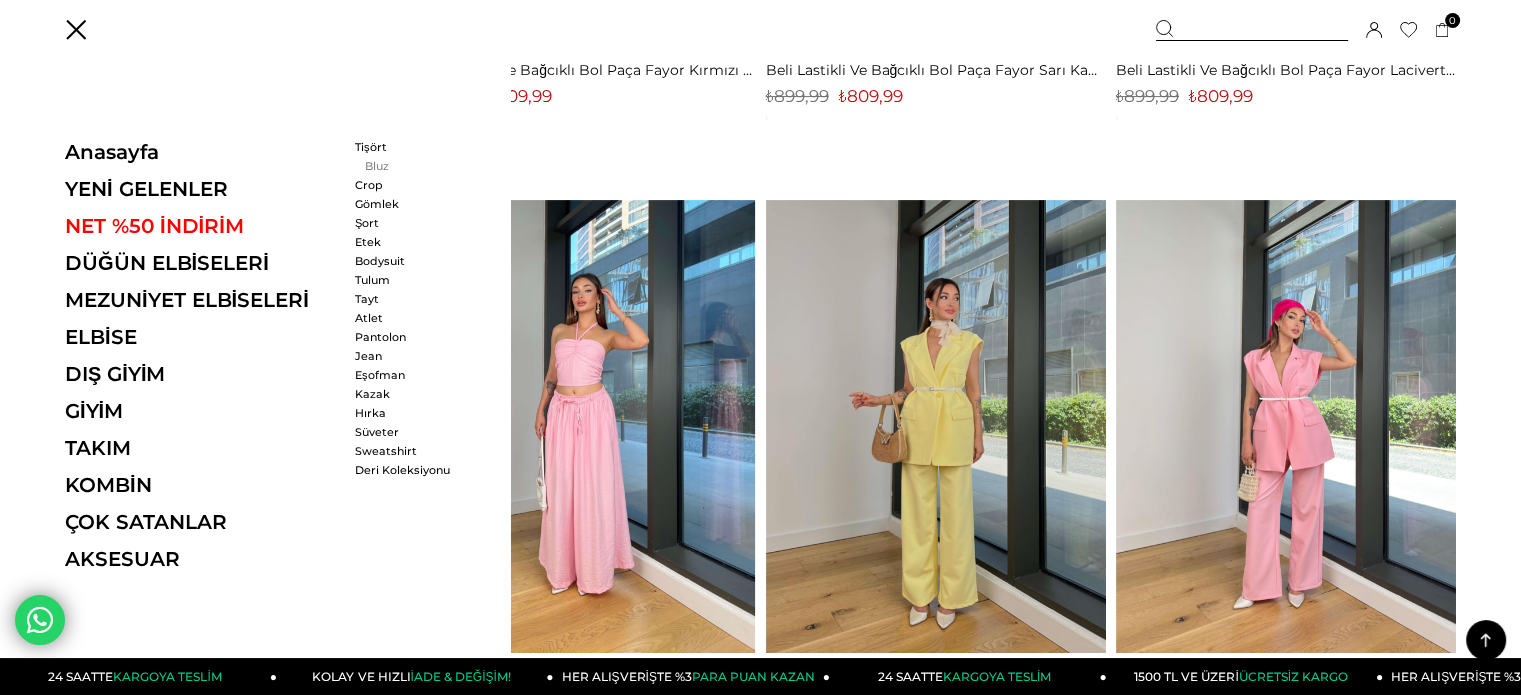 click on "Bluz" at bounding box center [412, 166] 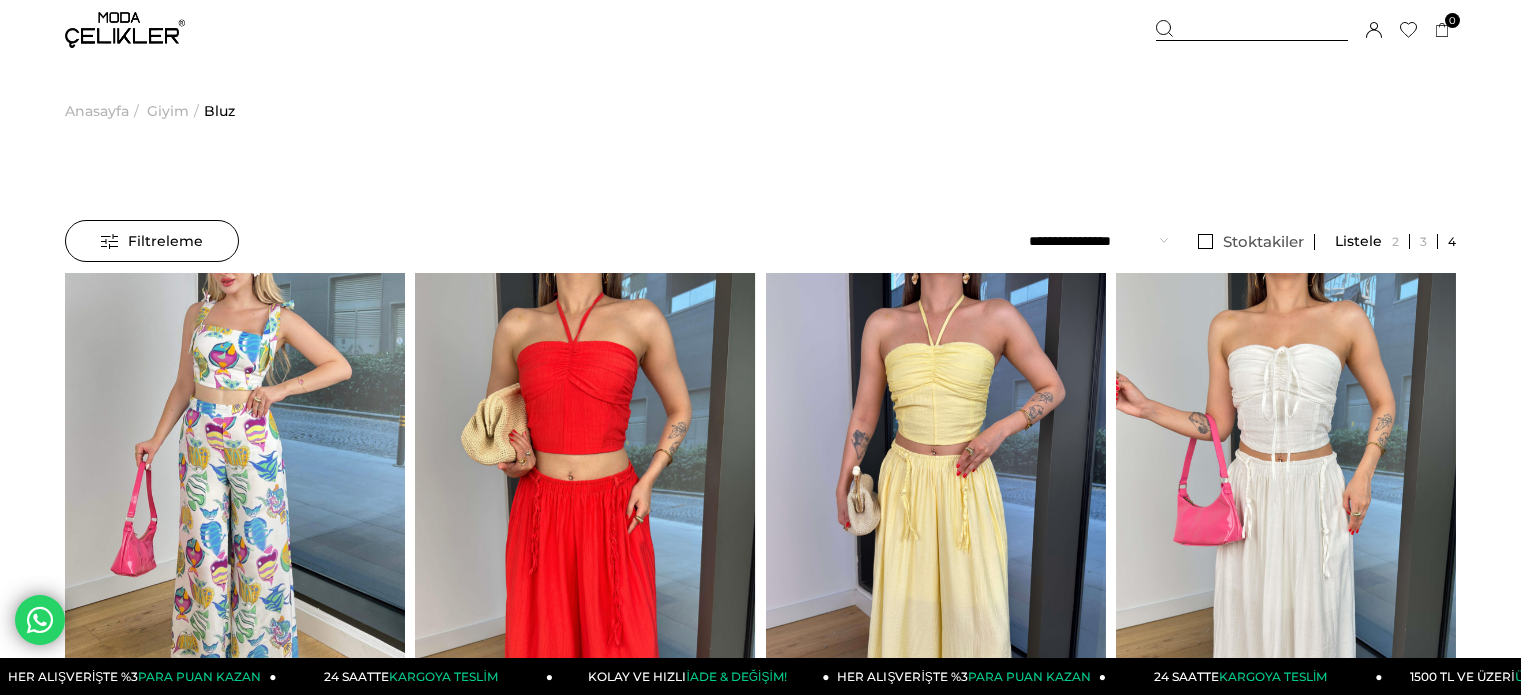 scroll, scrollTop: 0, scrollLeft: 0, axis: both 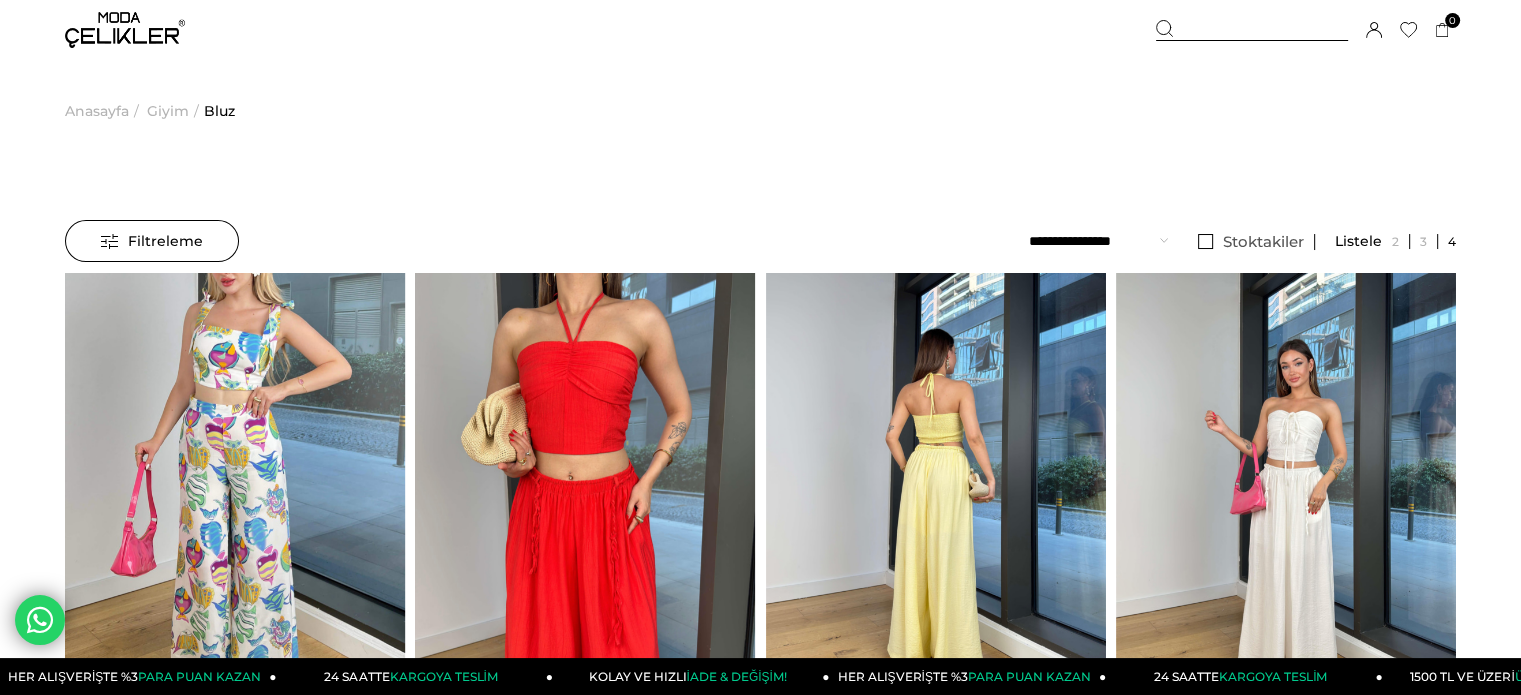 click at bounding box center [1286, 499] 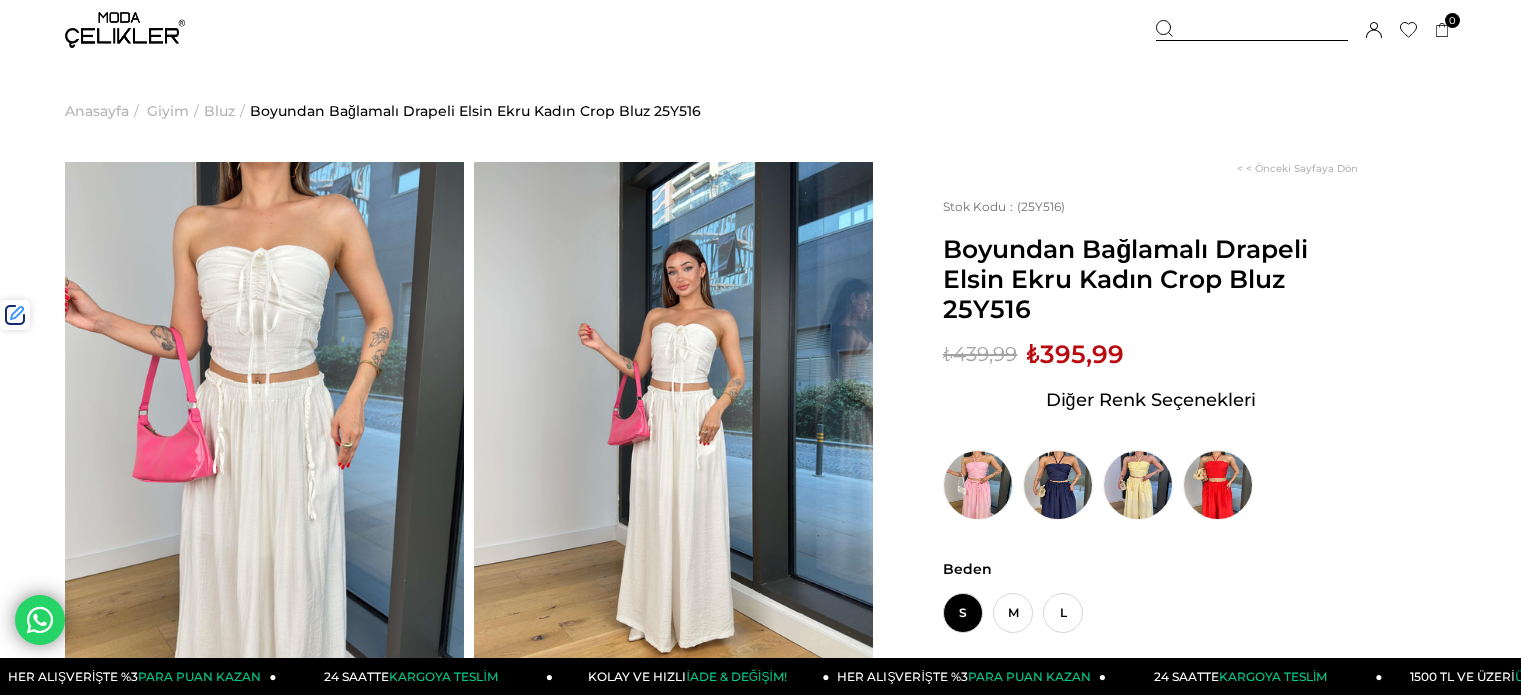 scroll, scrollTop: 0, scrollLeft: 0, axis: both 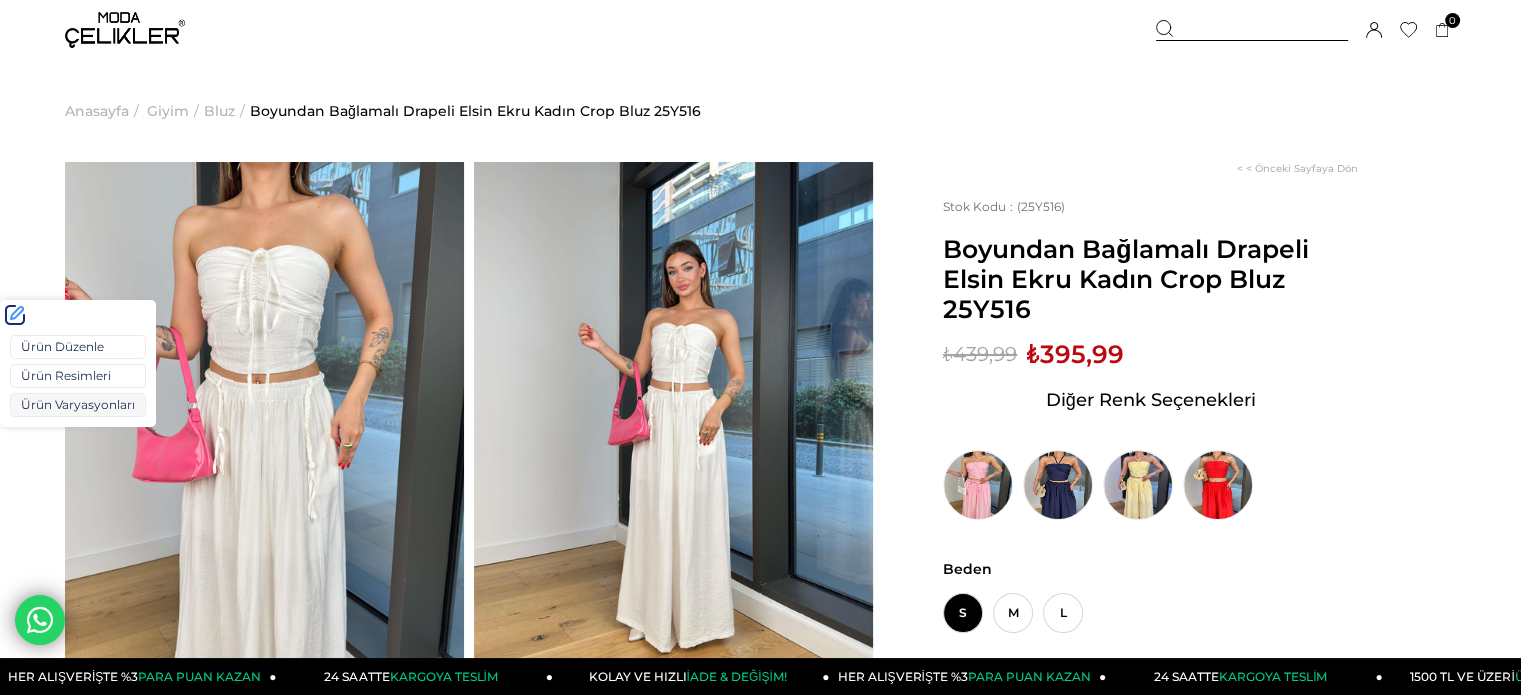 click on "Ürün Varyasyonları" at bounding box center [78, 405] 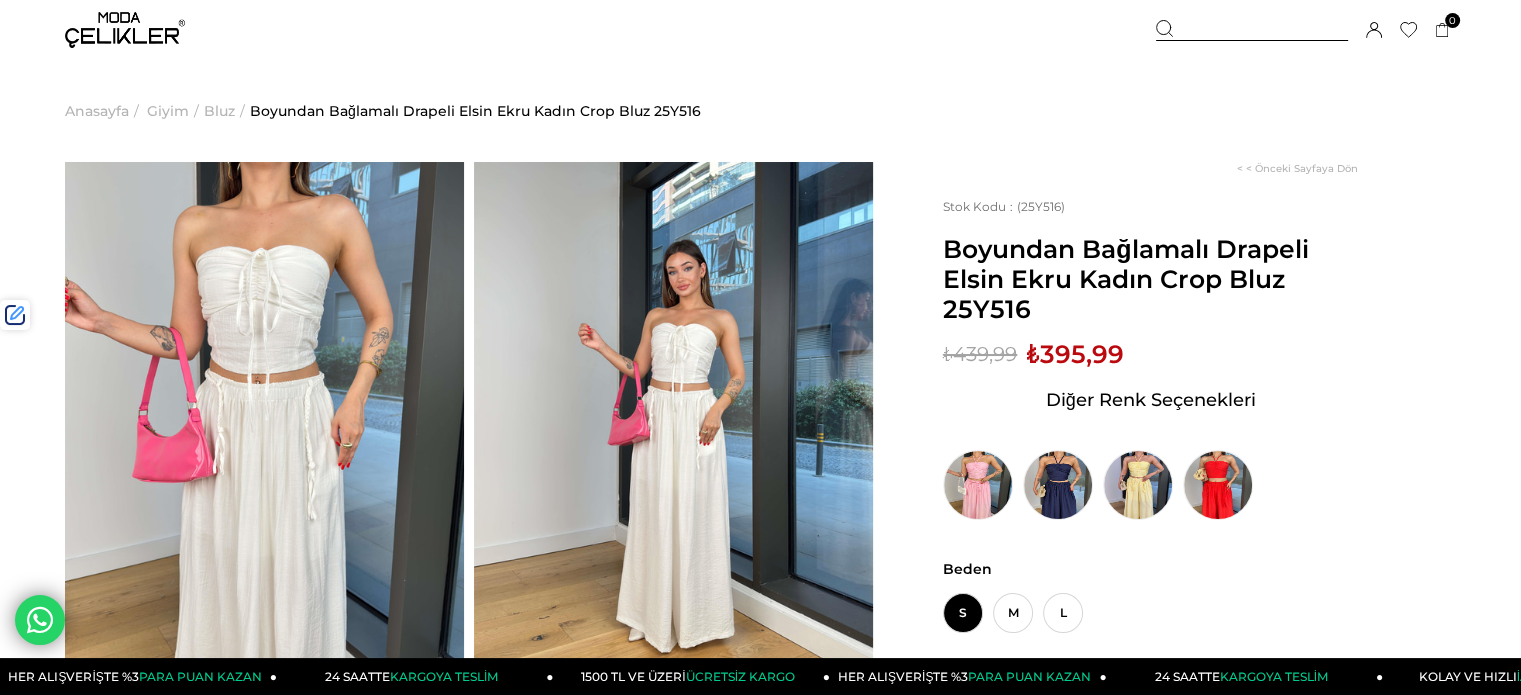 click at bounding box center (1252, 30) 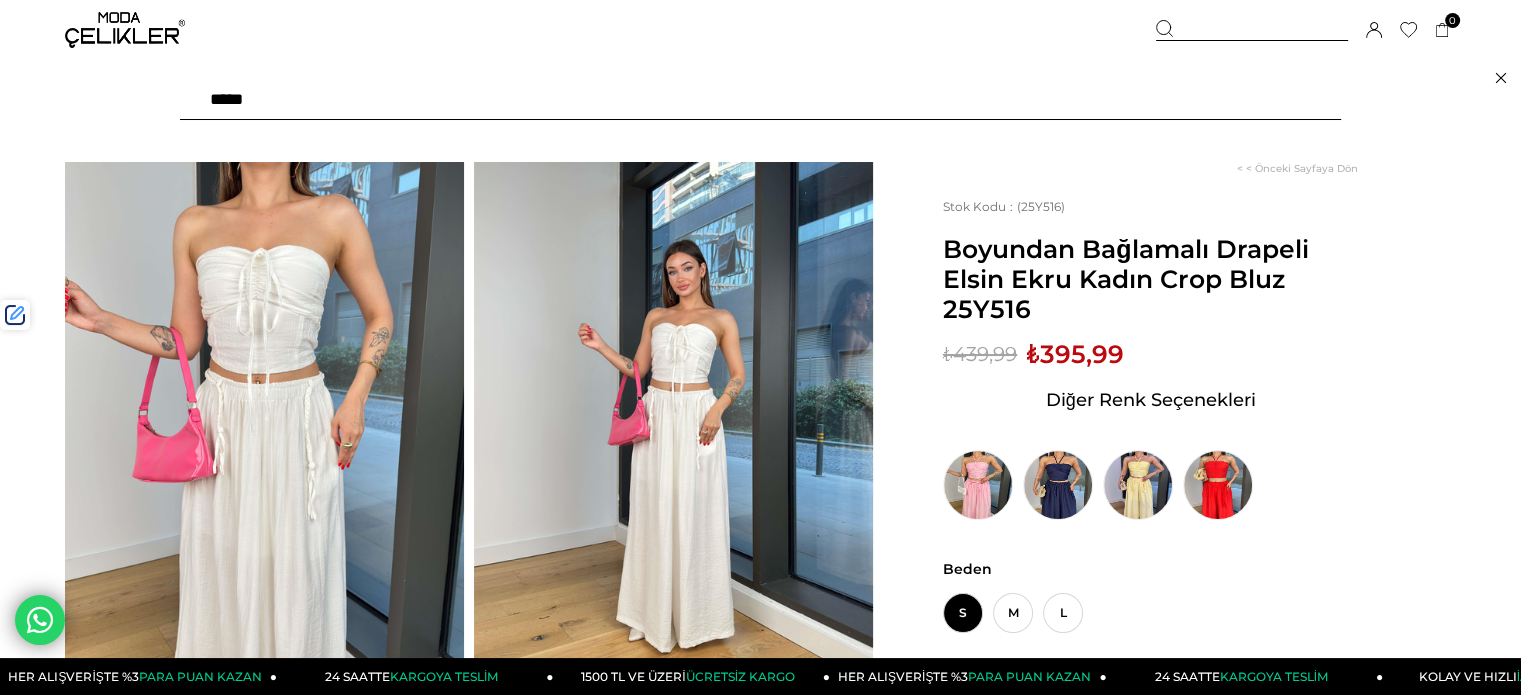 click at bounding box center (760, 100) 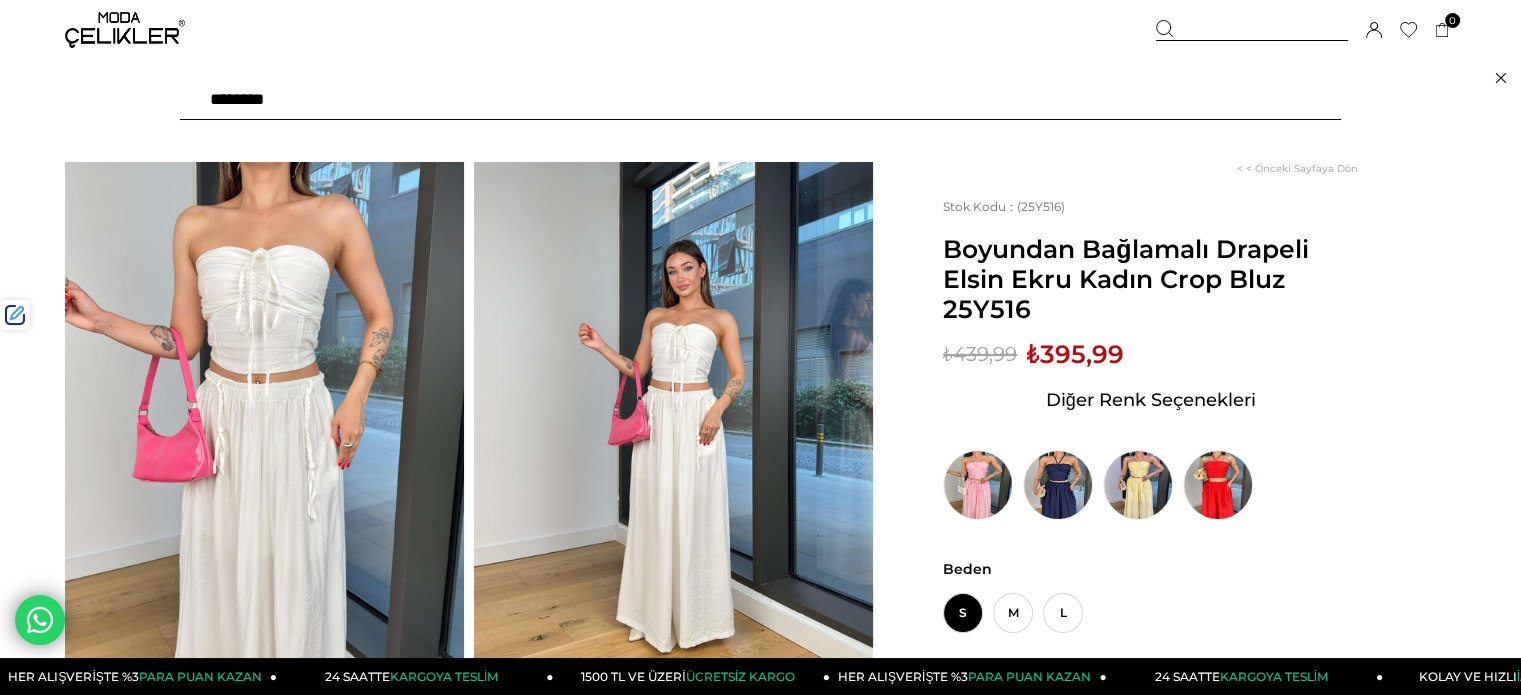 type on "*******" 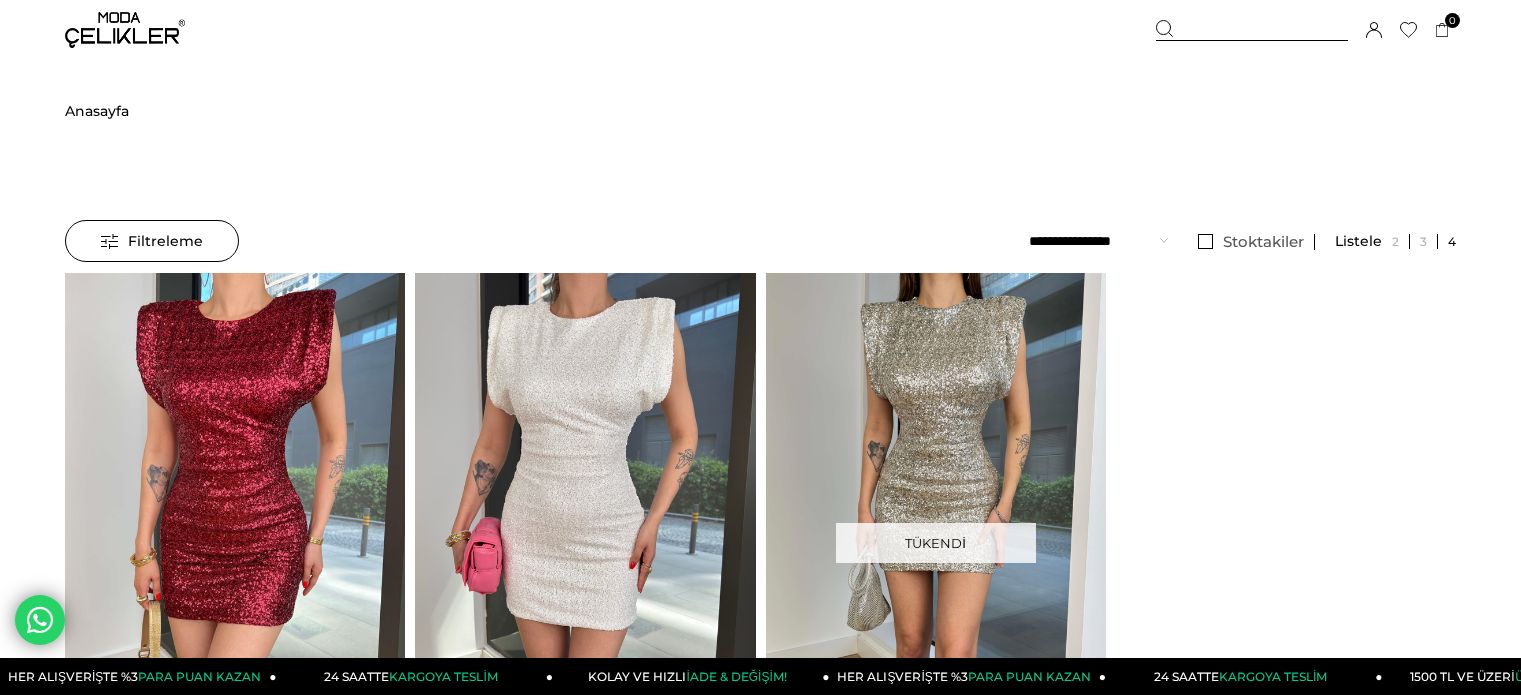 scroll, scrollTop: 0, scrollLeft: 0, axis: both 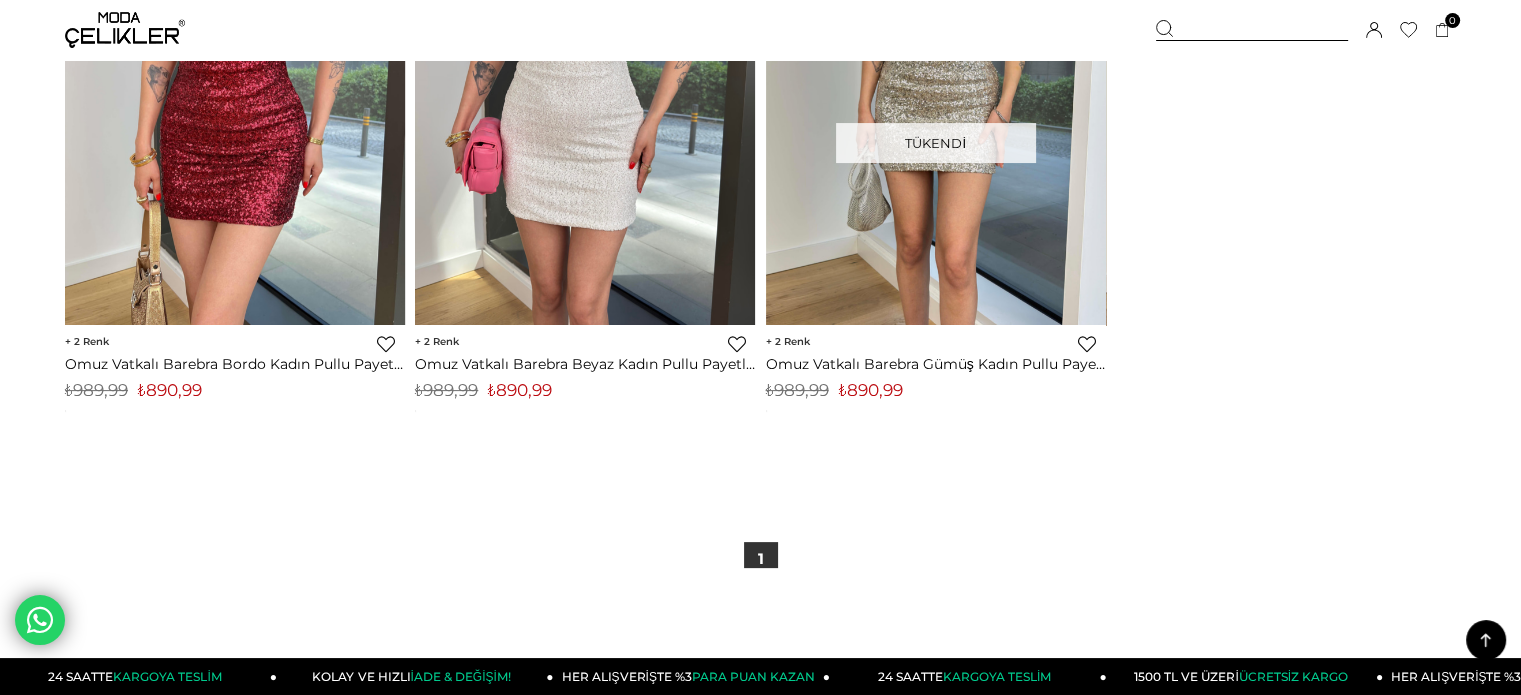 click on "₺890,99" at bounding box center (520, 390) 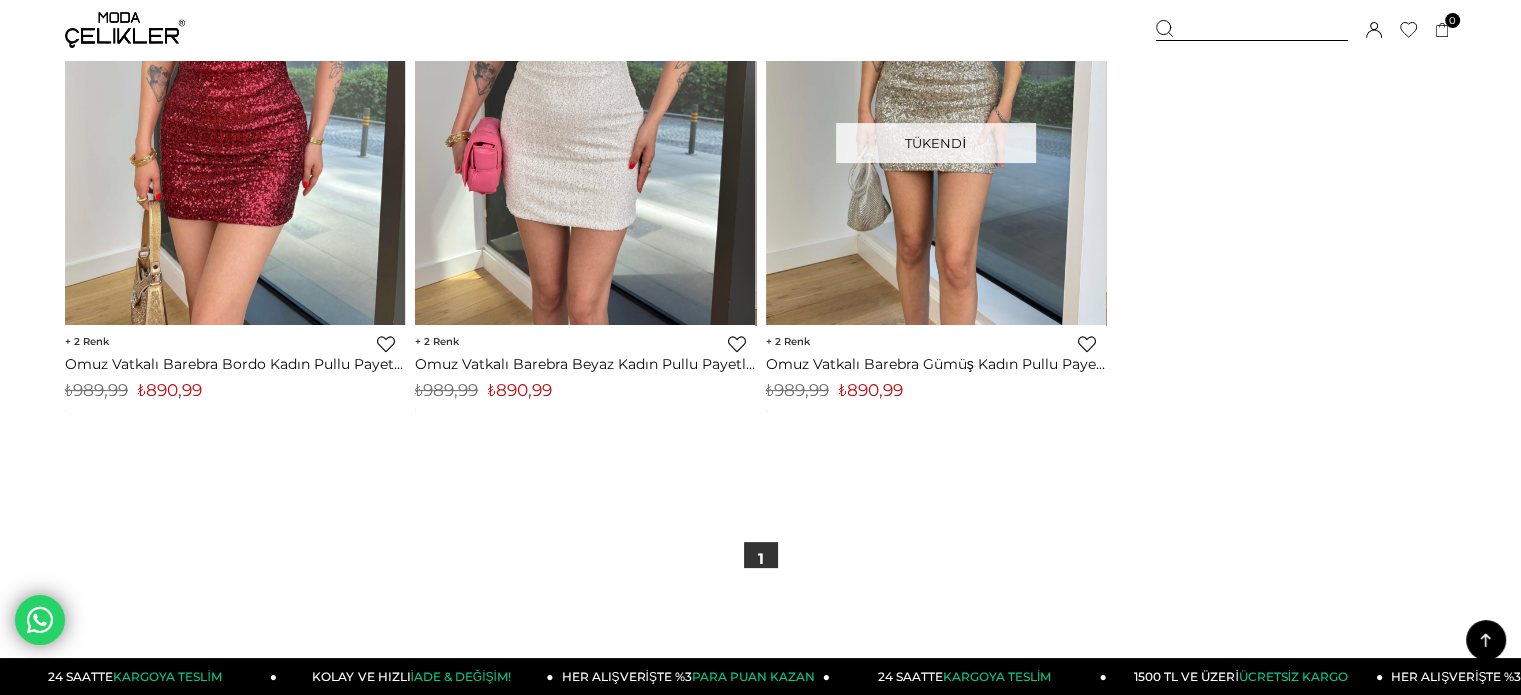 click on "Menü
Üye Girişi
Üye Ol
Hesabım
Çıkış Yap
Sepetim
Favorilerim
Yardım
Sepetim
0
Ürün
Sepetinizde ürün bulunmamaktadır.
Genel Toplam :
Sepetim
SİPARİŞİ TAMAMLA
Hoşgeldiniz
Merve Eşlik
Hesabım
Çıkış Yap
Hesabım
Çıkış Yap
Merve Eşlik" at bounding box center (760, 114) 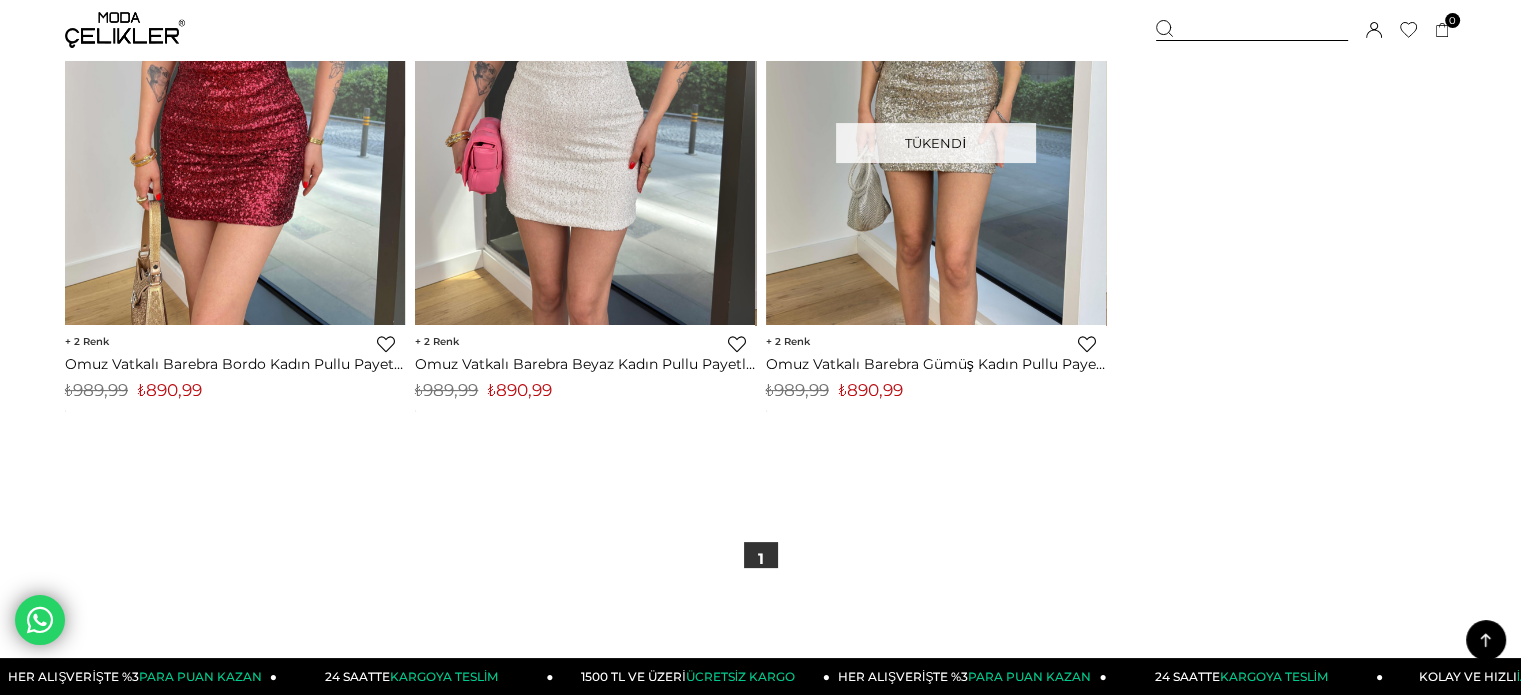 click at bounding box center [125, 30] 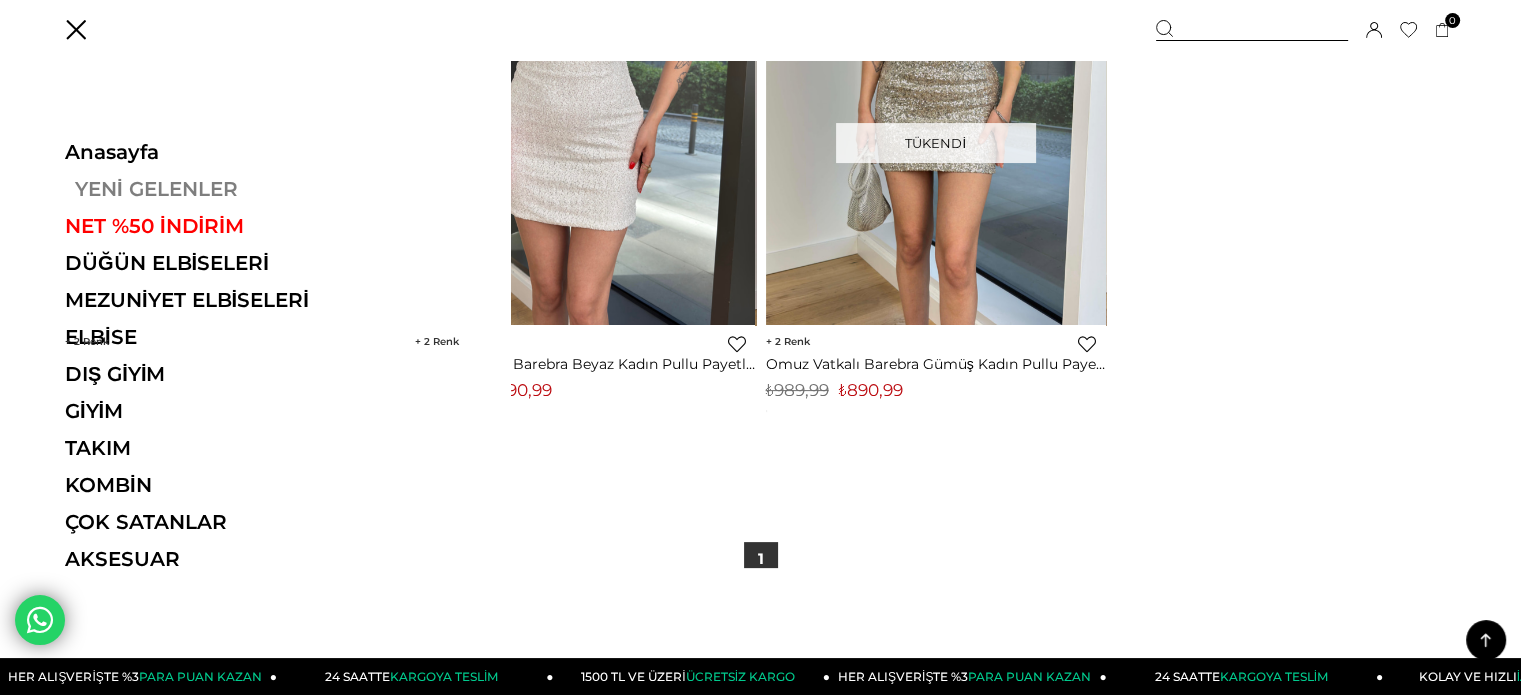 click on "YENİ GELENLER" at bounding box center (202, 189) 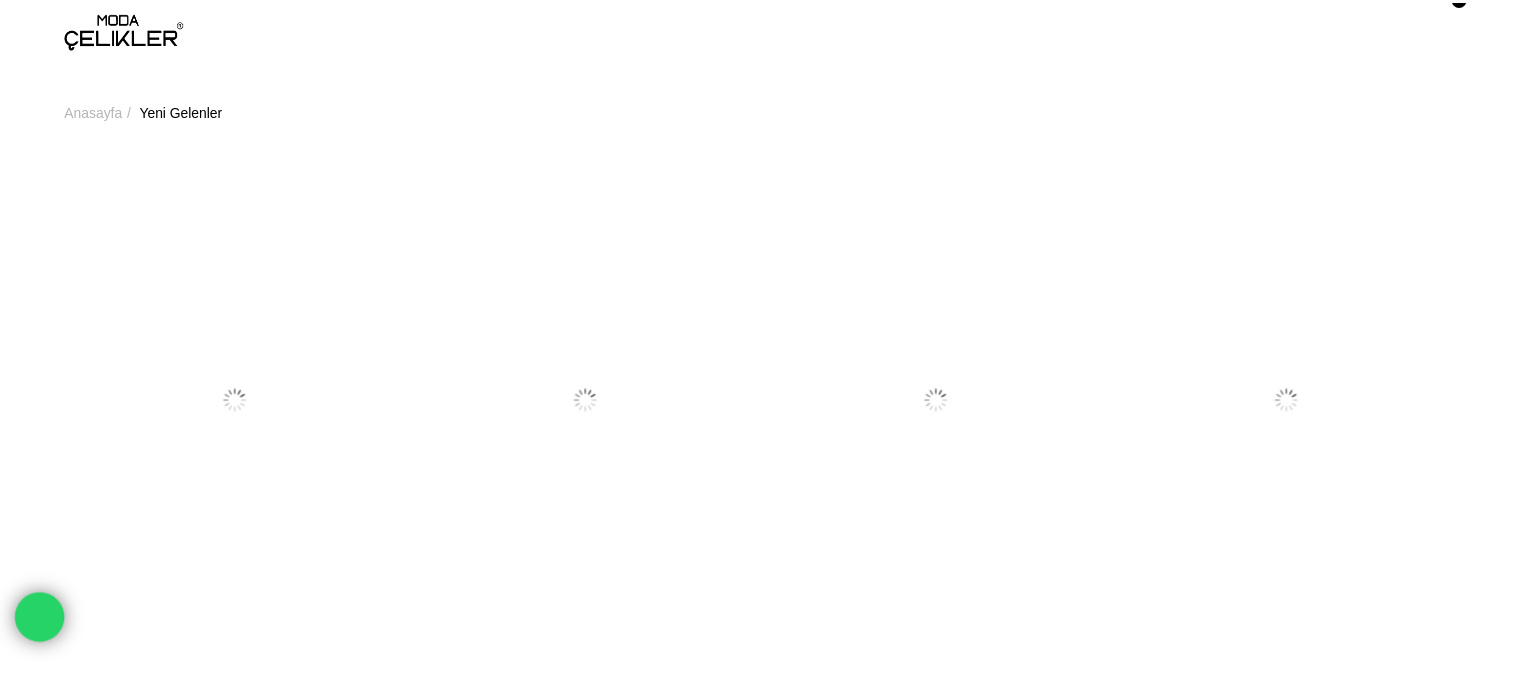scroll, scrollTop: 0, scrollLeft: 0, axis: both 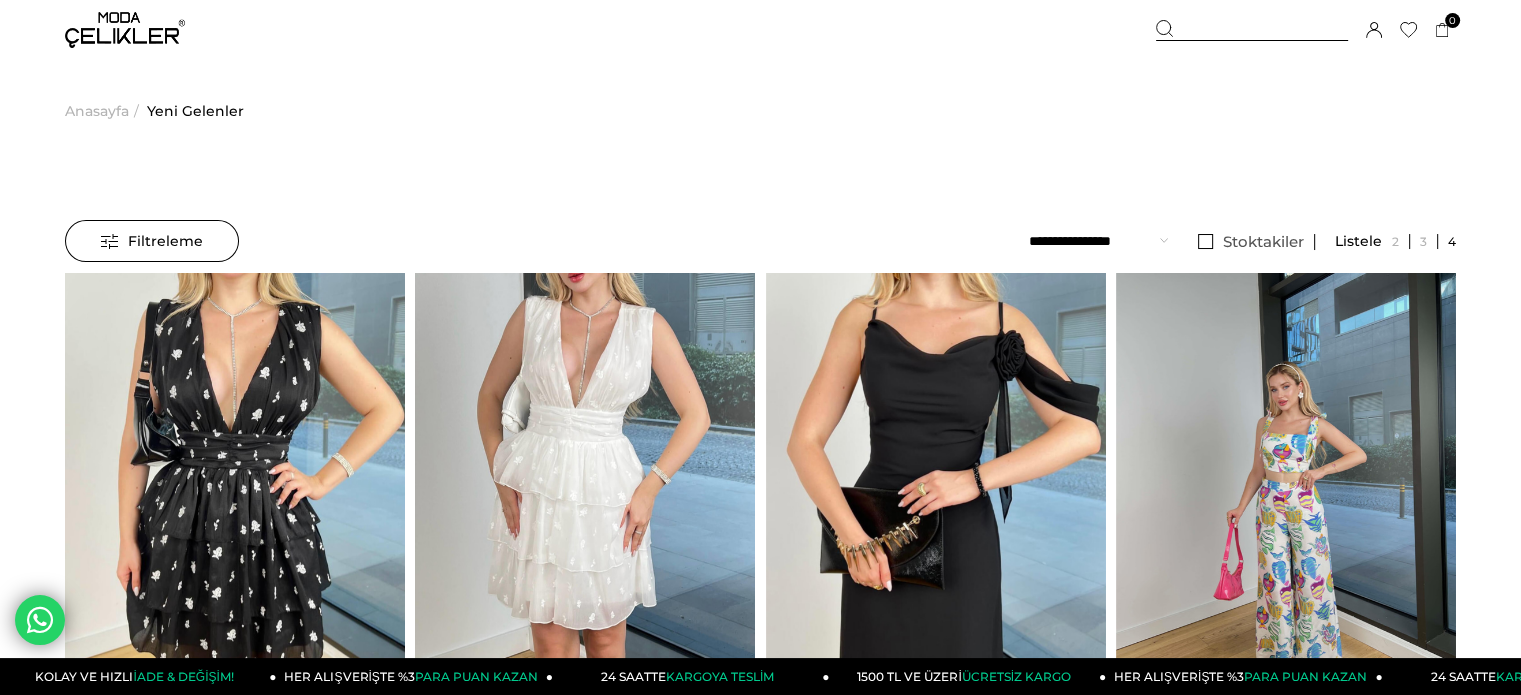 click at bounding box center [125, 30] 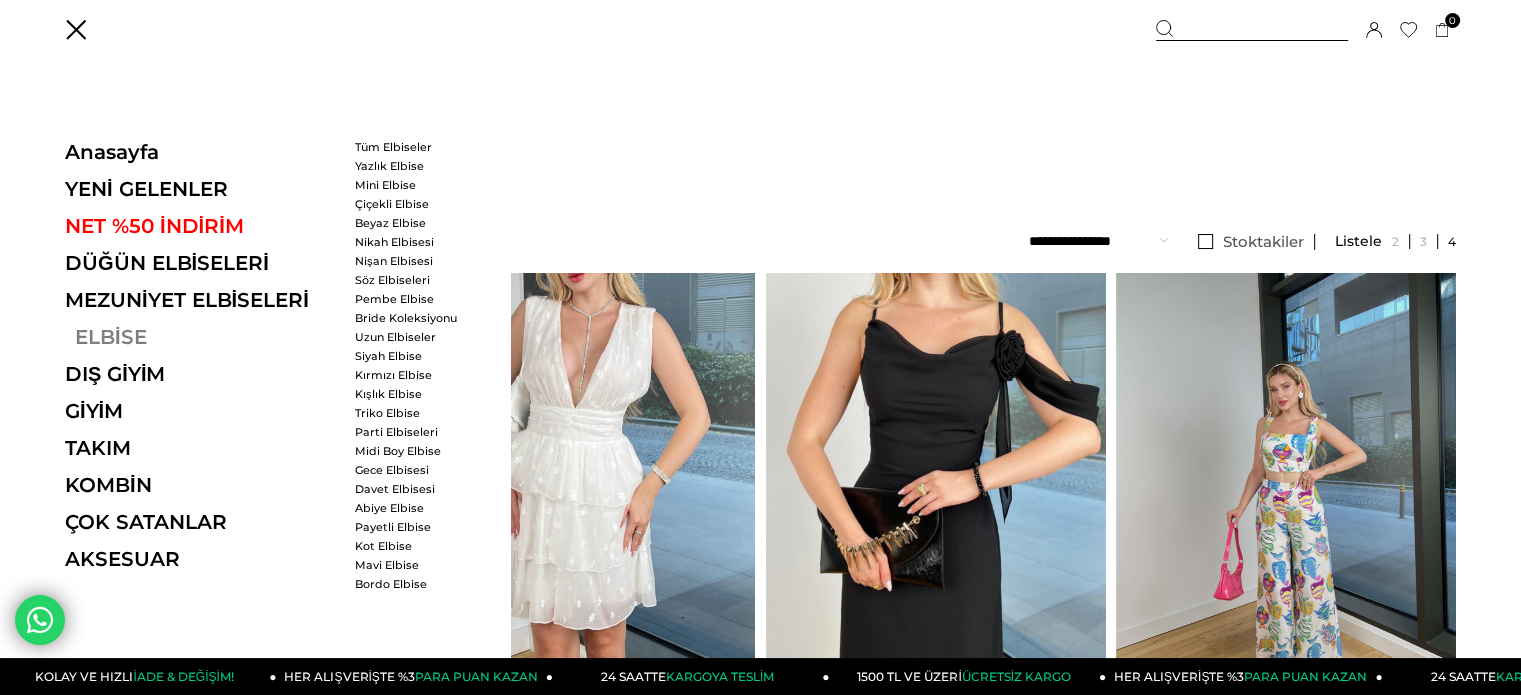 click on "ELBİSE" at bounding box center (202, 337) 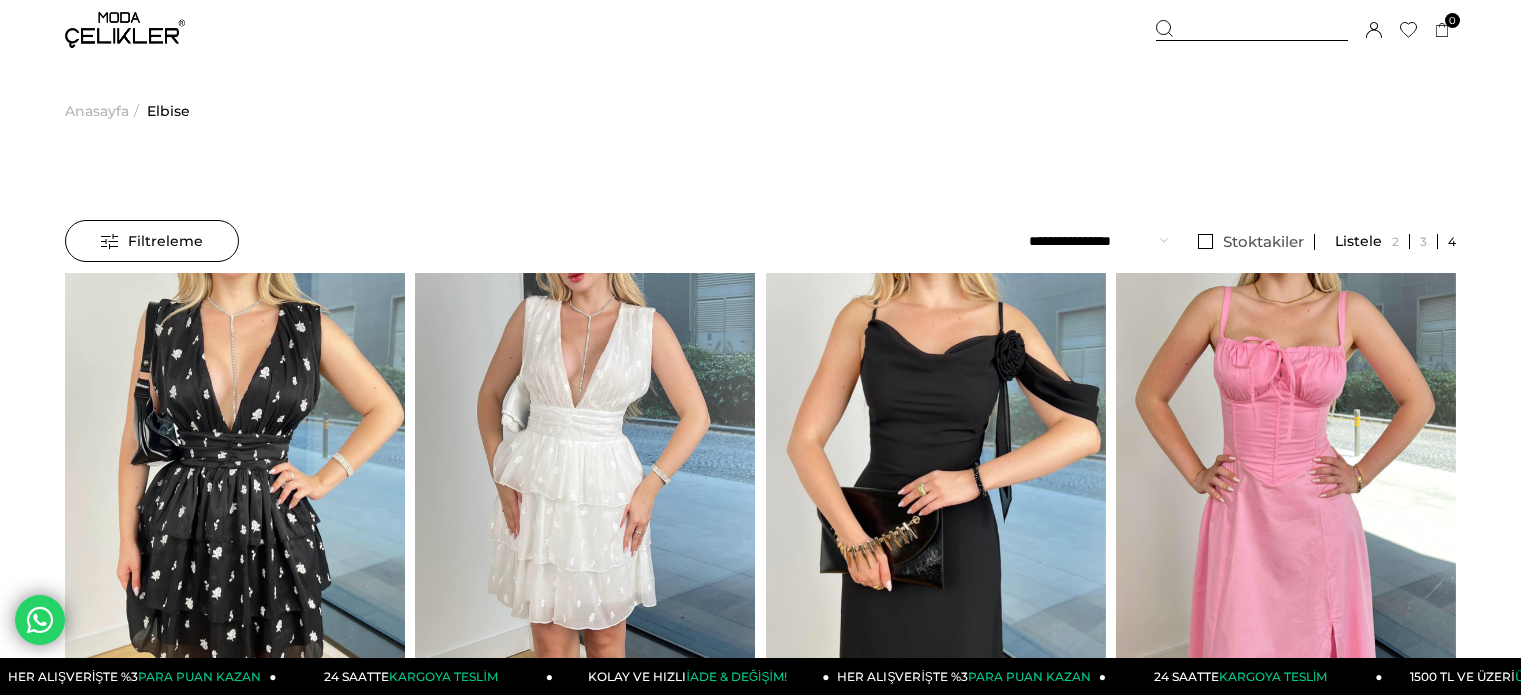 scroll, scrollTop: 0, scrollLeft: 0, axis: both 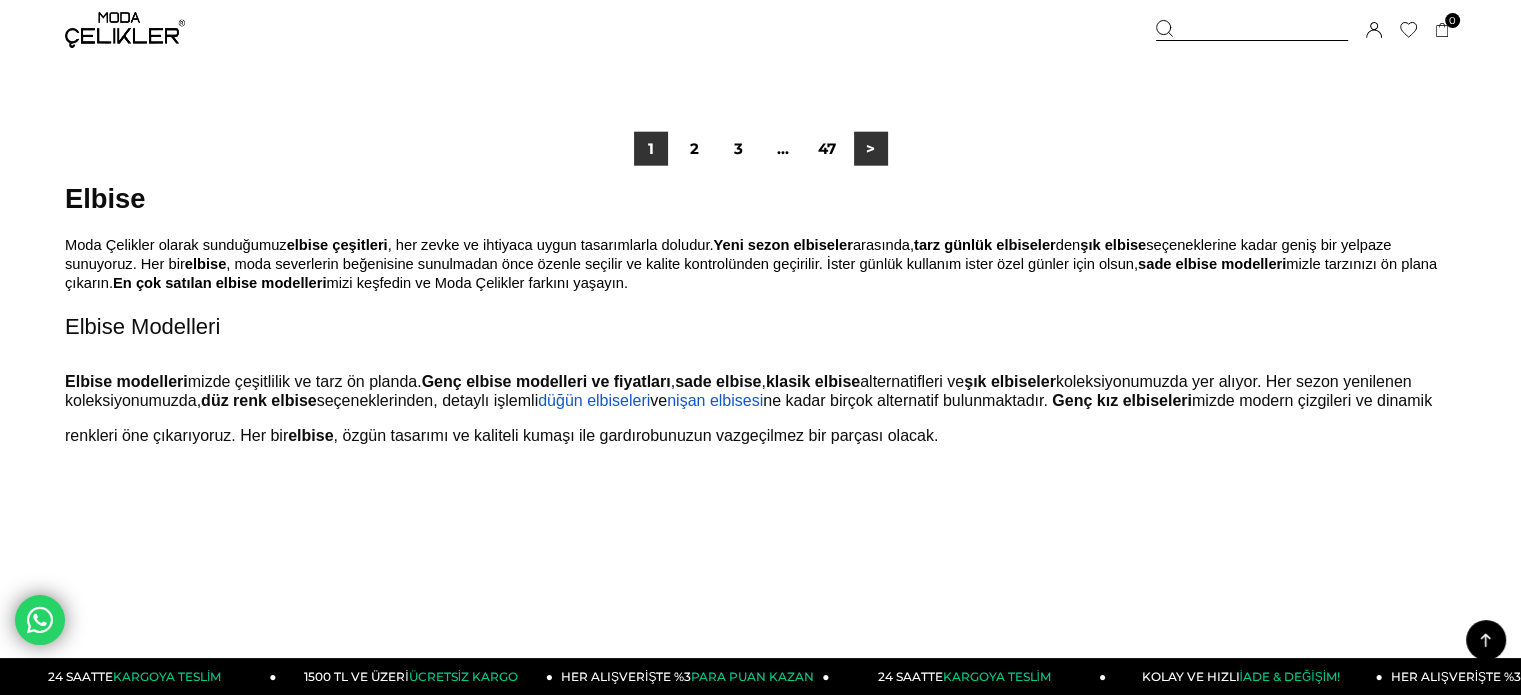 click on ">" at bounding box center (871, 149) 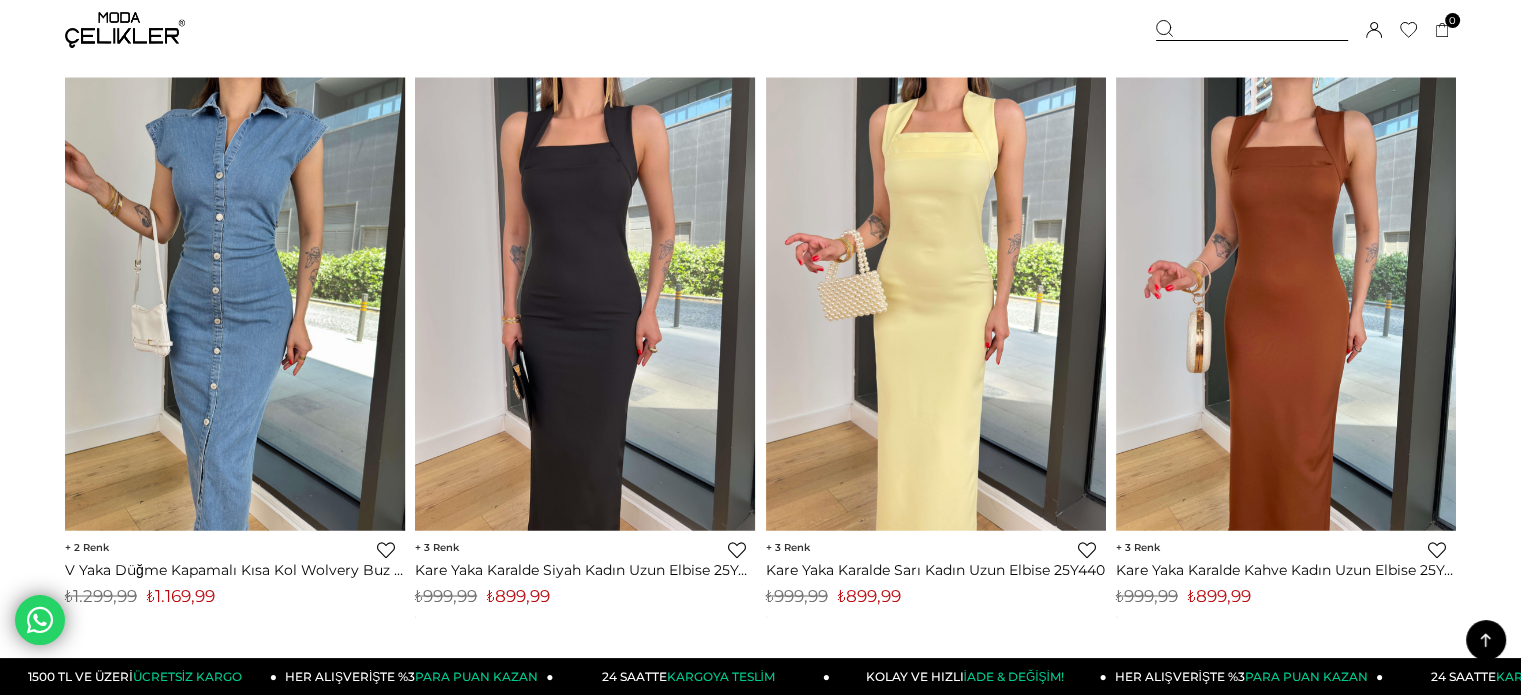 scroll, scrollTop: 3300, scrollLeft: 0, axis: vertical 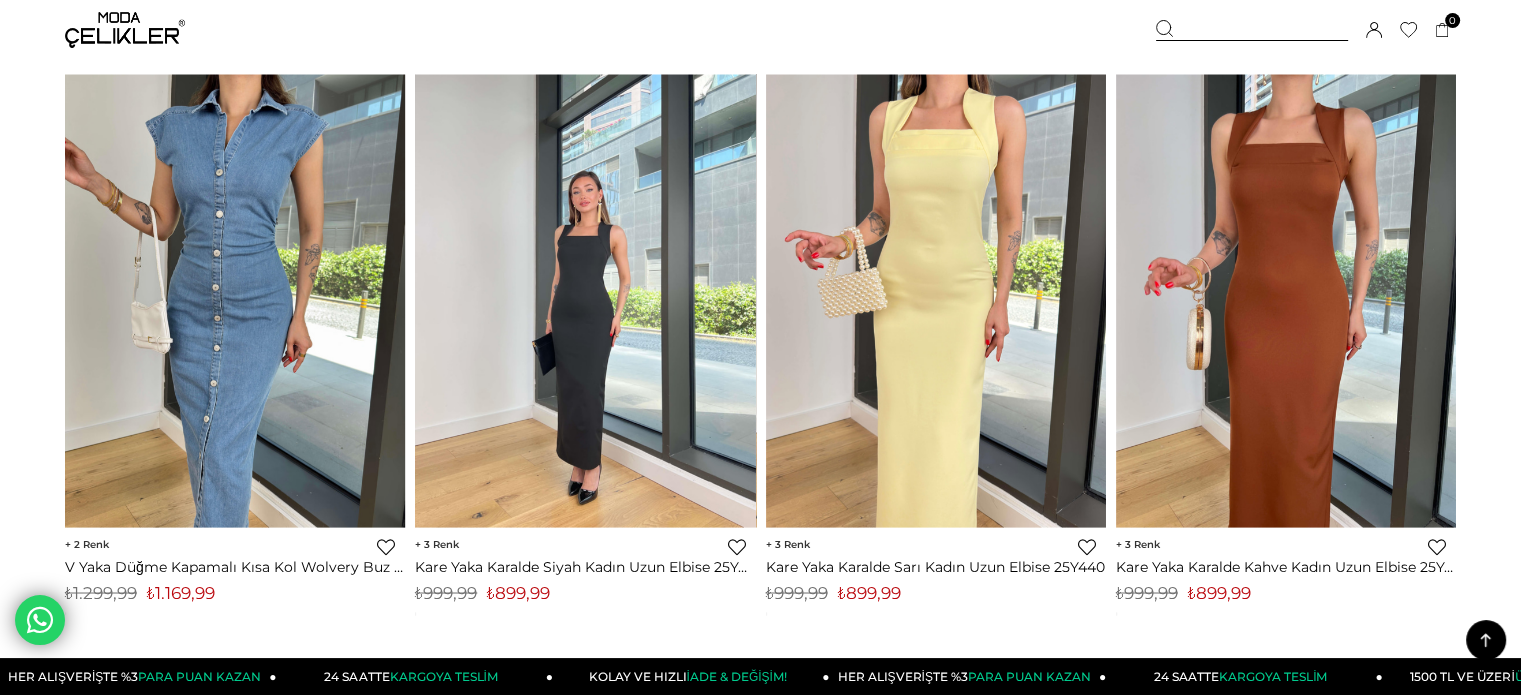 click at bounding box center (585, 300) 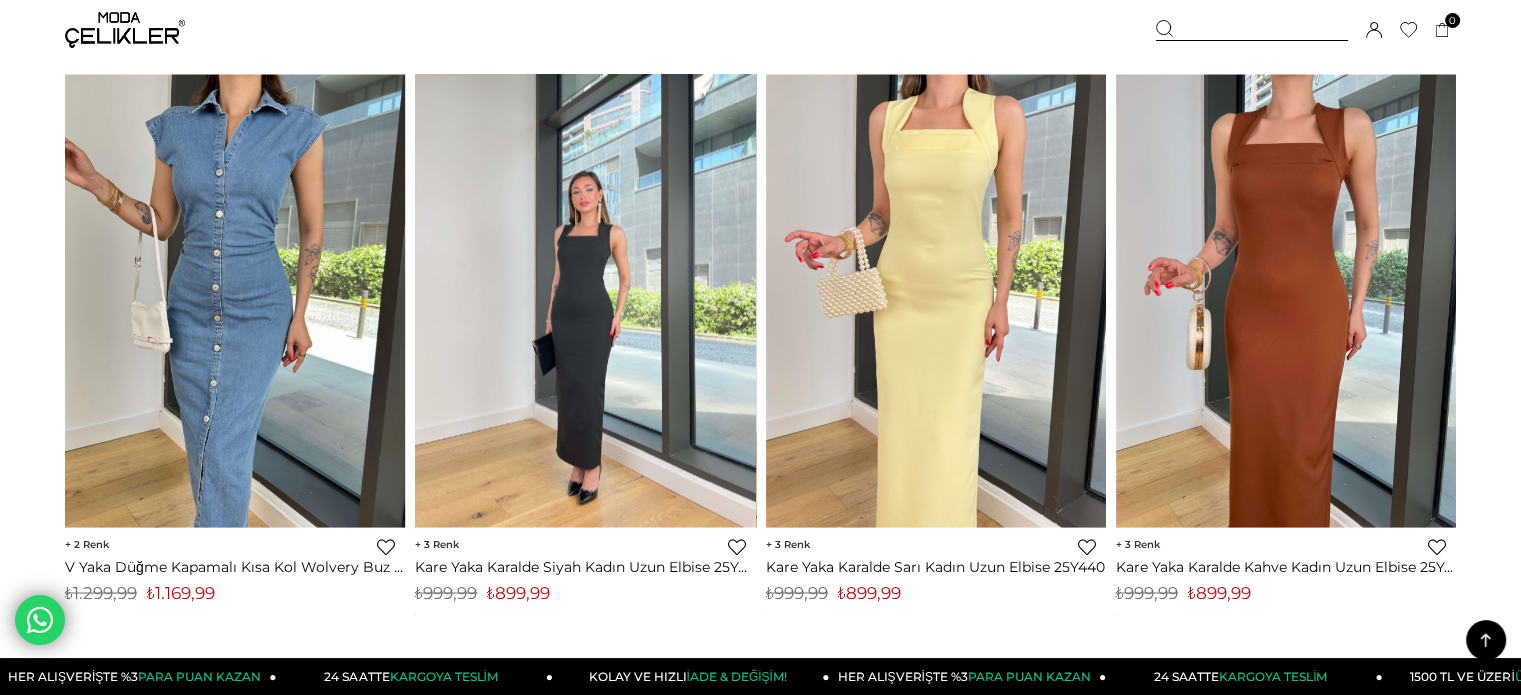 drag, startPoint x: 580, startPoint y: 293, endPoint x: 555, endPoint y: 220, distance: 77.16217 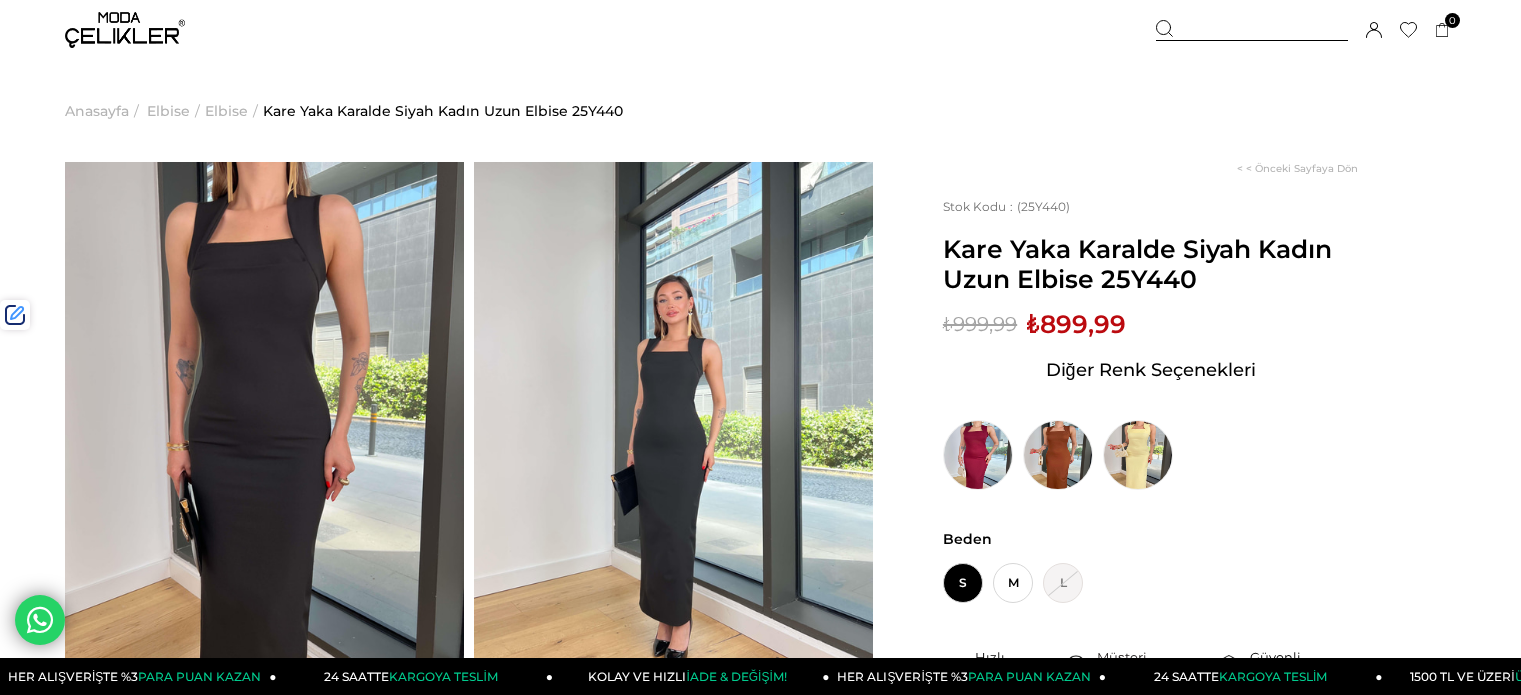 scroll, scrollTop: 0, scrollLeft: 0, axis: both 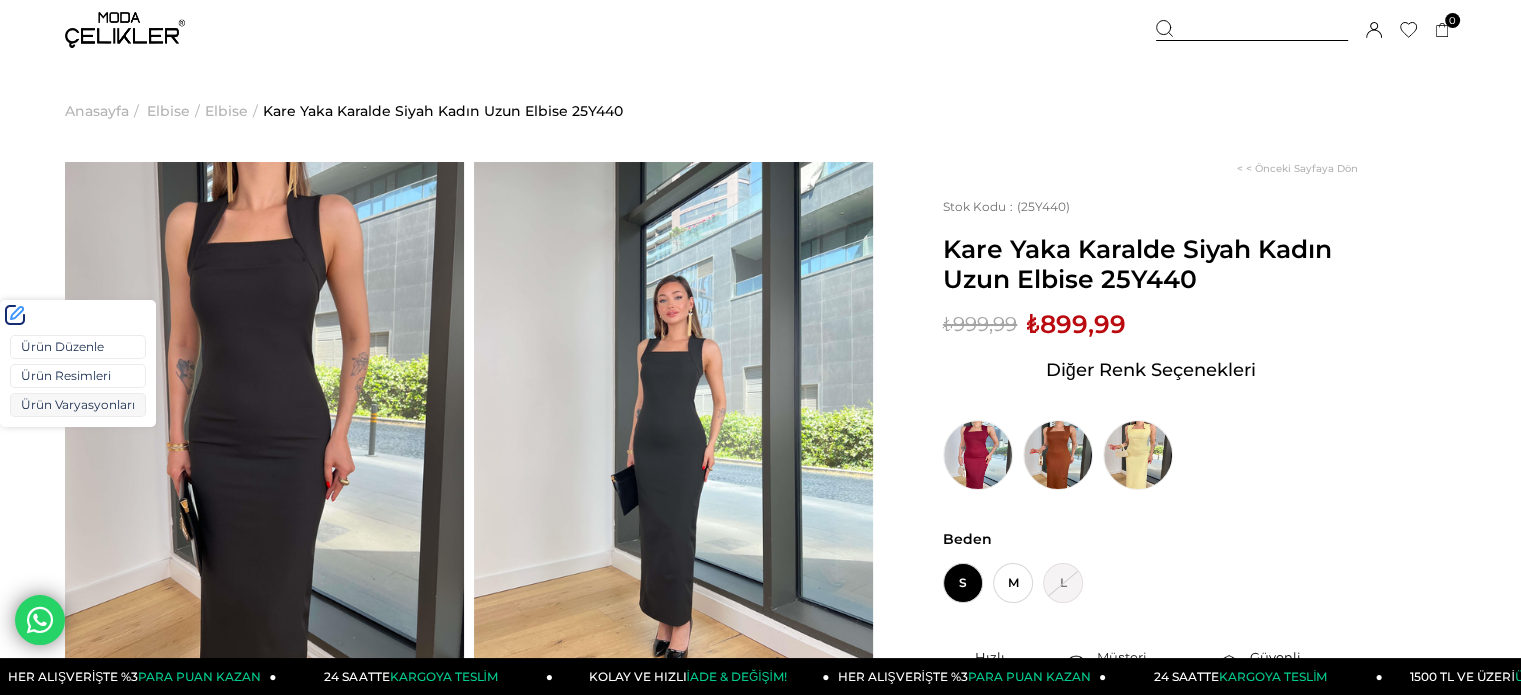 click on "Ürün Varyasyonları" at bounding box center (78, 405) 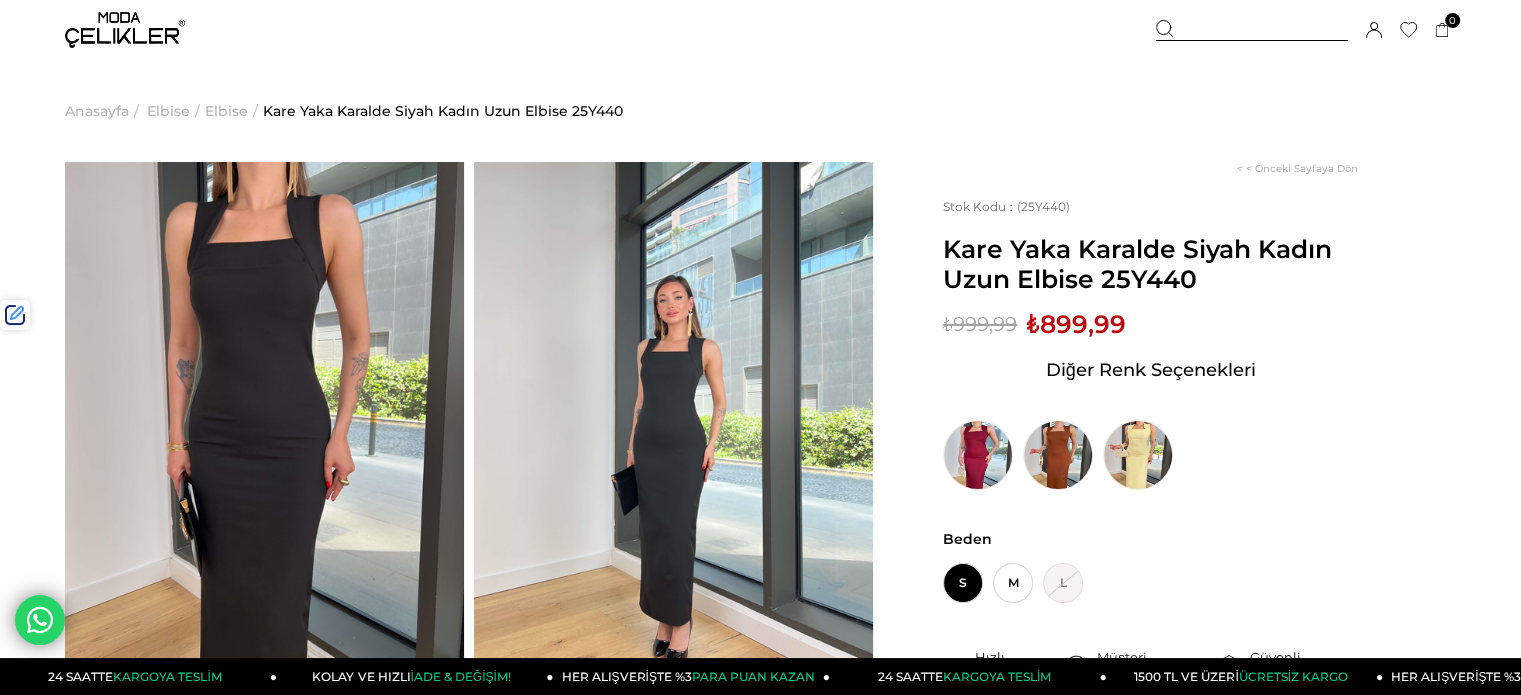 click on "₺899,99" at bounding box center [1076, 324] 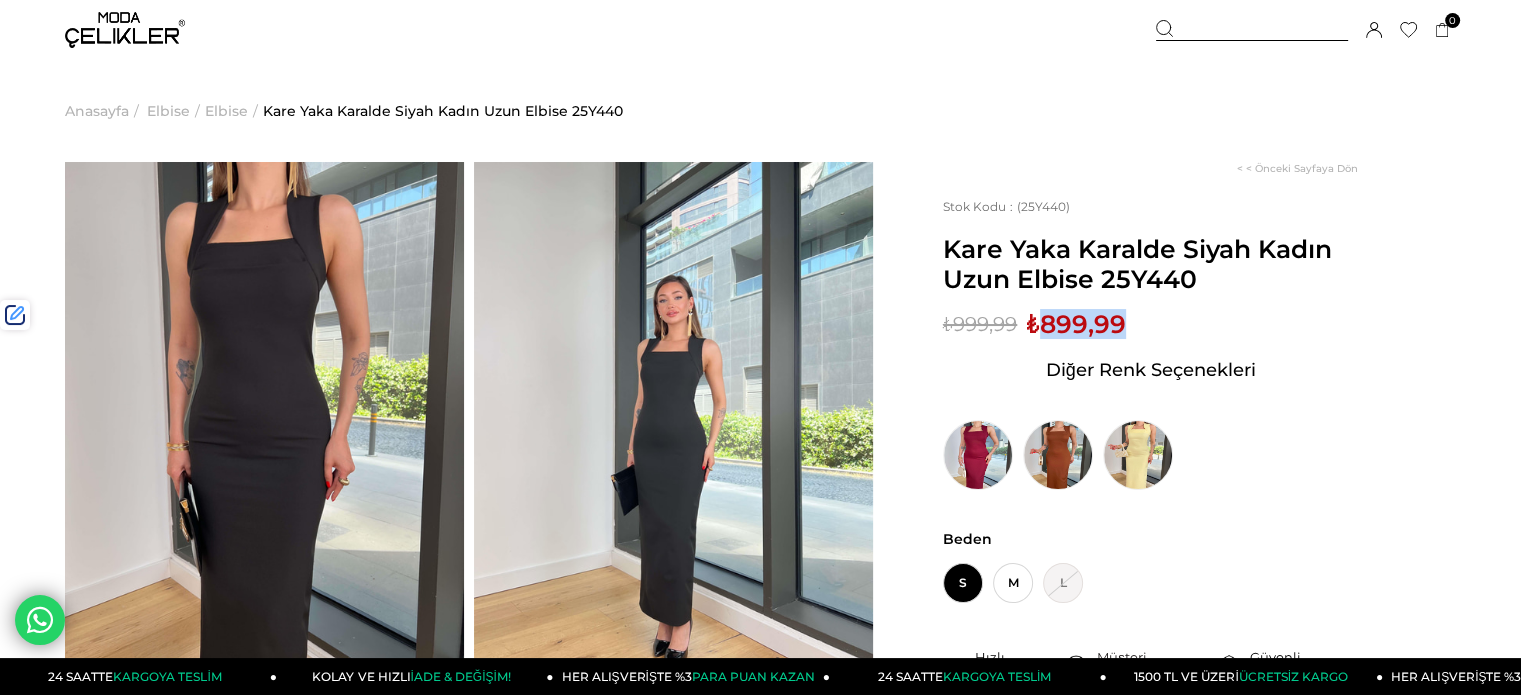 click on "₺899,99" at bounding box center [1076, 324] 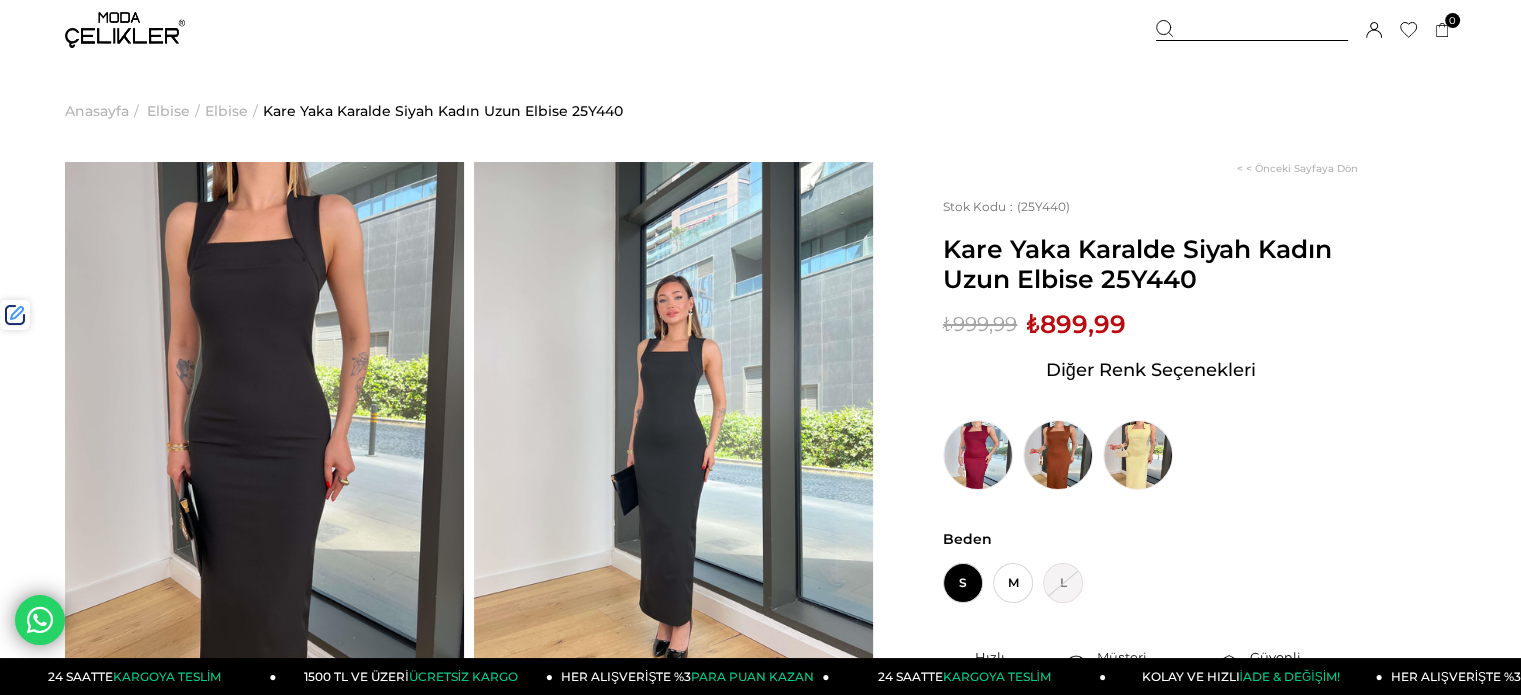 click at bounding box center (1252, 30) 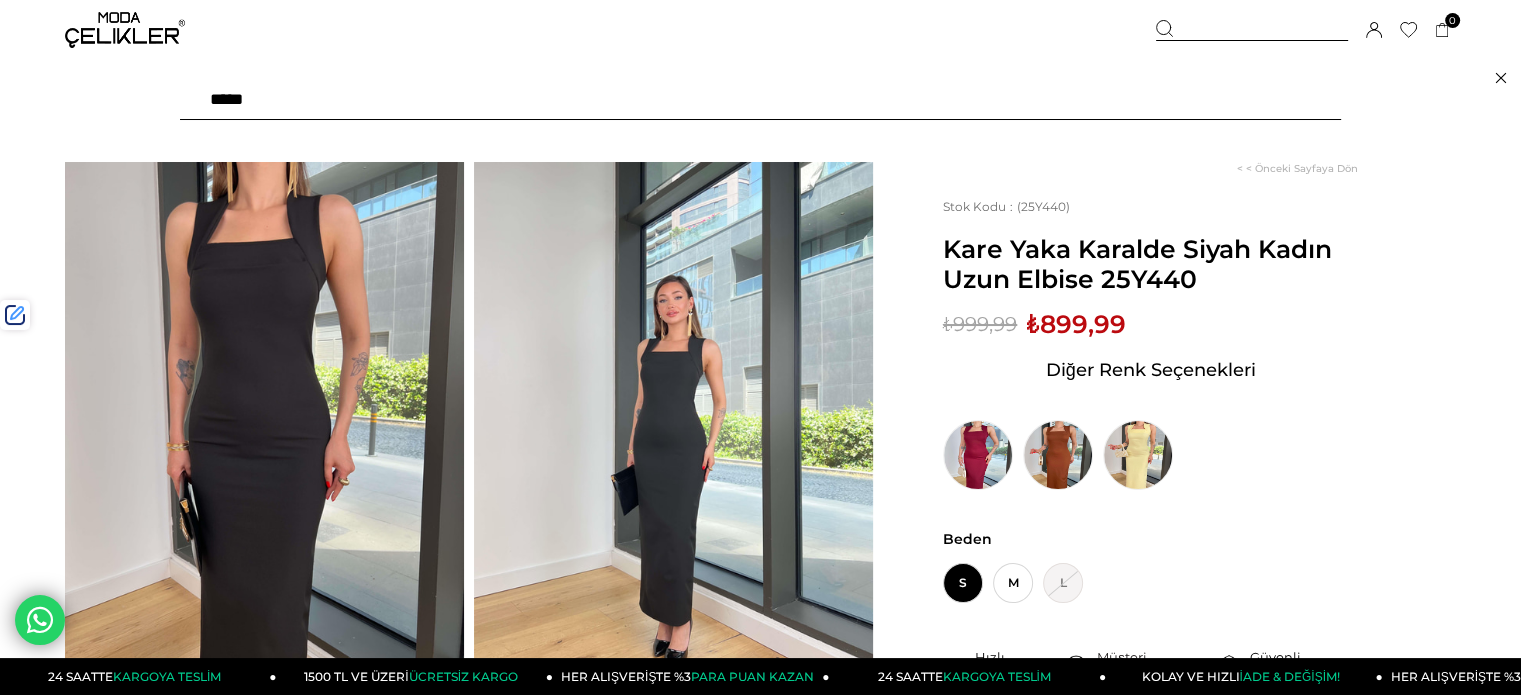 click at bounding box center [760, 100] 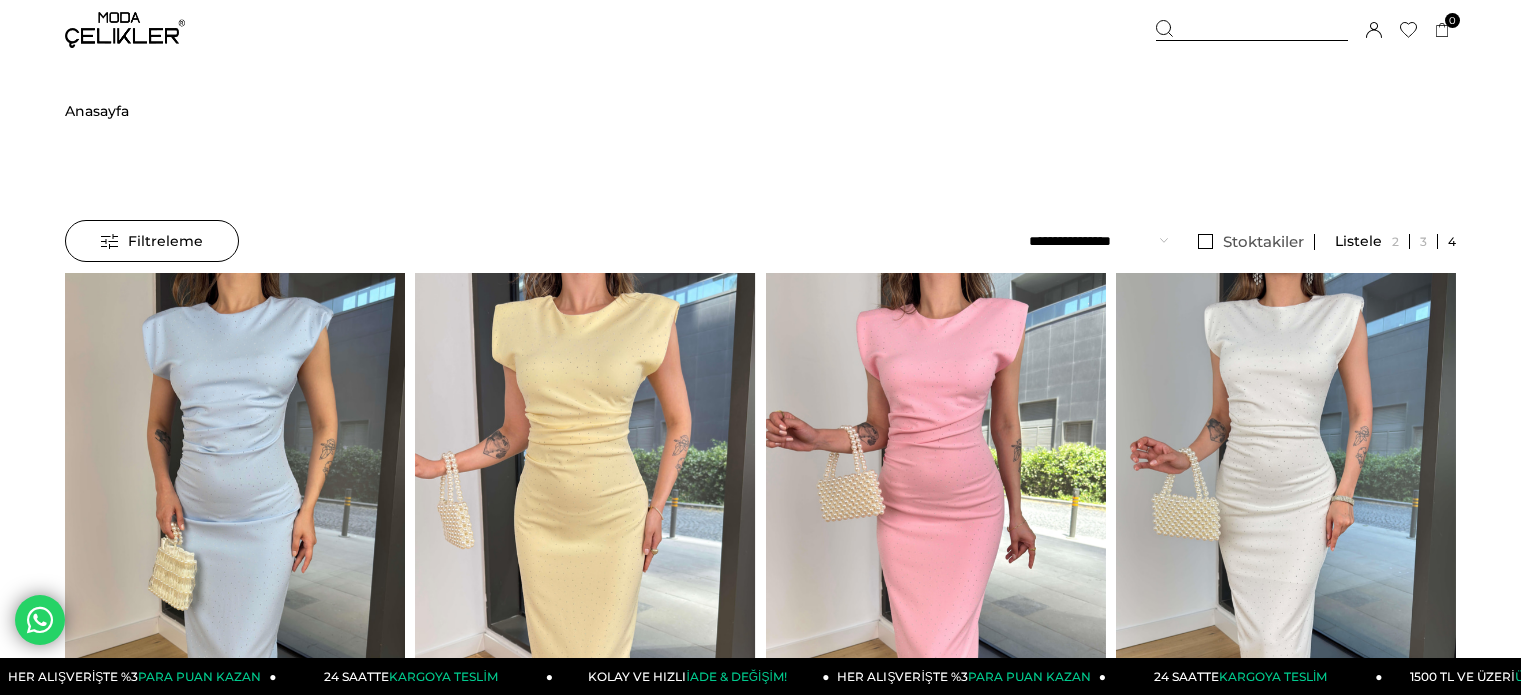 scroll, scrollTop: 0, scrollLeft: 0, axis: both 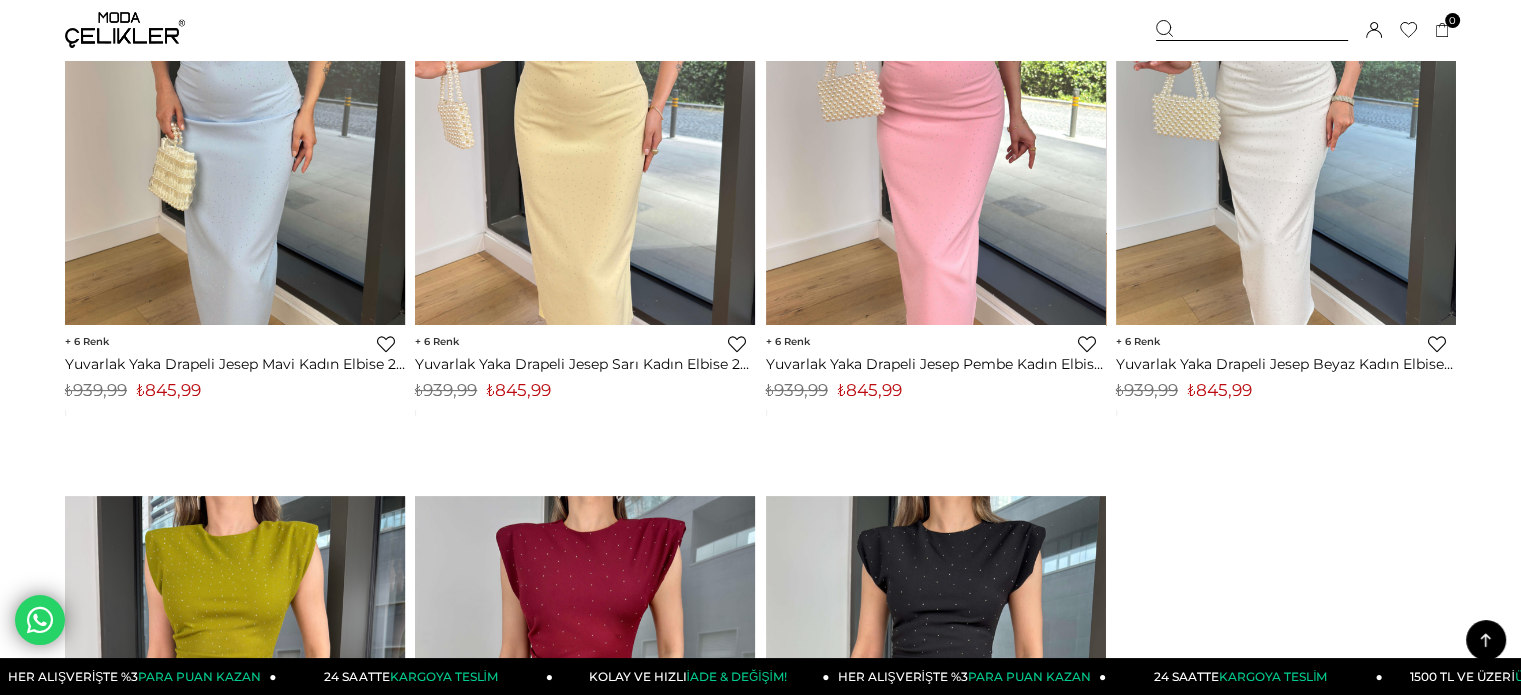 click on "₺845,99" at bounding box center (870, 390) 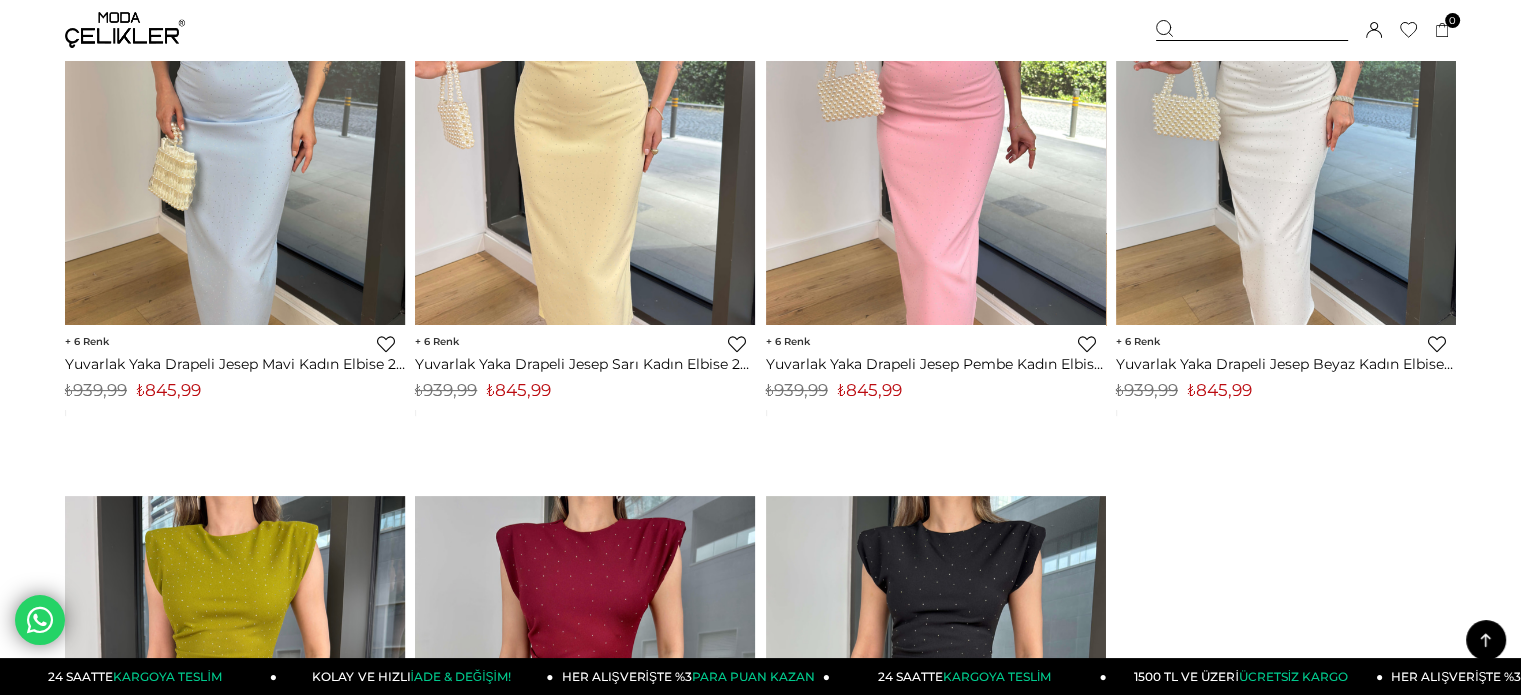 click on "₺845,99" at bounding box center (870, 390) 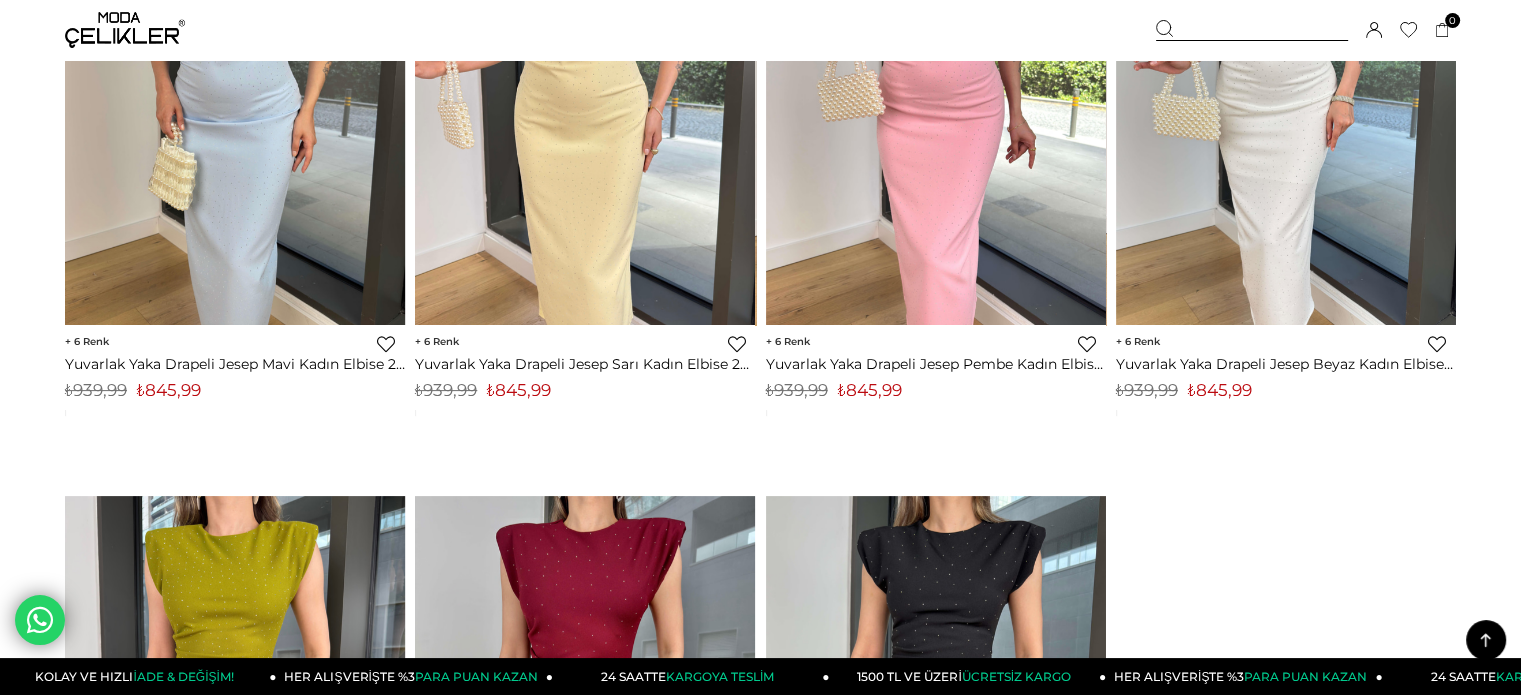 click at bounding box center (1252, 30) 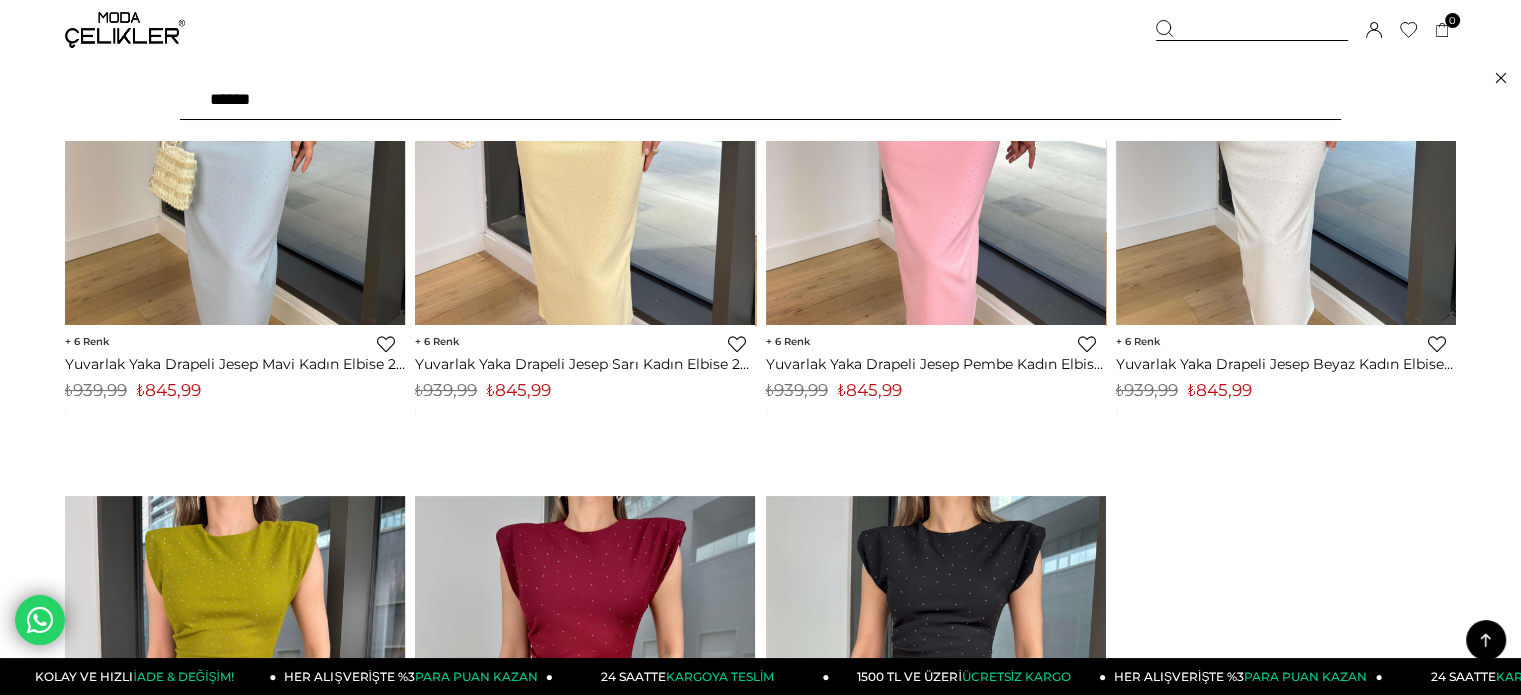 click on "******" at bounding box center (760, 100) 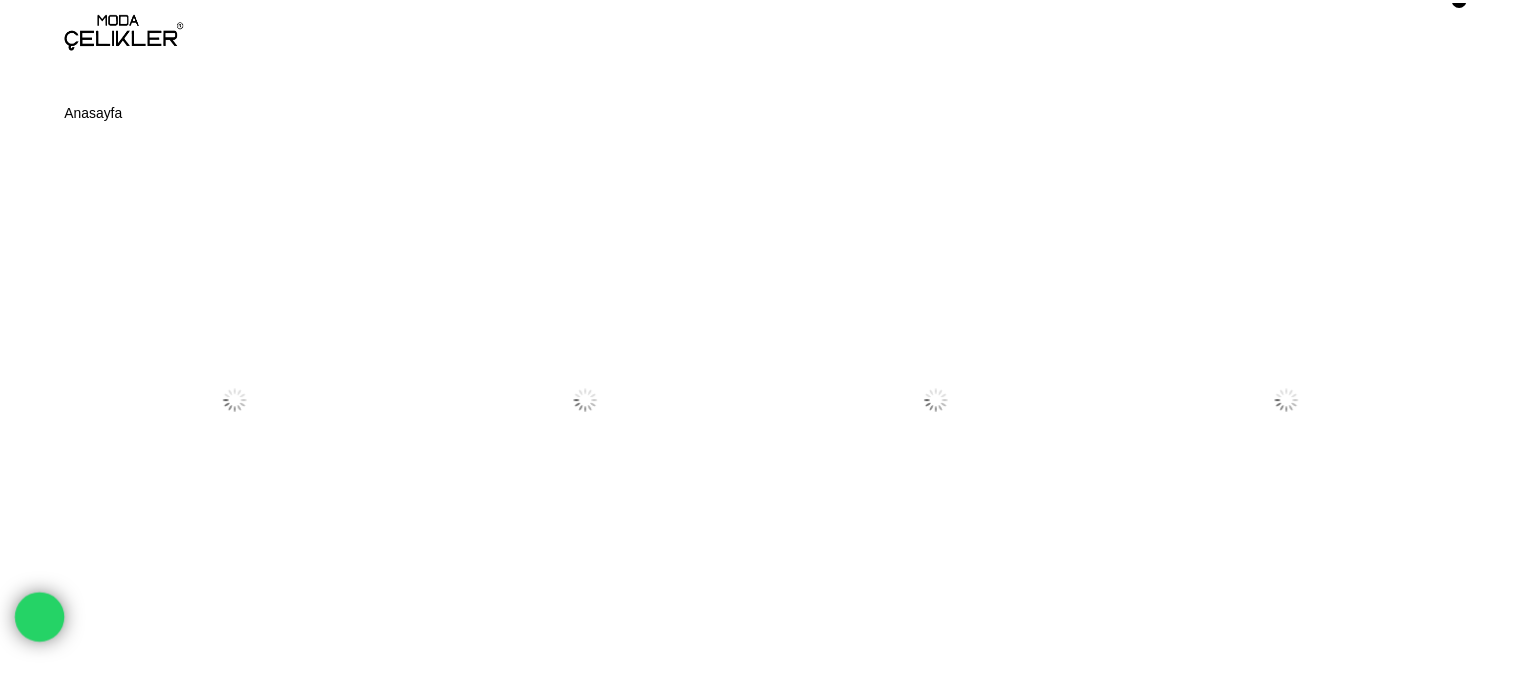 scroll, scrollTop: 0, scrollLeft: 0, axis: both 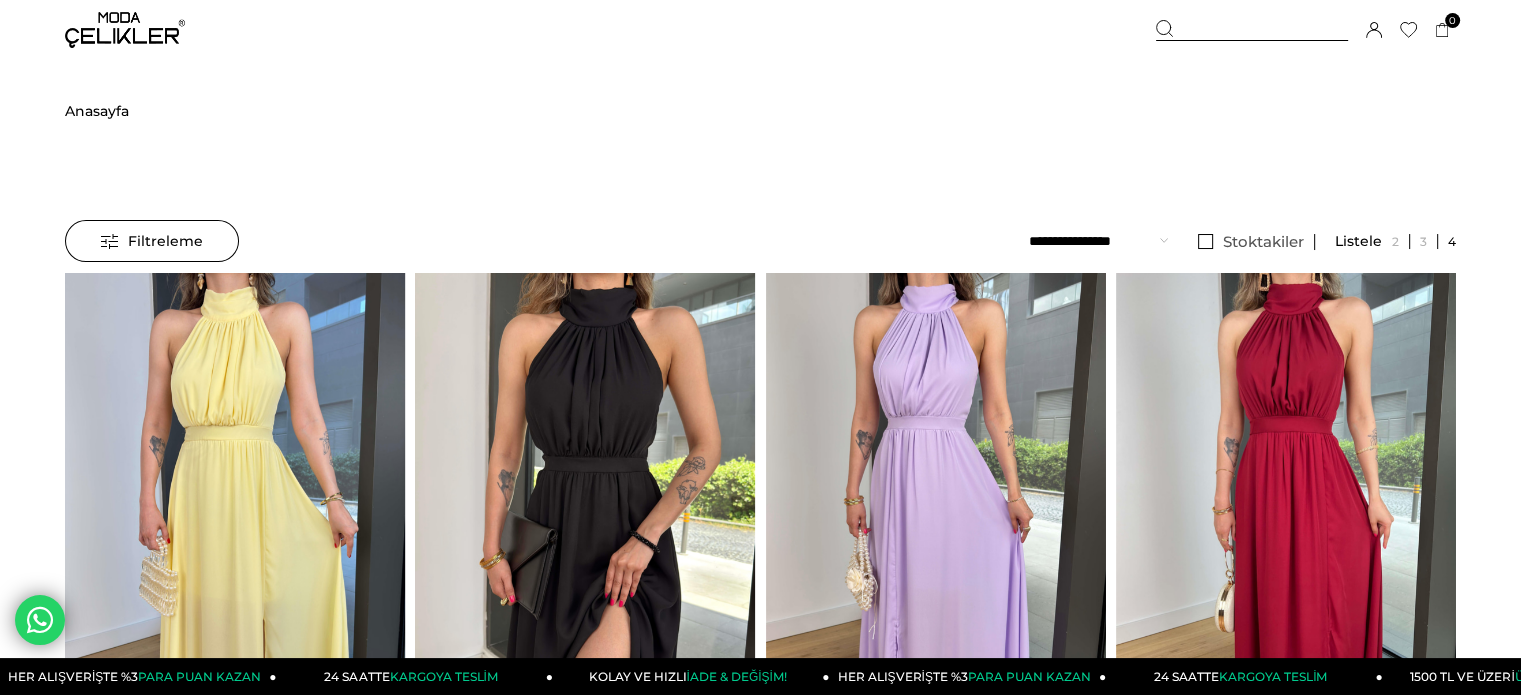click at bounding box center [585, 499] 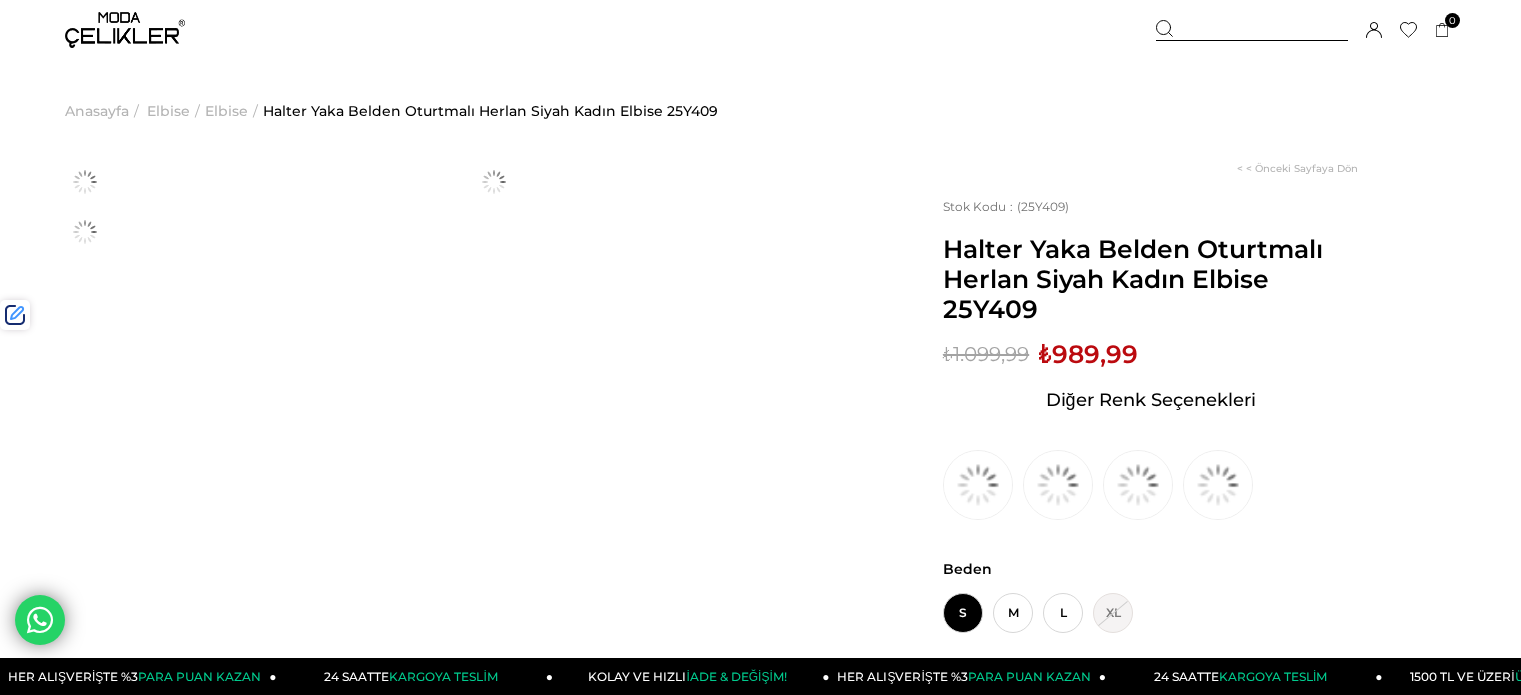 scroll, scrollTop: 0, scrollLeft: 0, axis: both 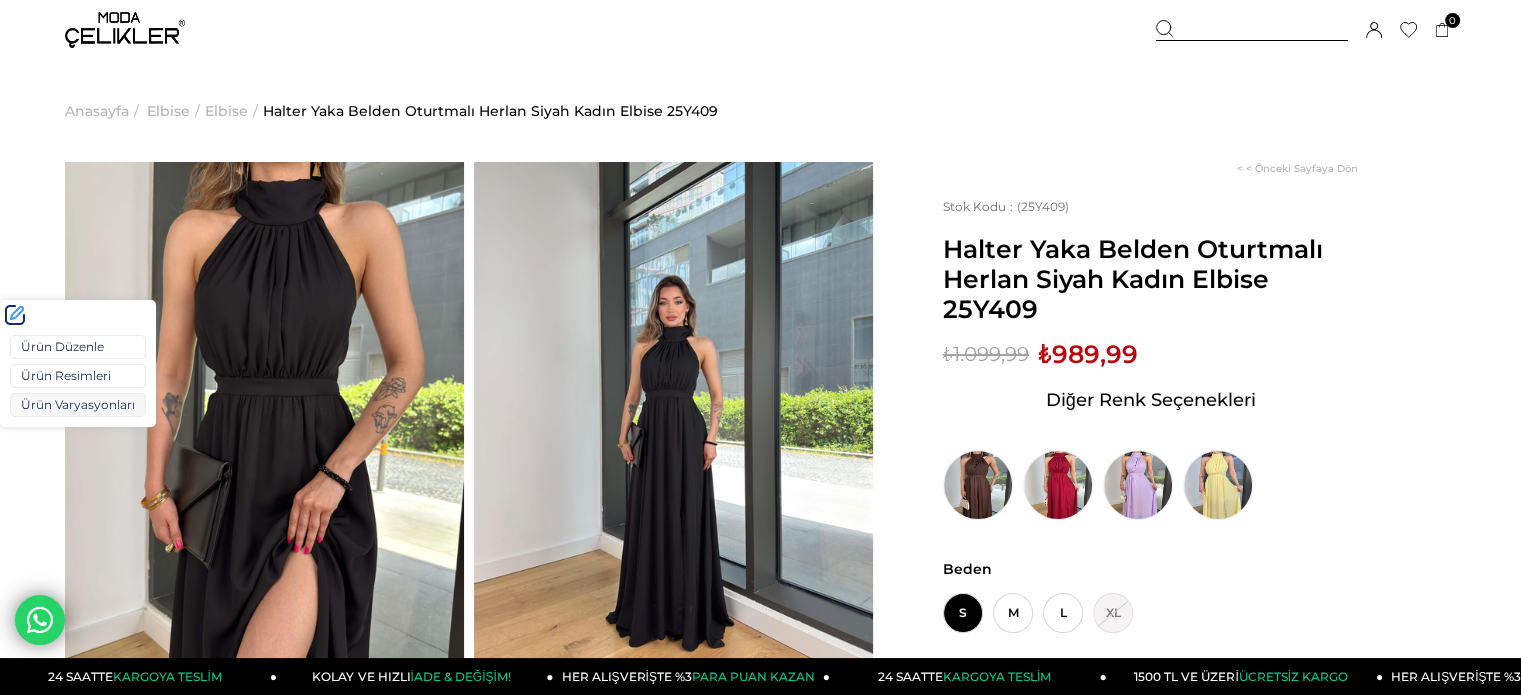 click on "Ürün Varyasyonları" at bounding box center (78, 405) 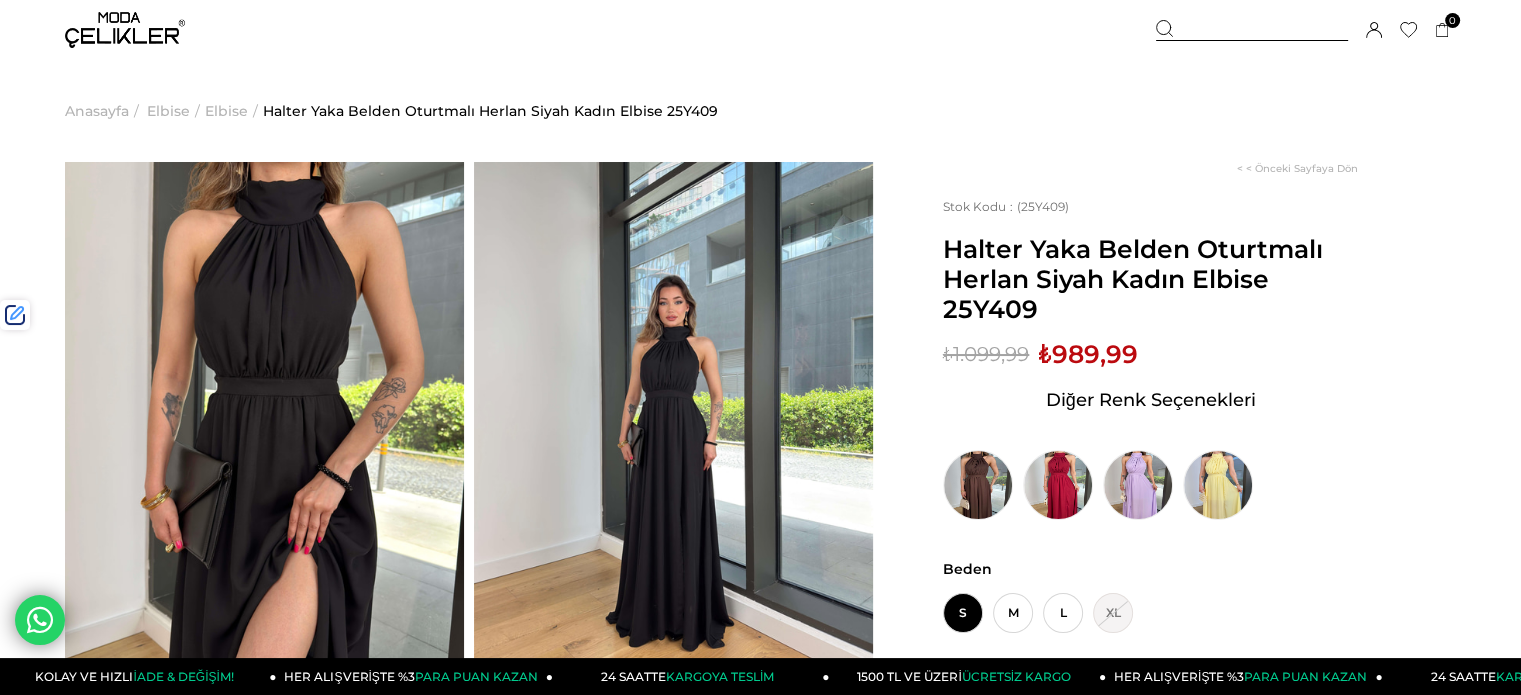 click on "Halter Yaka Belden Oturtmalı Herlan Siyah Kadın Elbise 25Y409" at bounding box center (1150, 279) 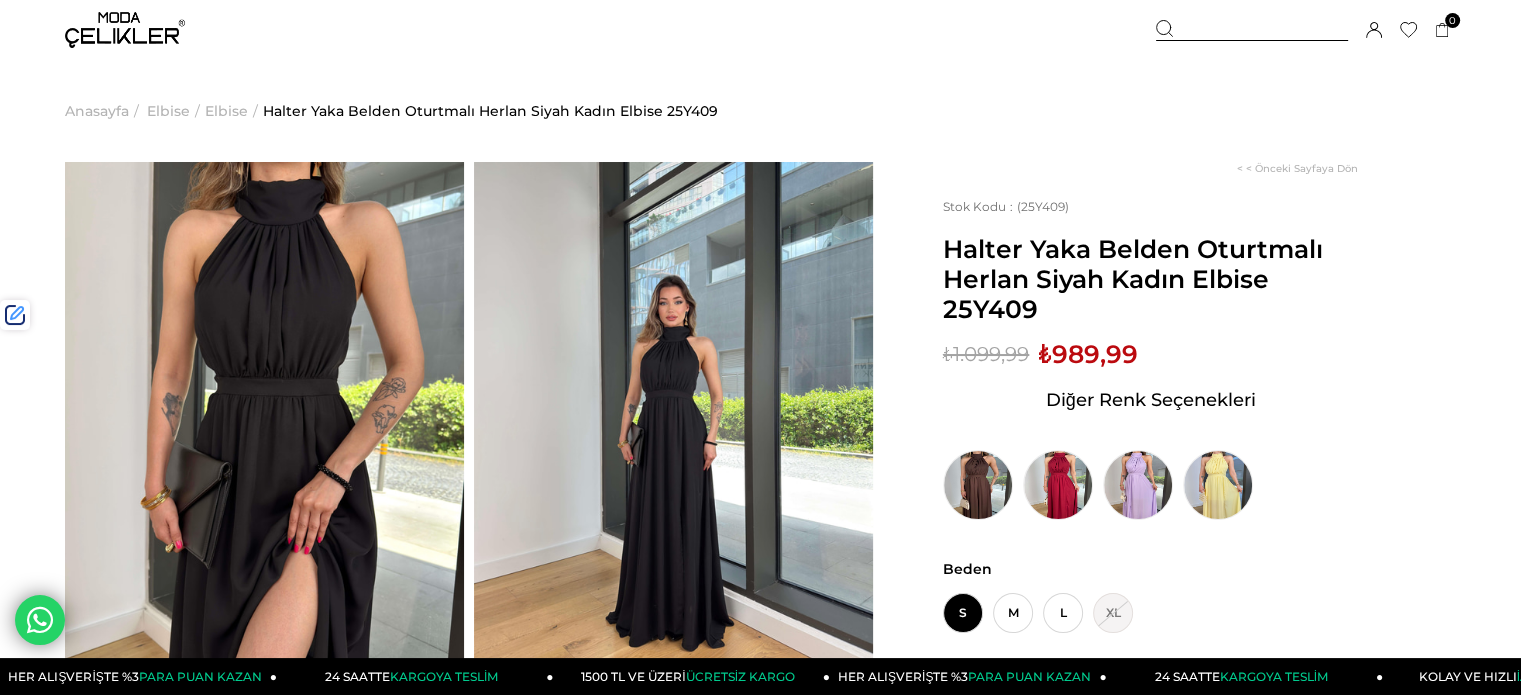 click at bounding box center (1252, 30) 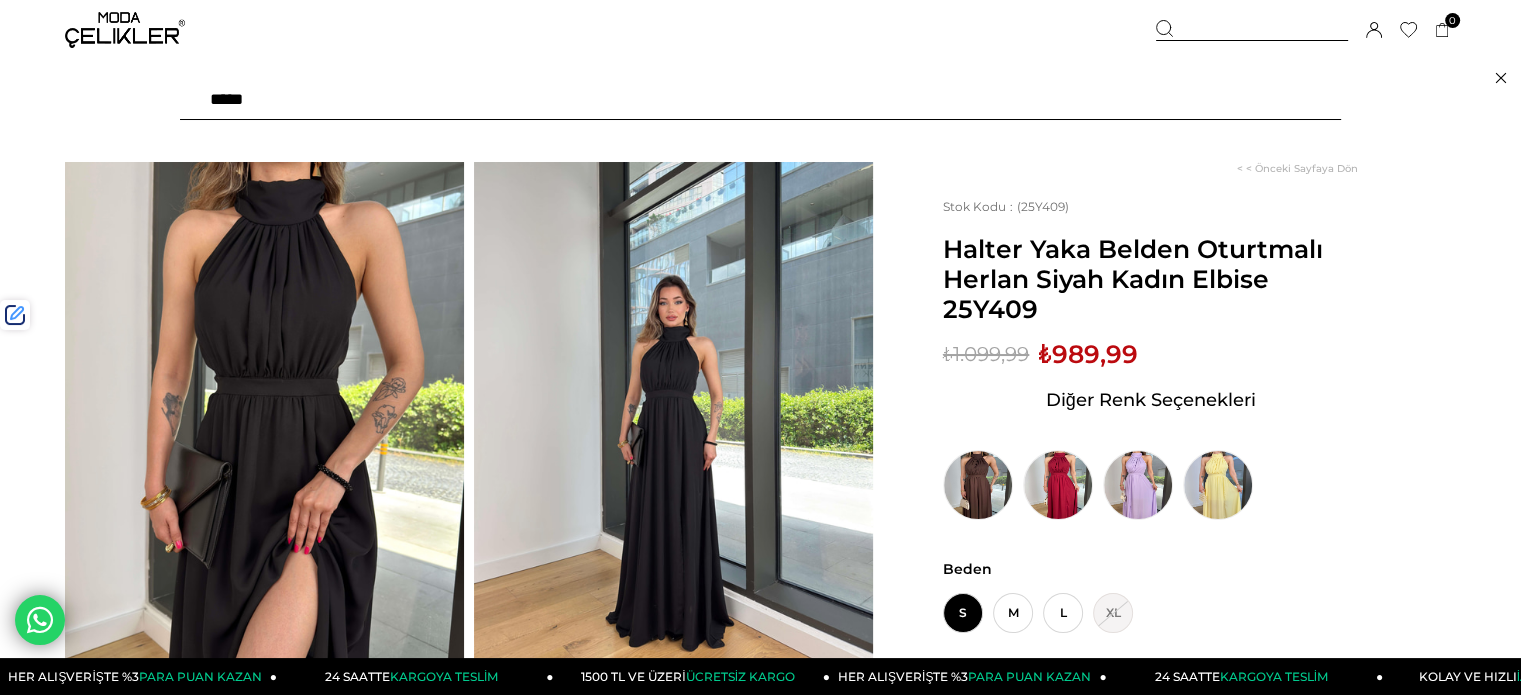 click at bounding box center [760, 100] 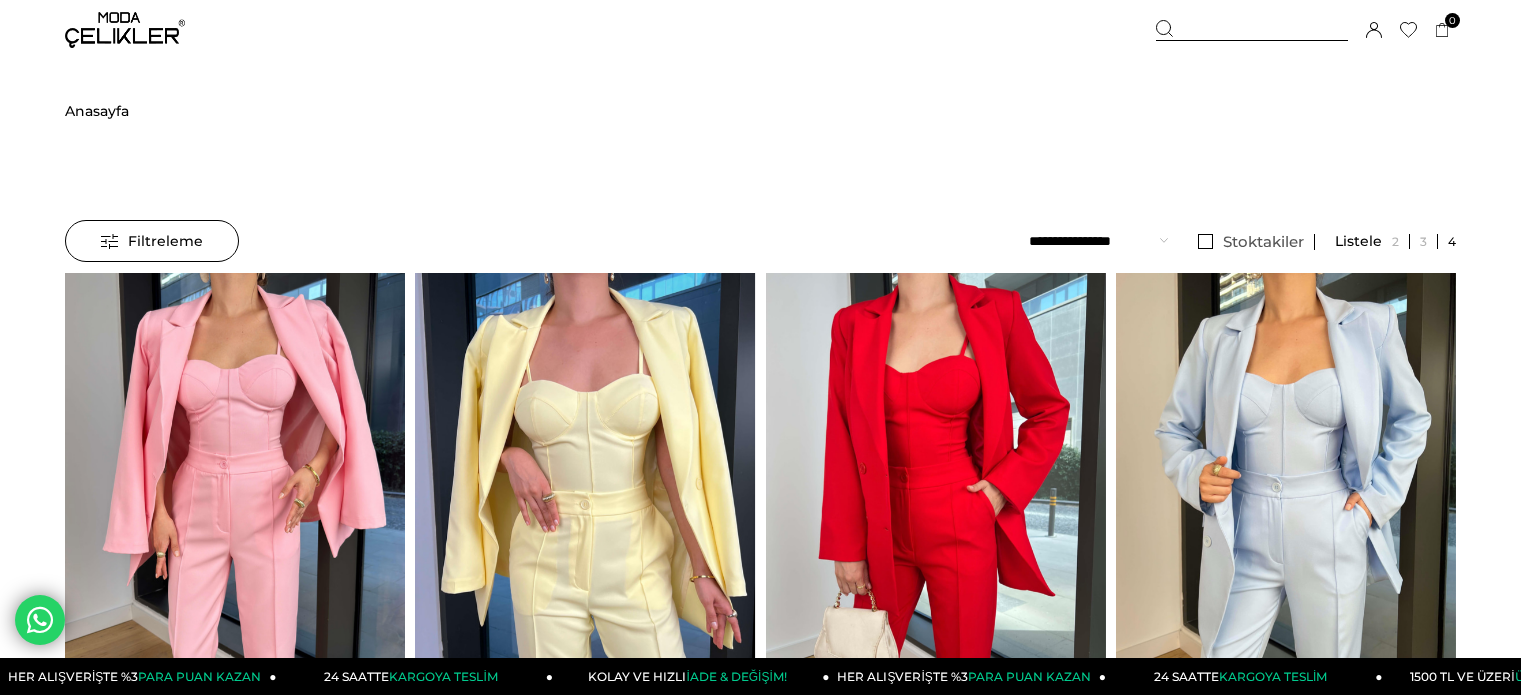 scroll, scrollTop: 0, scrollLeft: 0, axis: both 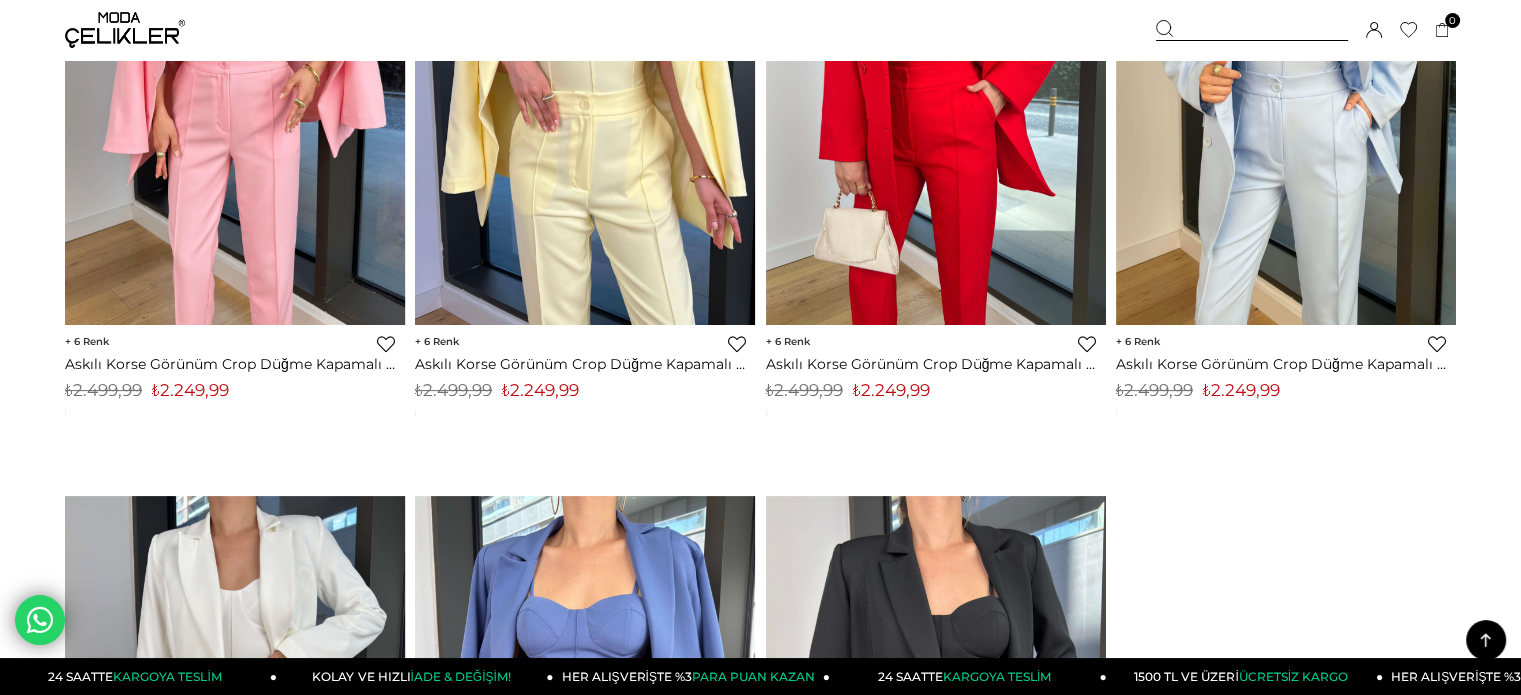 click on "₺2.249,99" at bounding box center (540, 390) 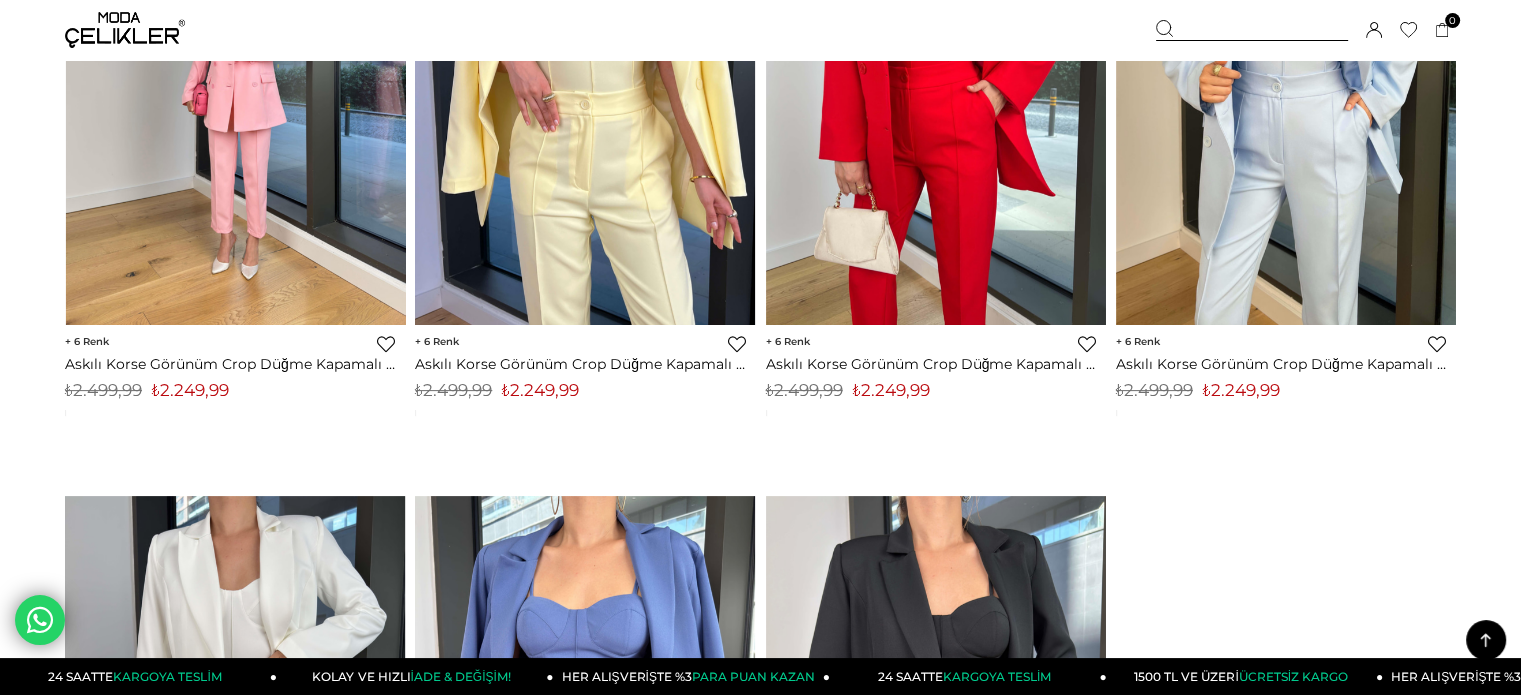 copy on "2.249,99" 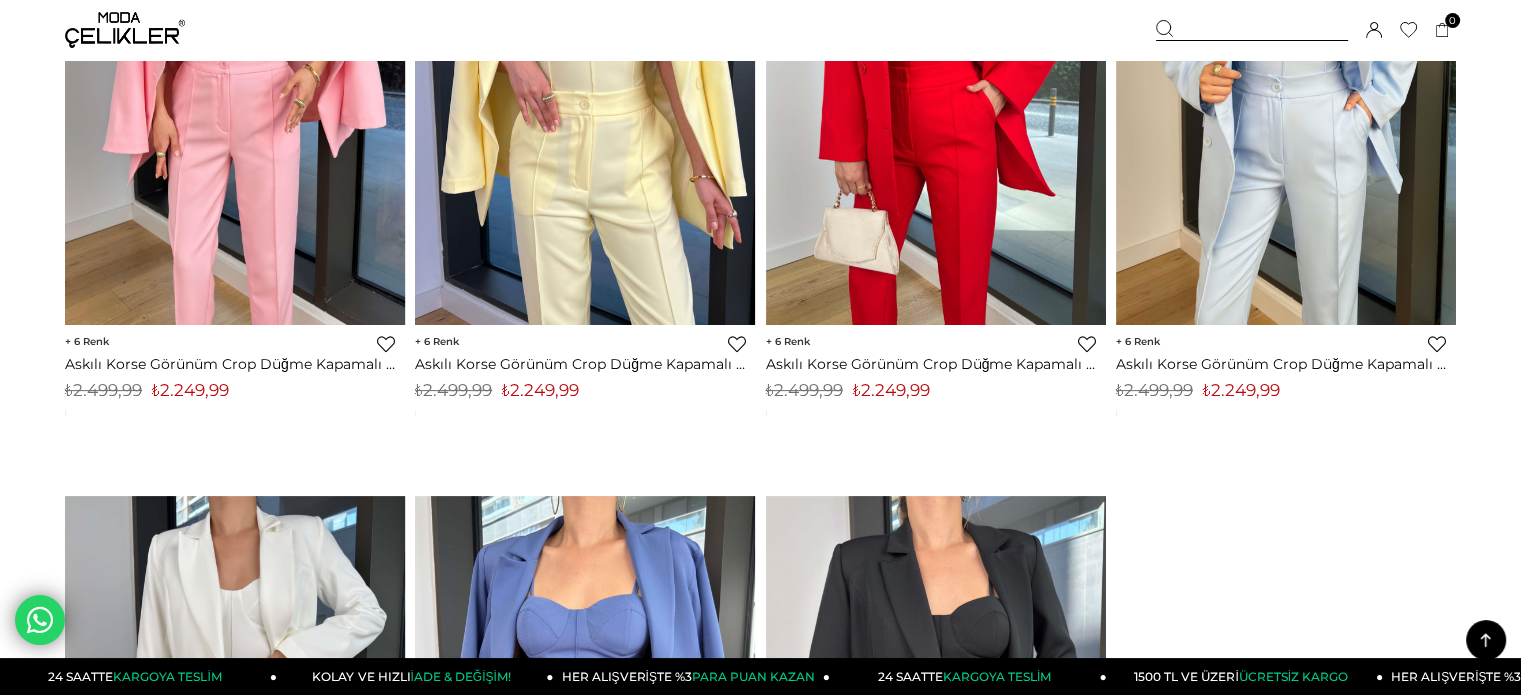 click at bounding box center (1252, 30) 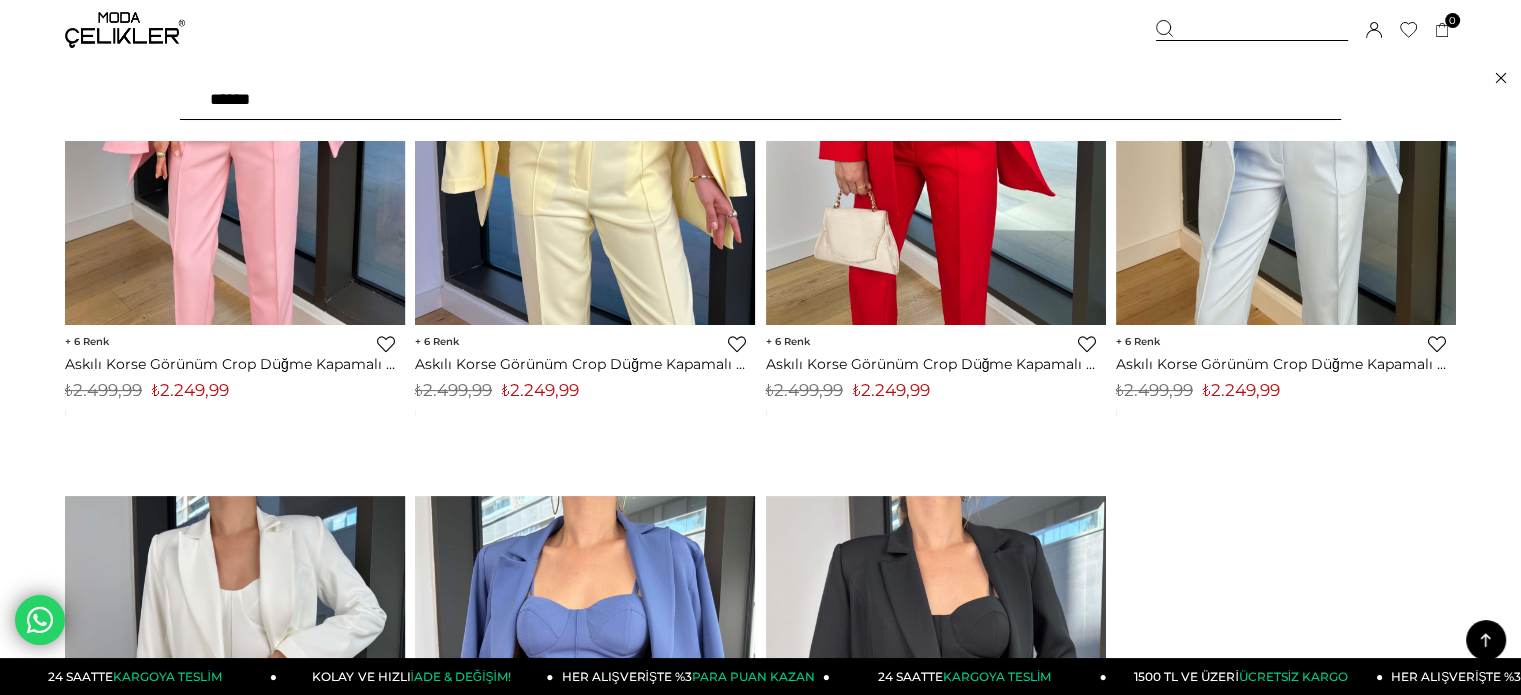 click on "******" at bounding box center [760, 100] 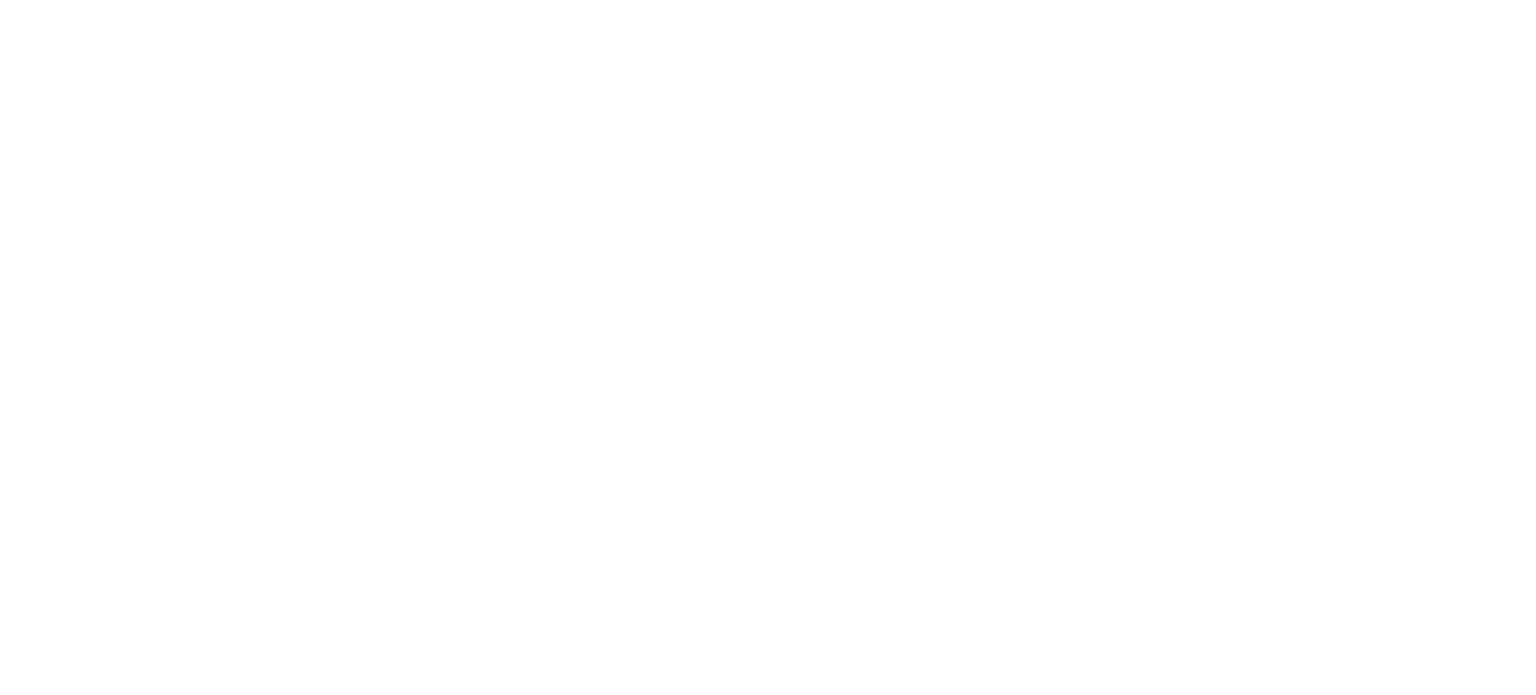 scroll, scrollTop: 0, scrollLeft: 0, axis: both 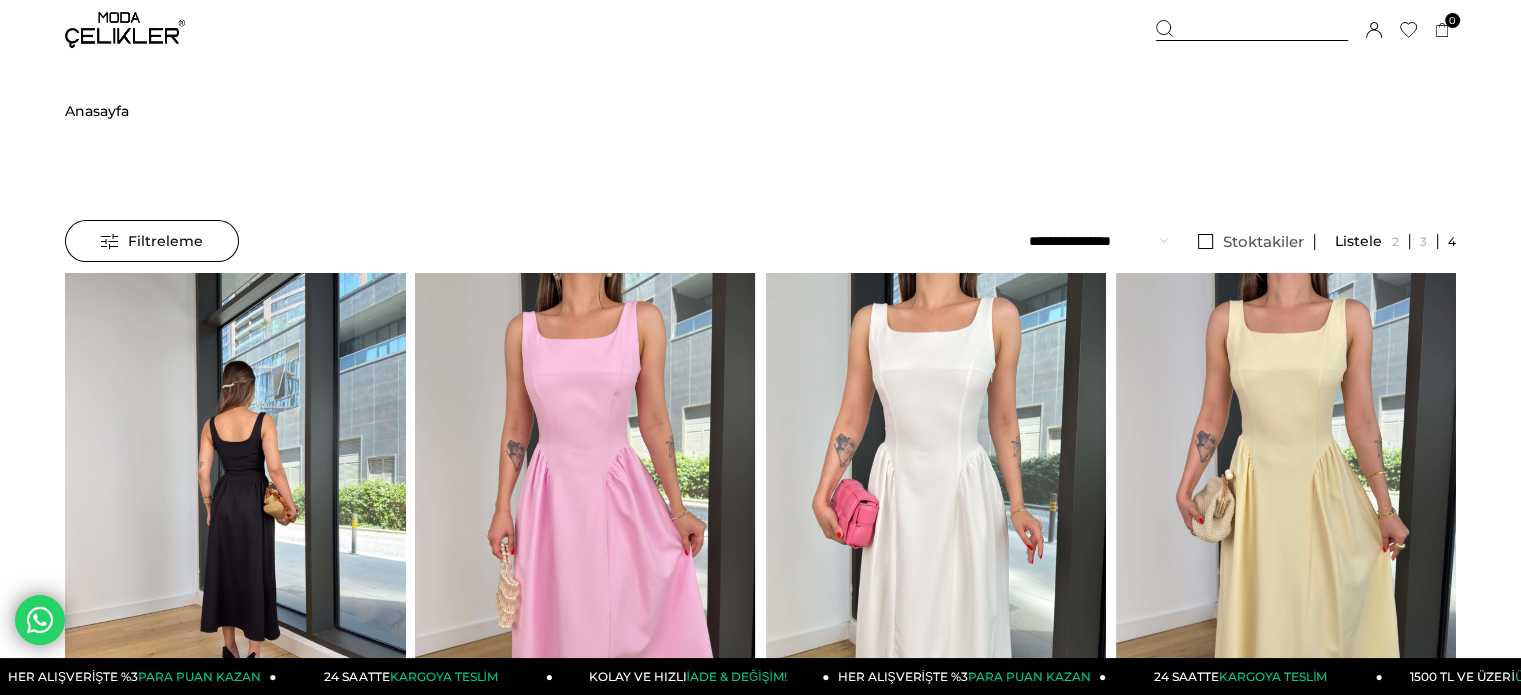 click at bounding box center (235, 499) 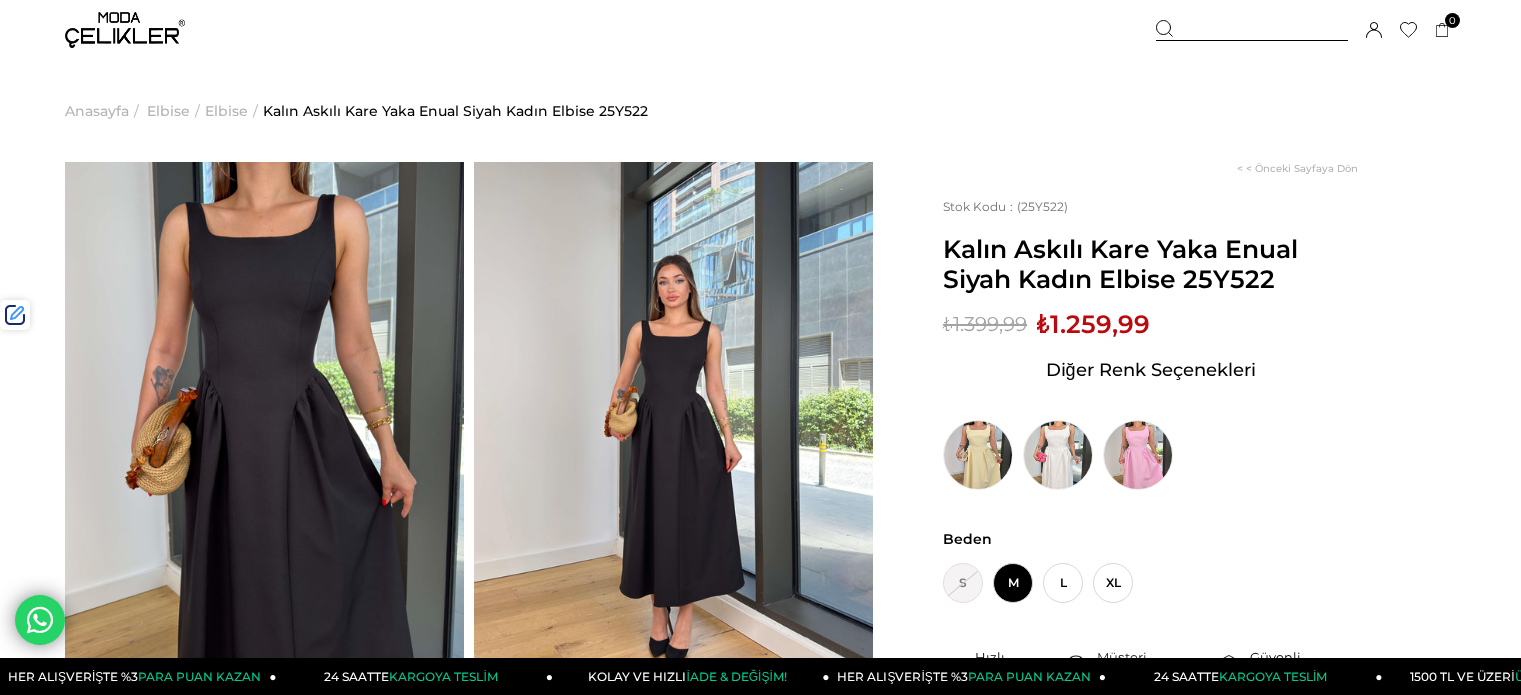 scroll, scrollTop: 0, scrollLeft: 0, axis: both 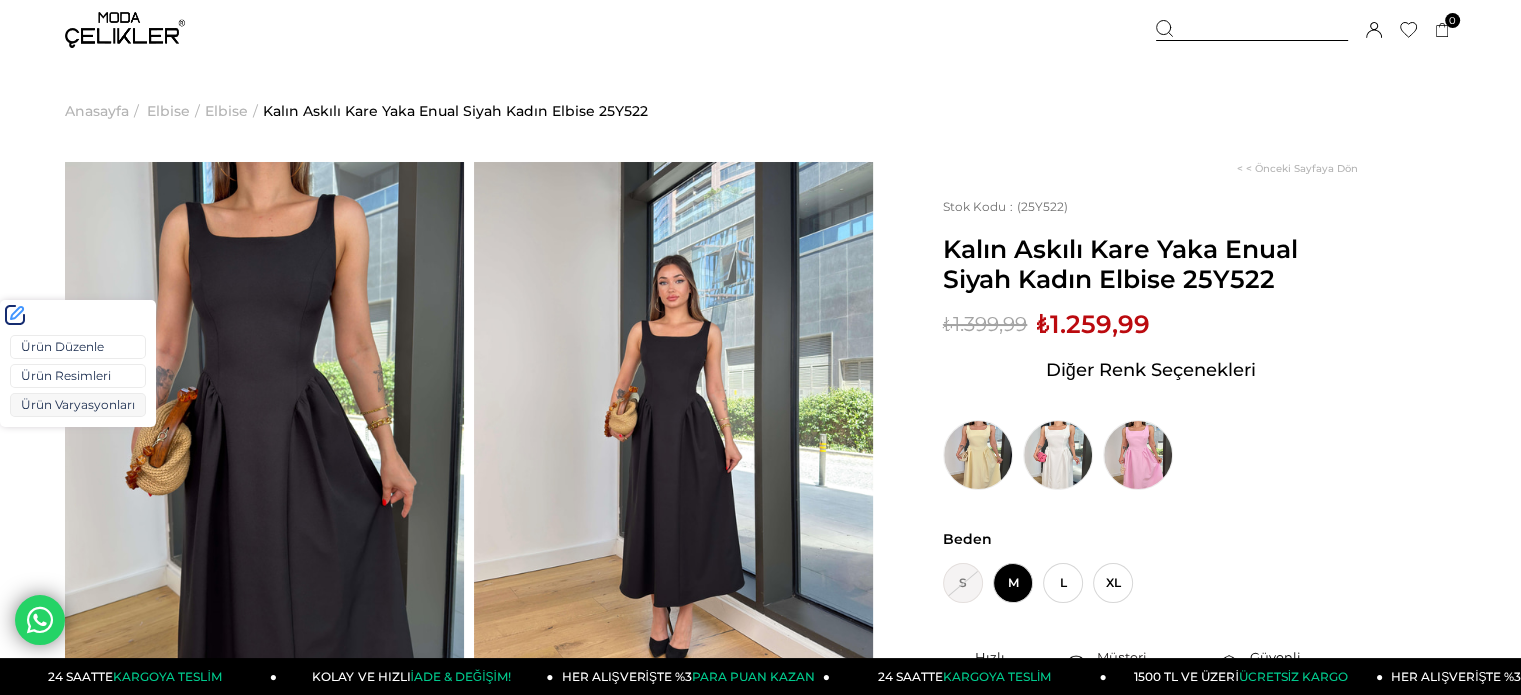 click on "Ürün Varyasyonları" at bounding box center (78, 405) 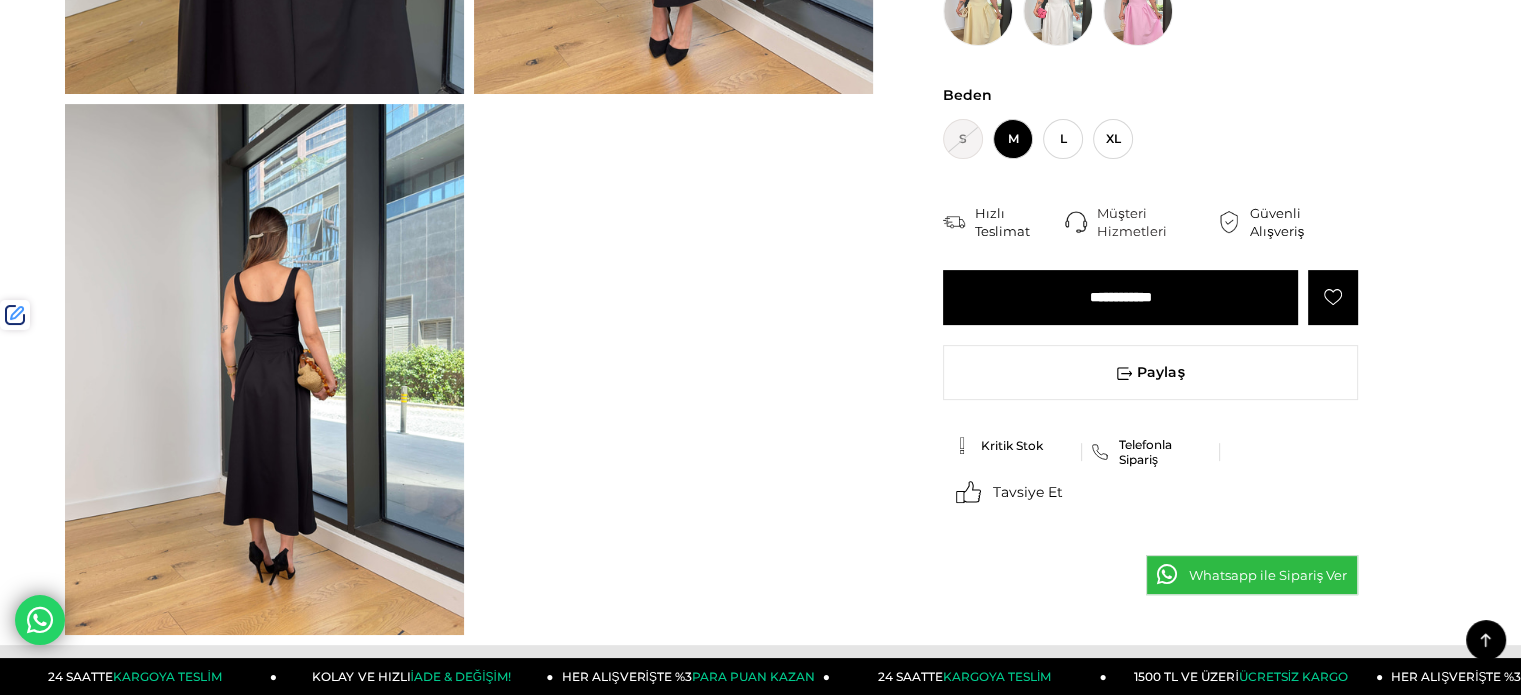 scroll, scrollTop: 0, scrollLeft: 0, axis: both 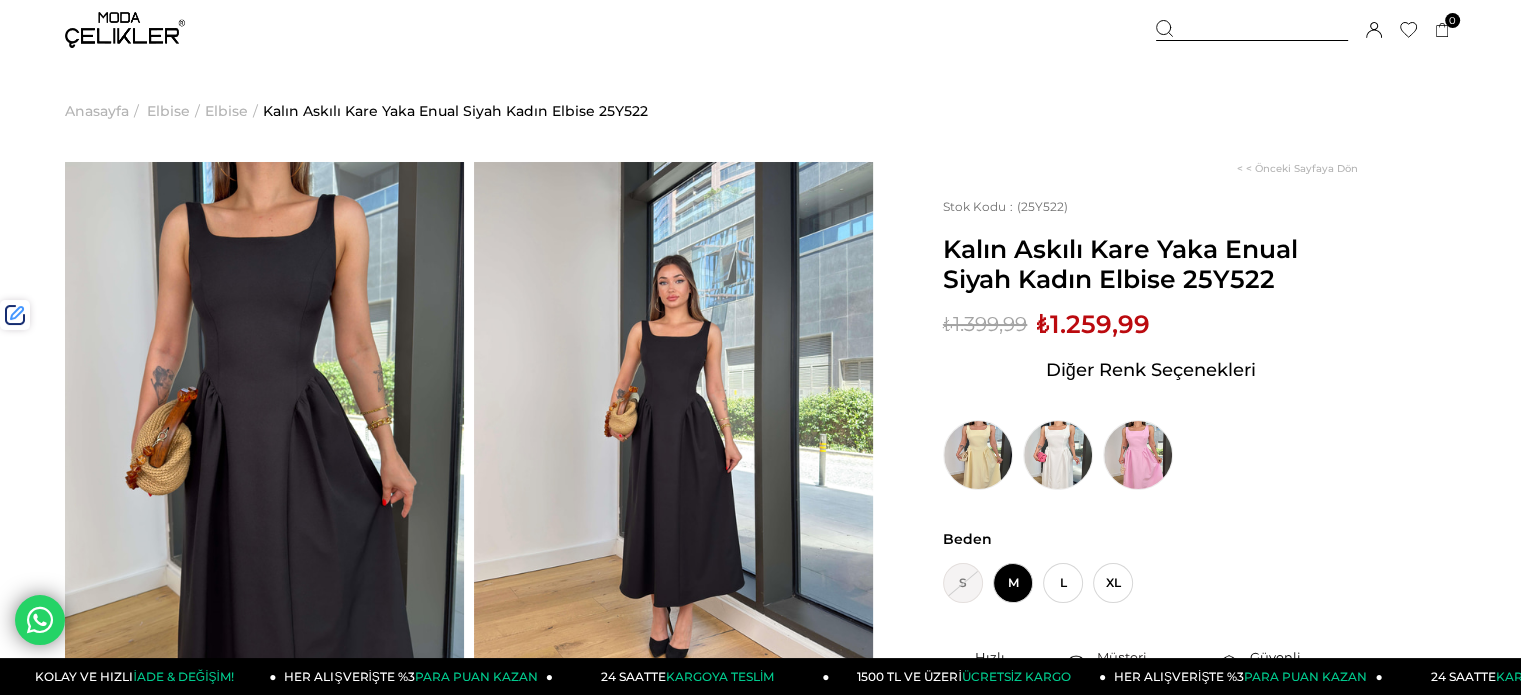 click at bounding box center [1252, 30] 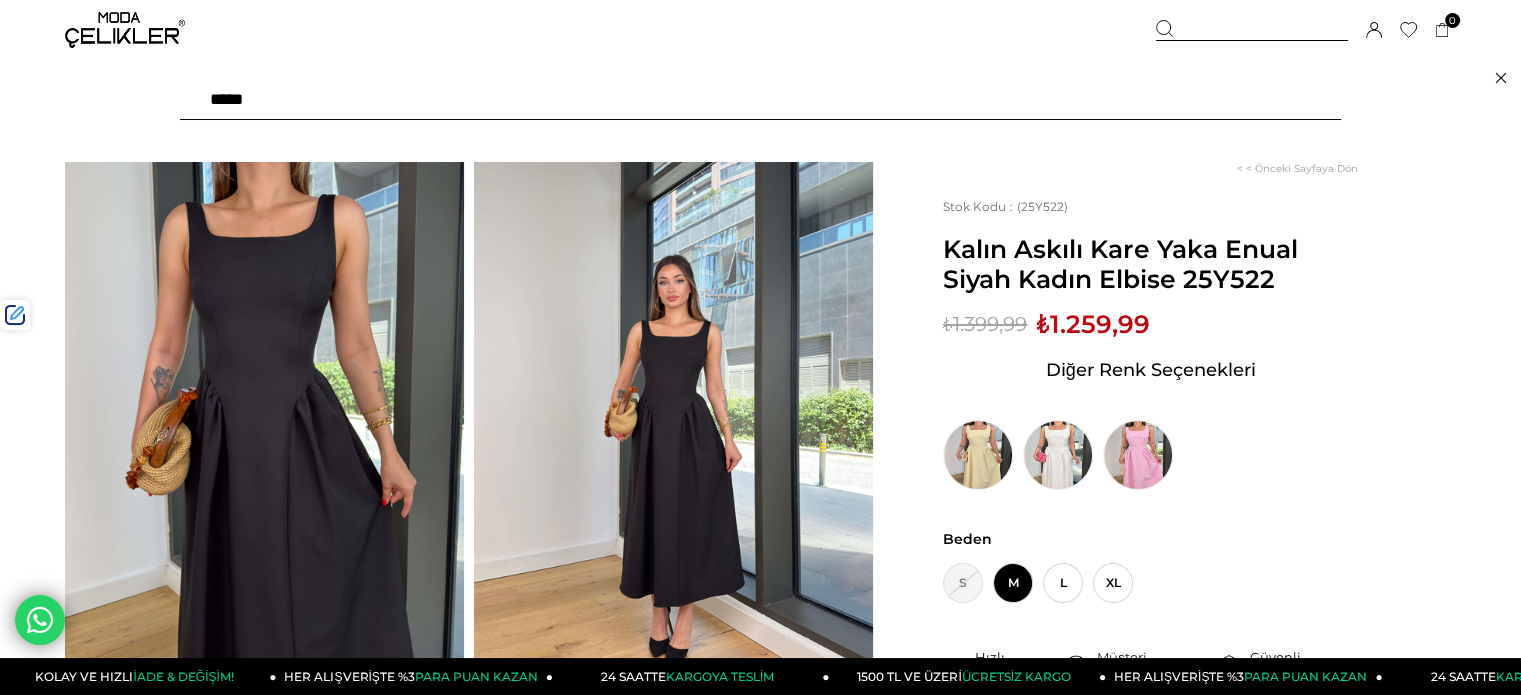 click at bounding box center [760, 100] 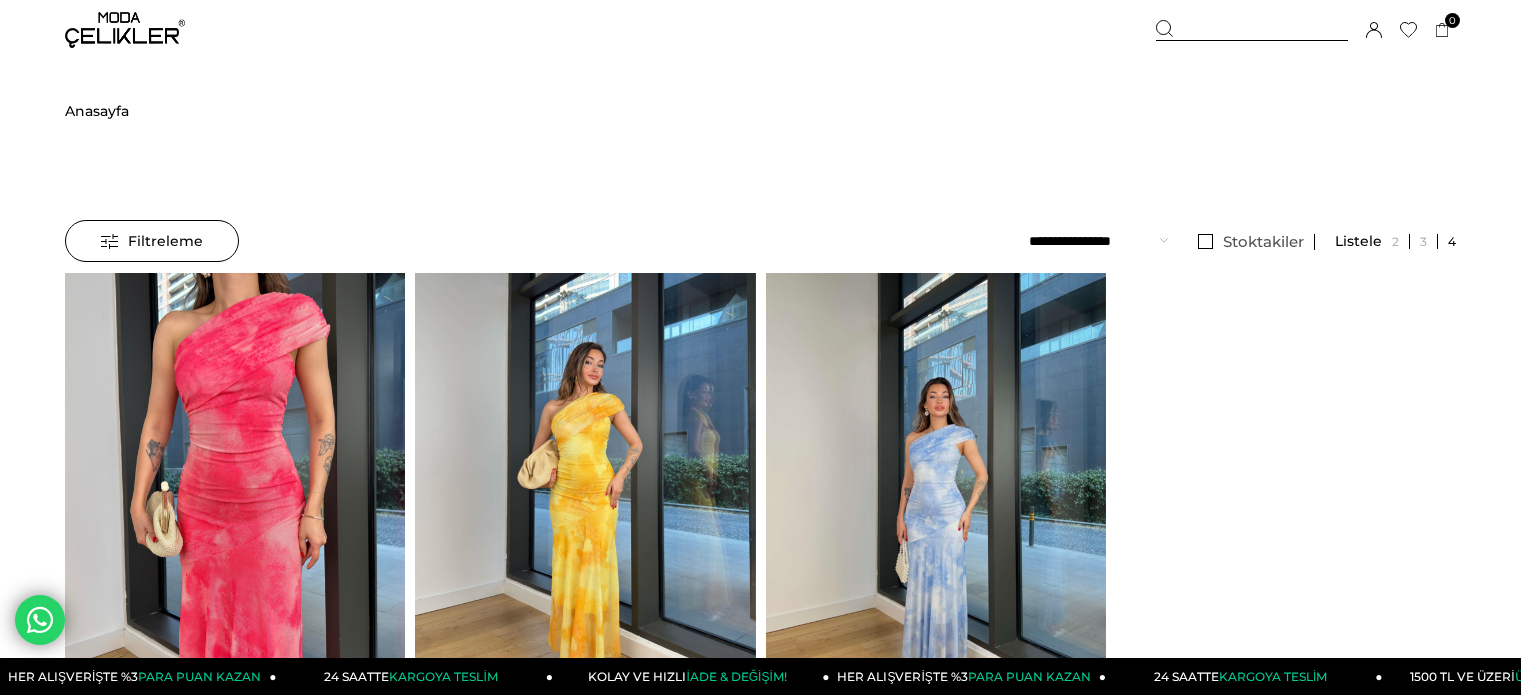 scroll, scrollTop: 0, scrollLeft: 0, axis: both 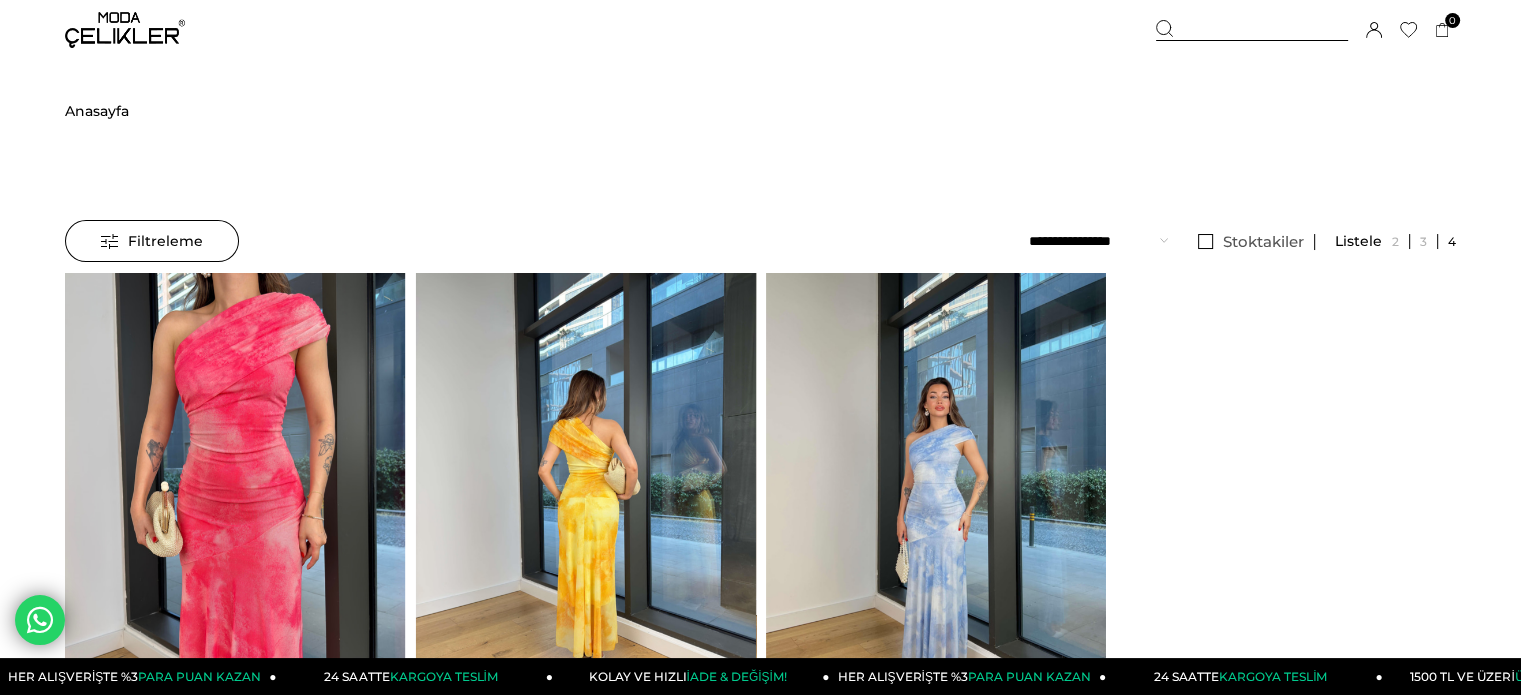 click at bounding box center (936, 499) 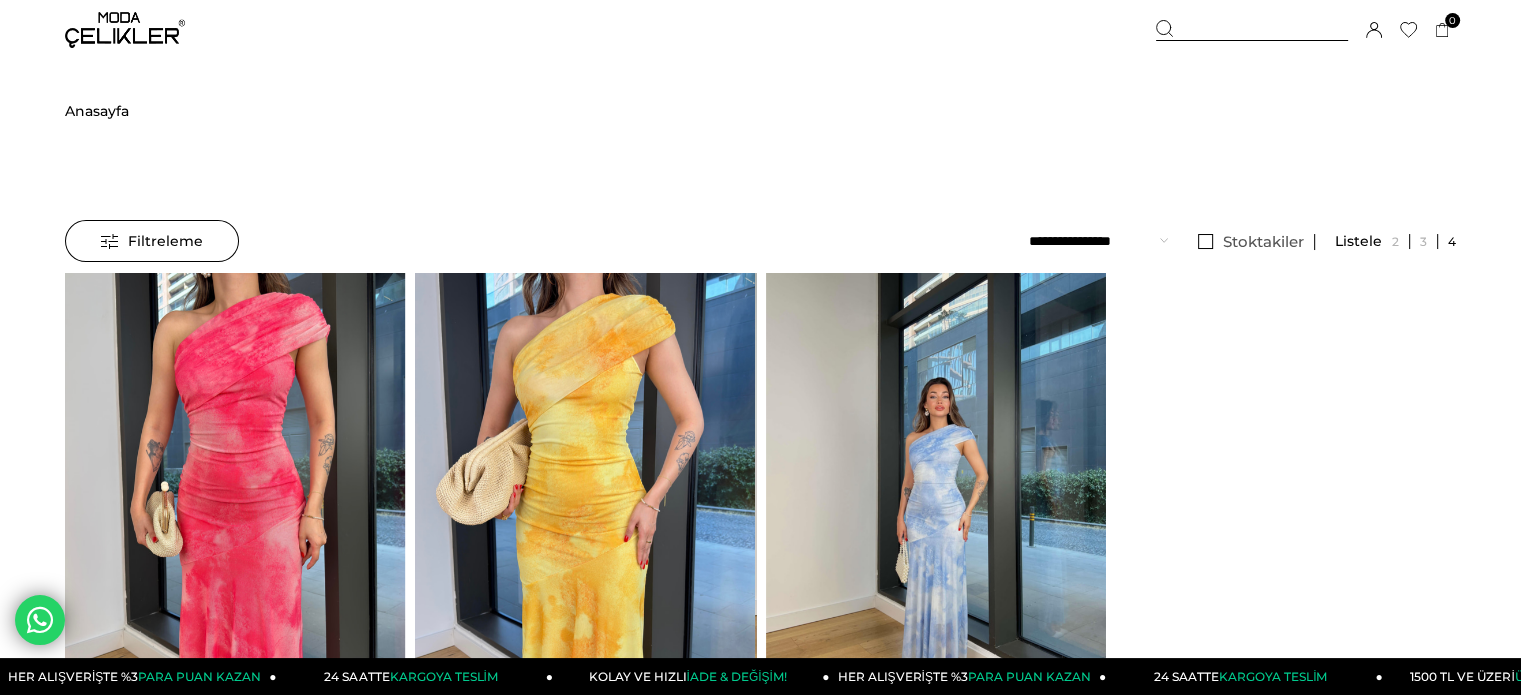 click at bounding box center (936, 499) 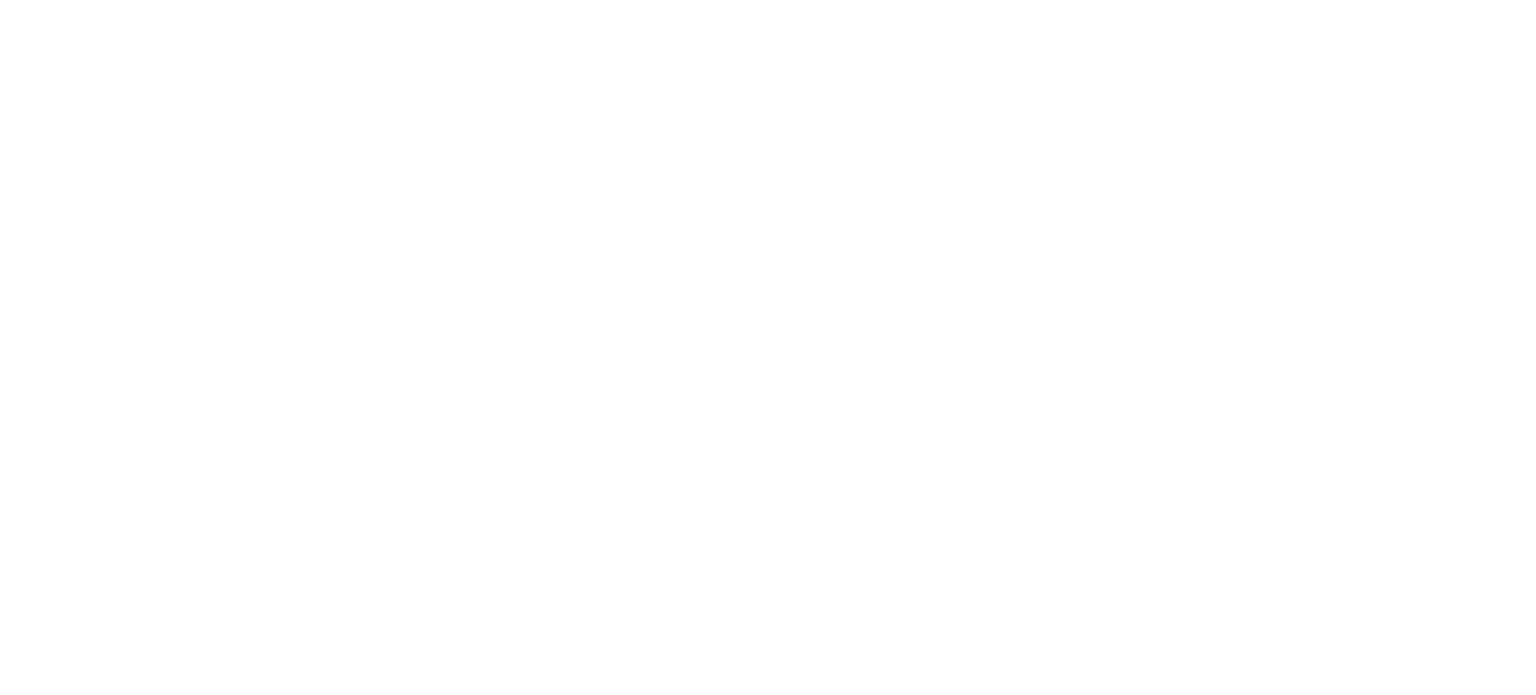 scroll, scrollTop: 0, scrollLeft: 0, axis: both 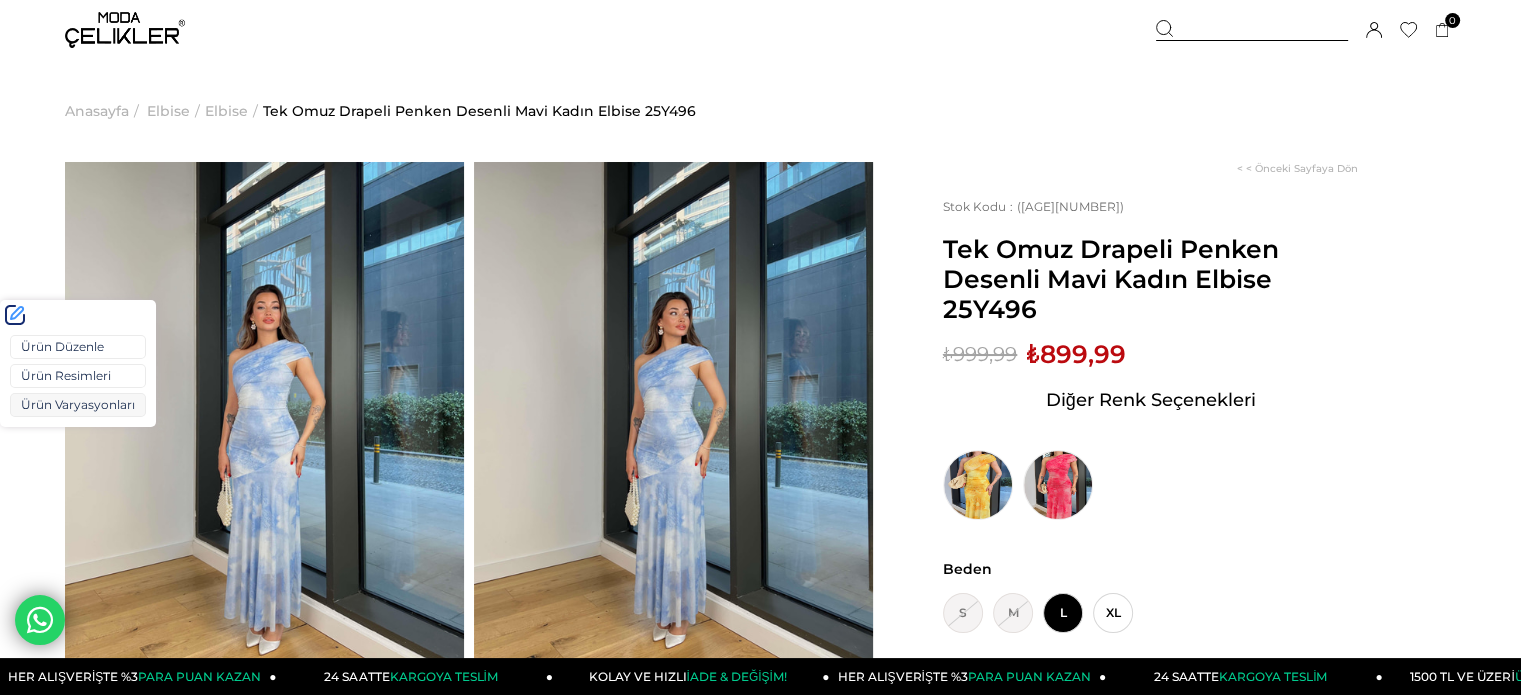 click on "Ürün Varyasyonları" at bounding box center (78, 405) 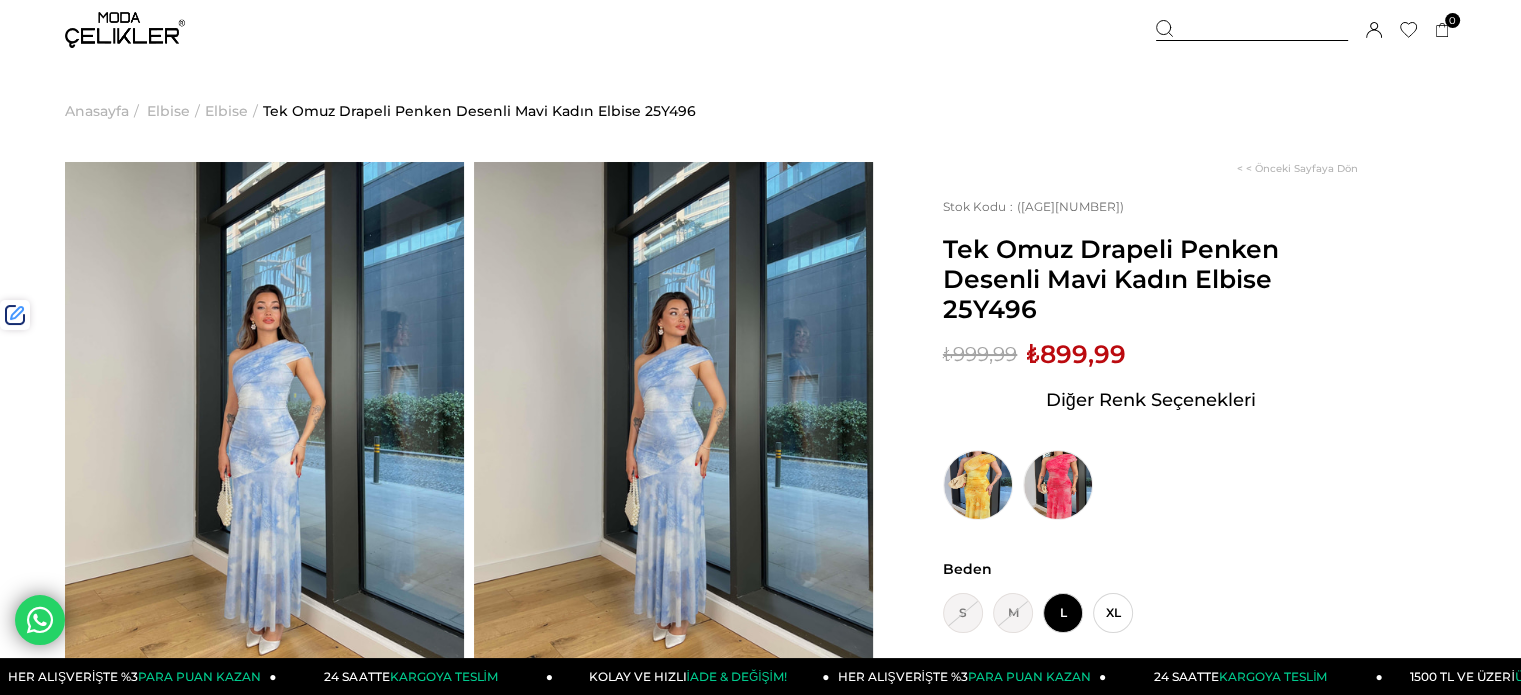click at bounding box center (1252, 30) 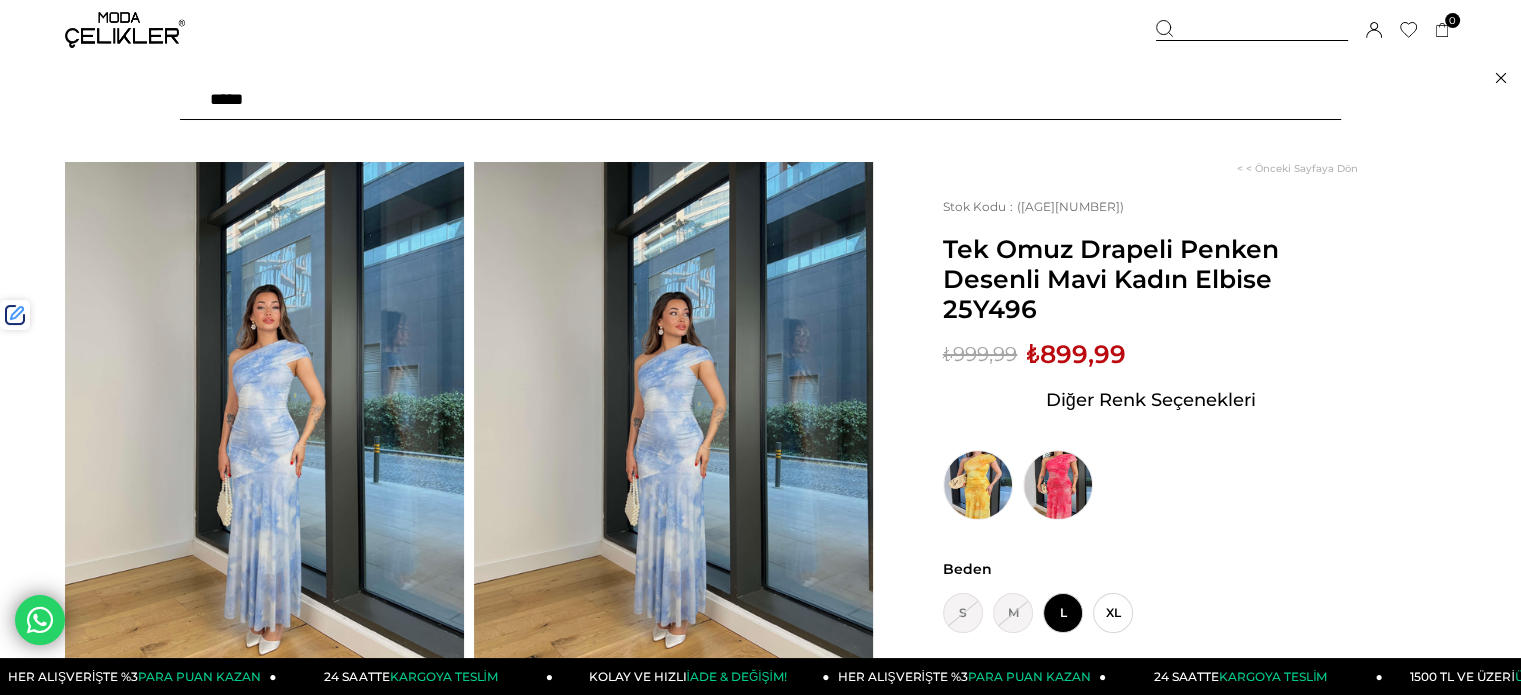 click at bounding box center [760, 100] 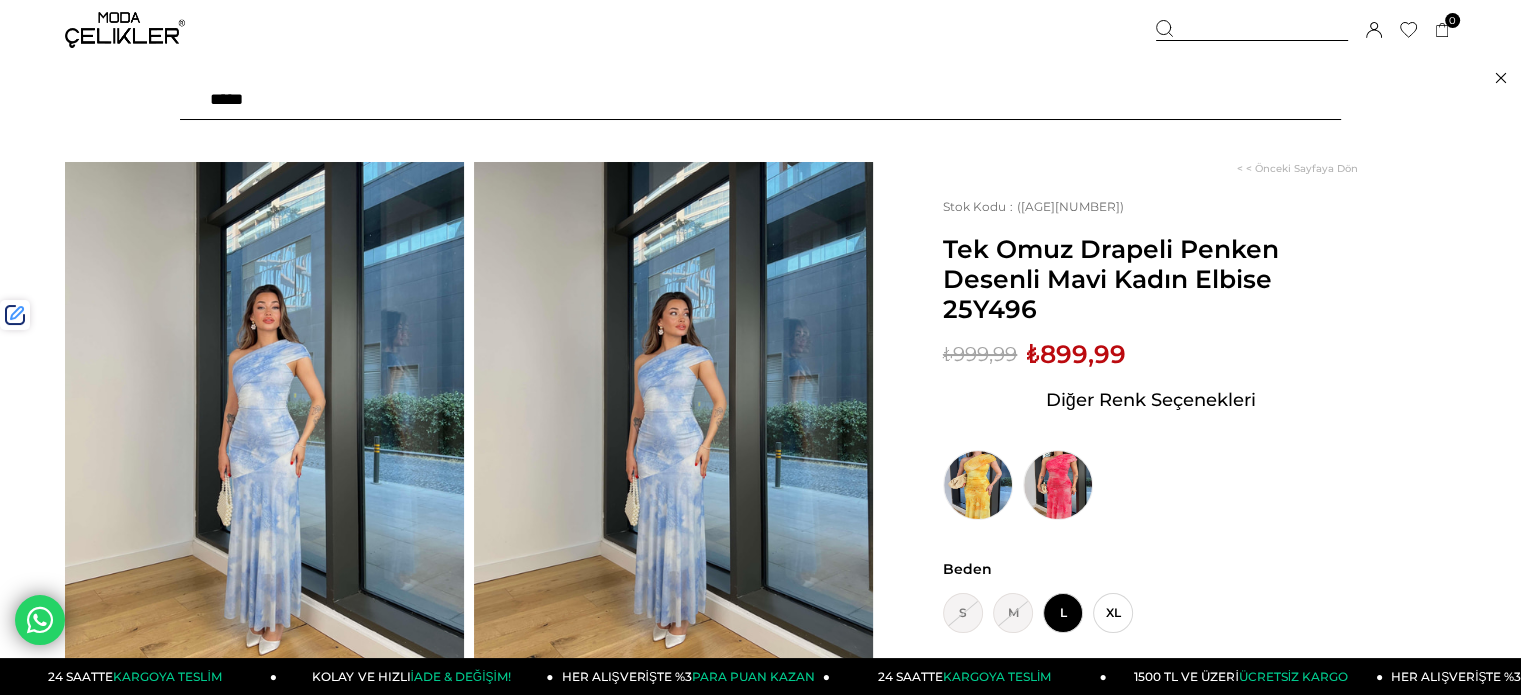 type on "******" 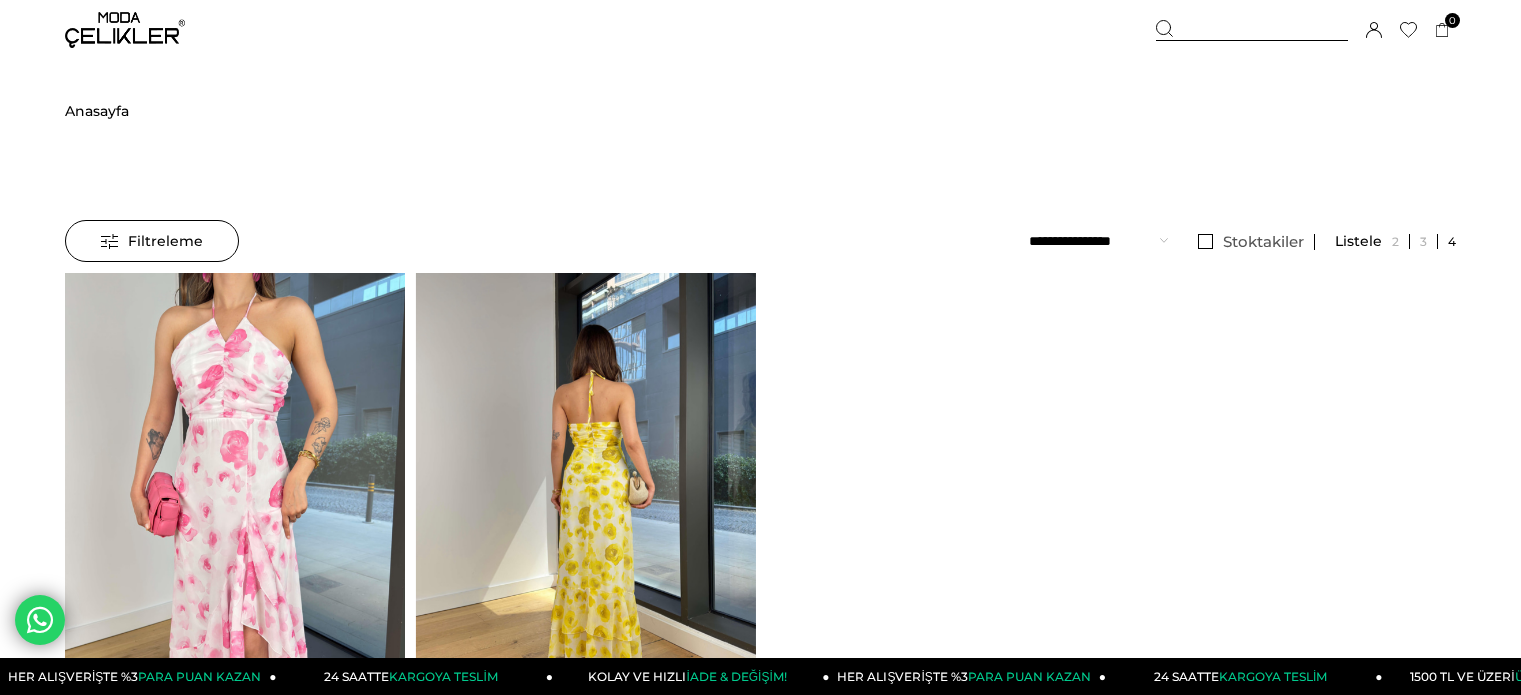 scroll, scrollTop: 0, scrollLeft: 0, axis: both 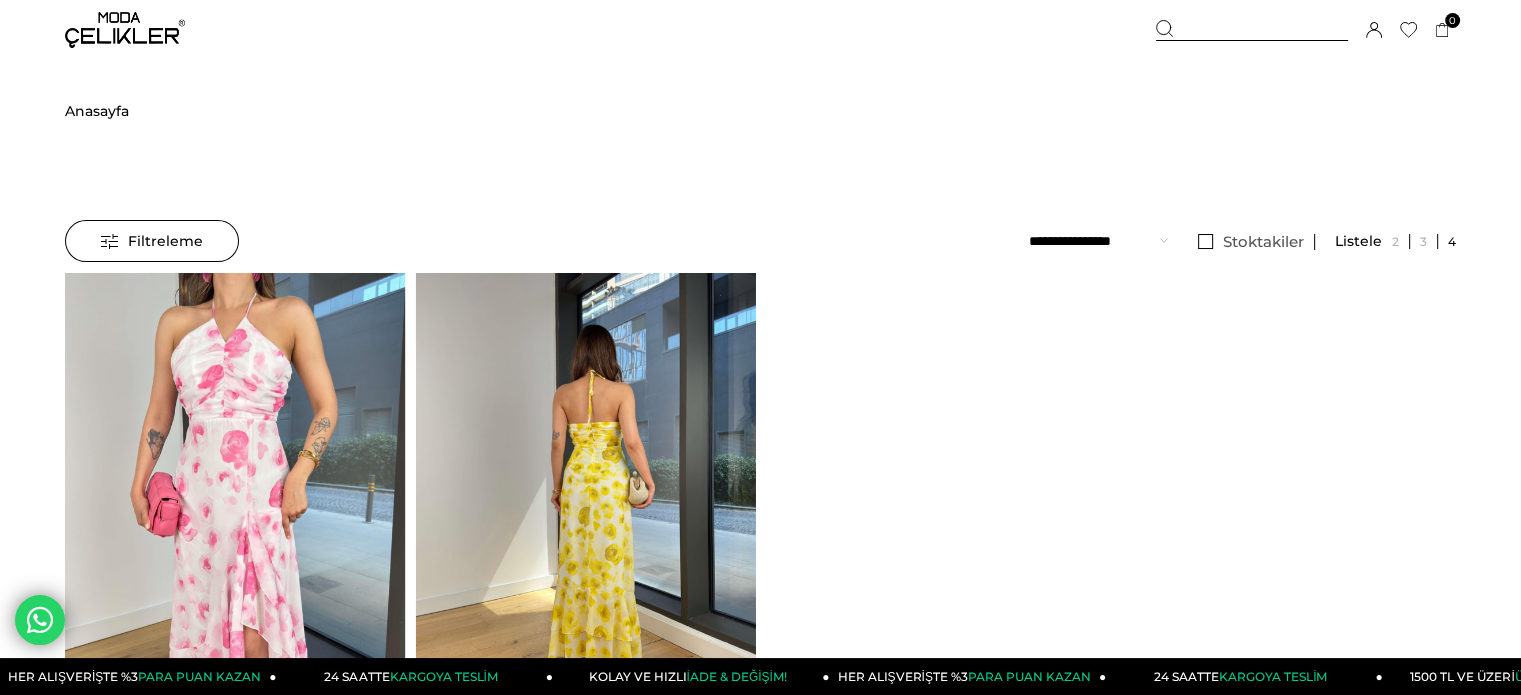 click at bounding box center [585, 499] 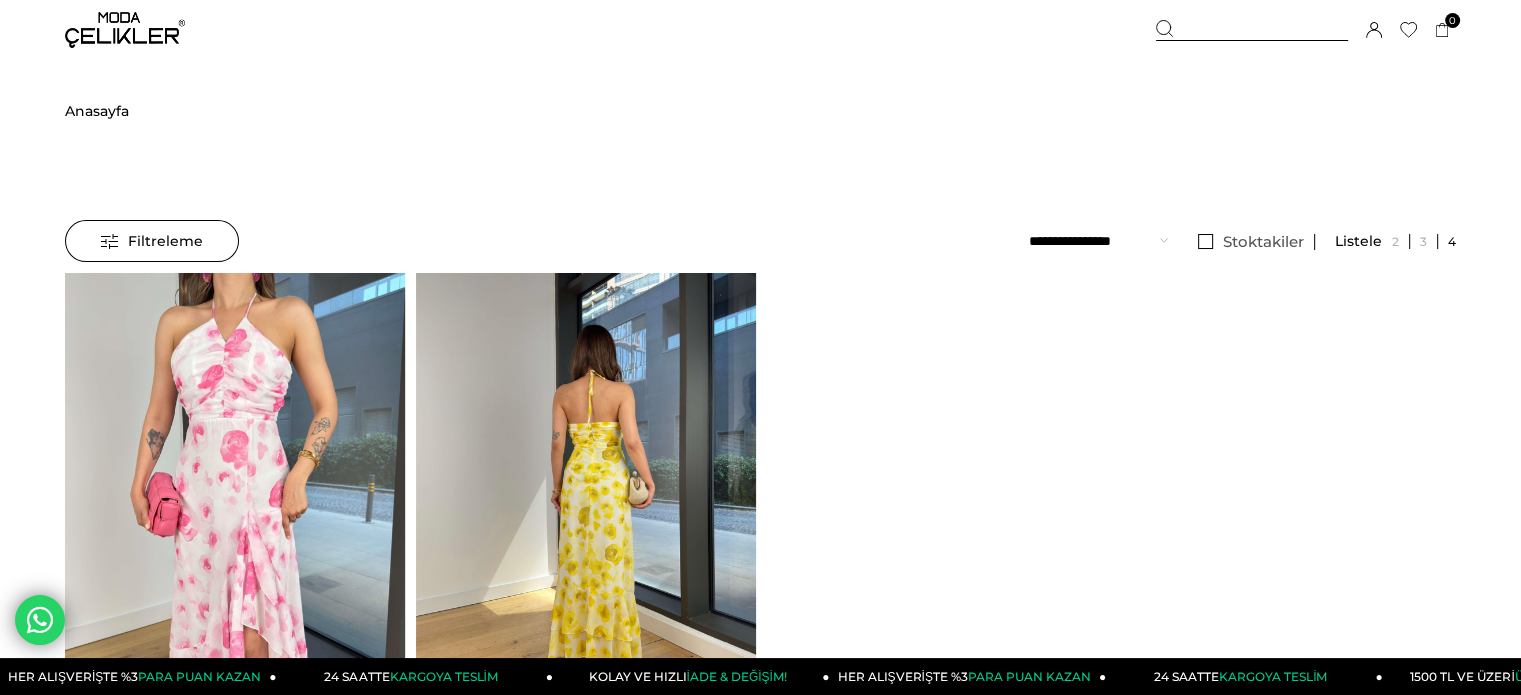 click at bounding box center (586, 499) 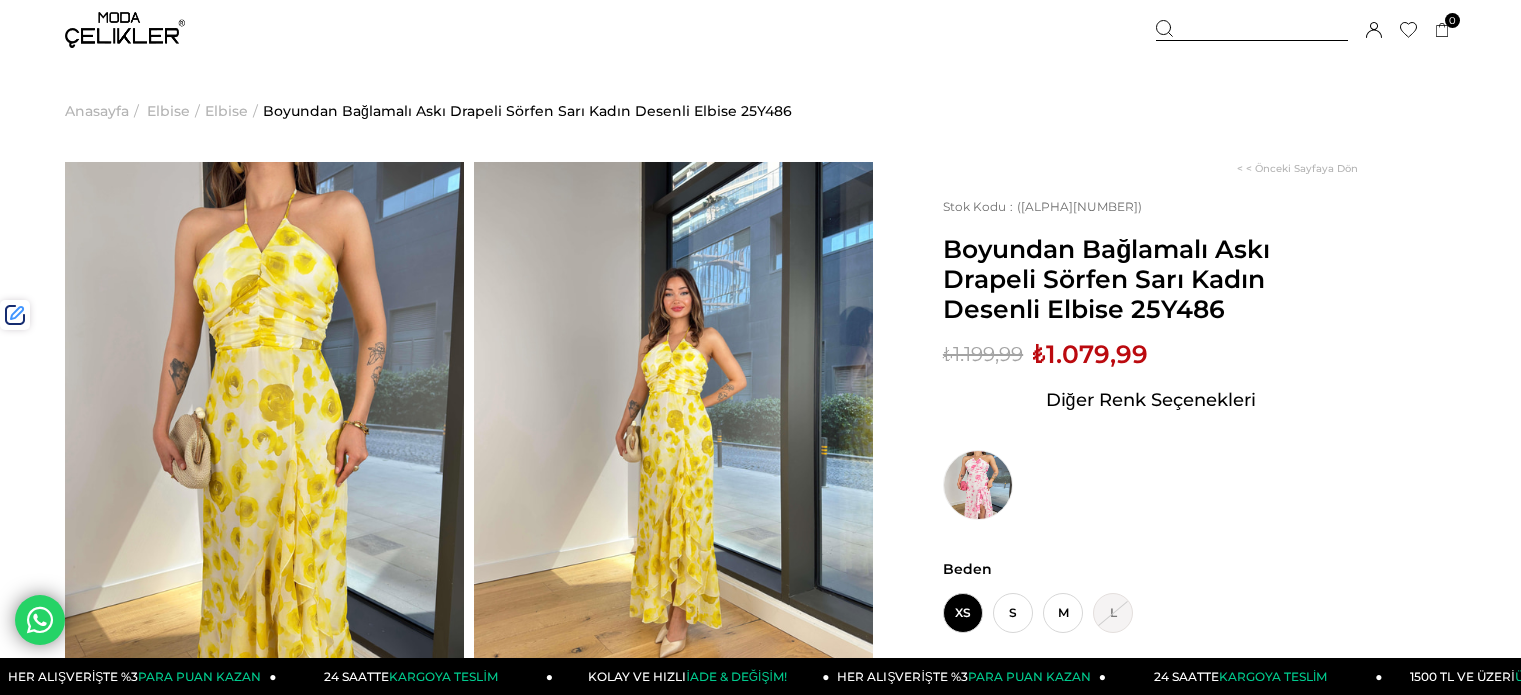 scroll, scrollTop: 0, scrollLeft: 0, axis: both 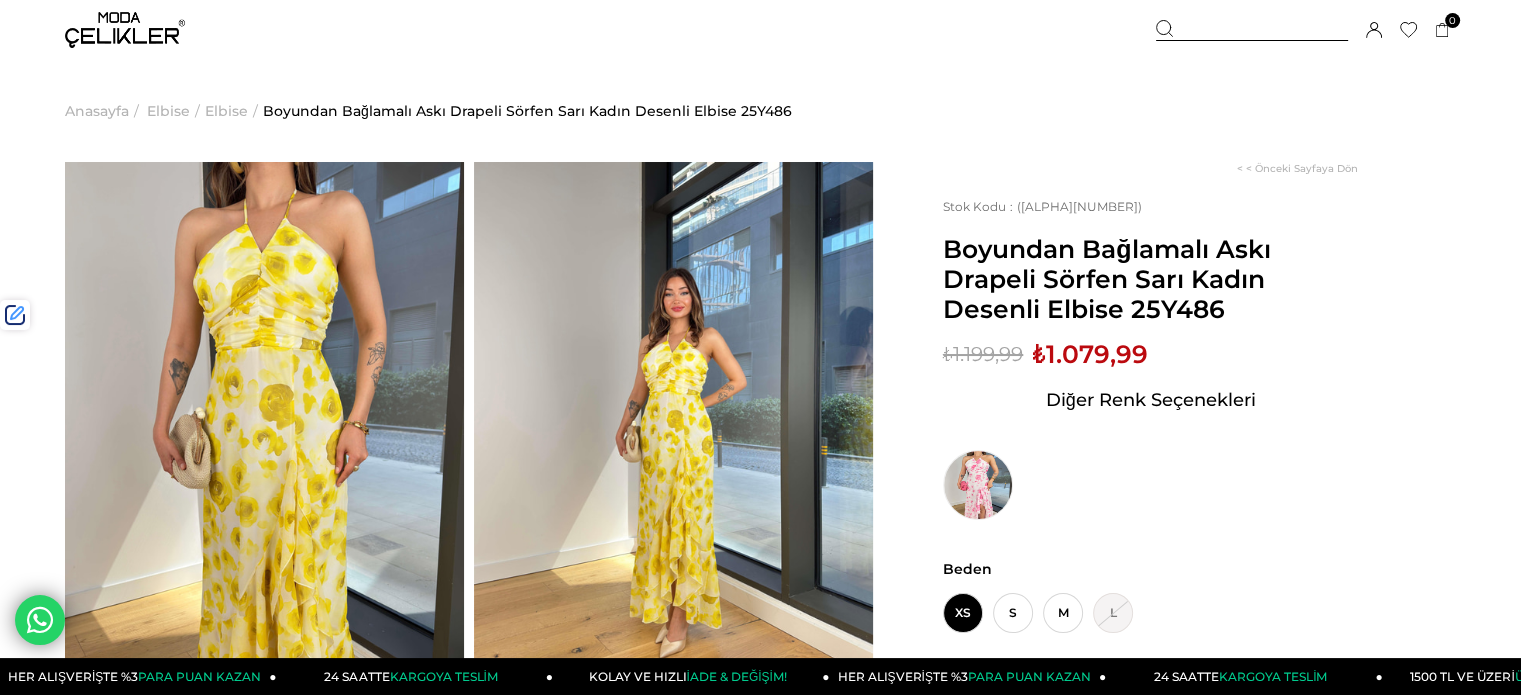 click at bounding box center [1252, 30] 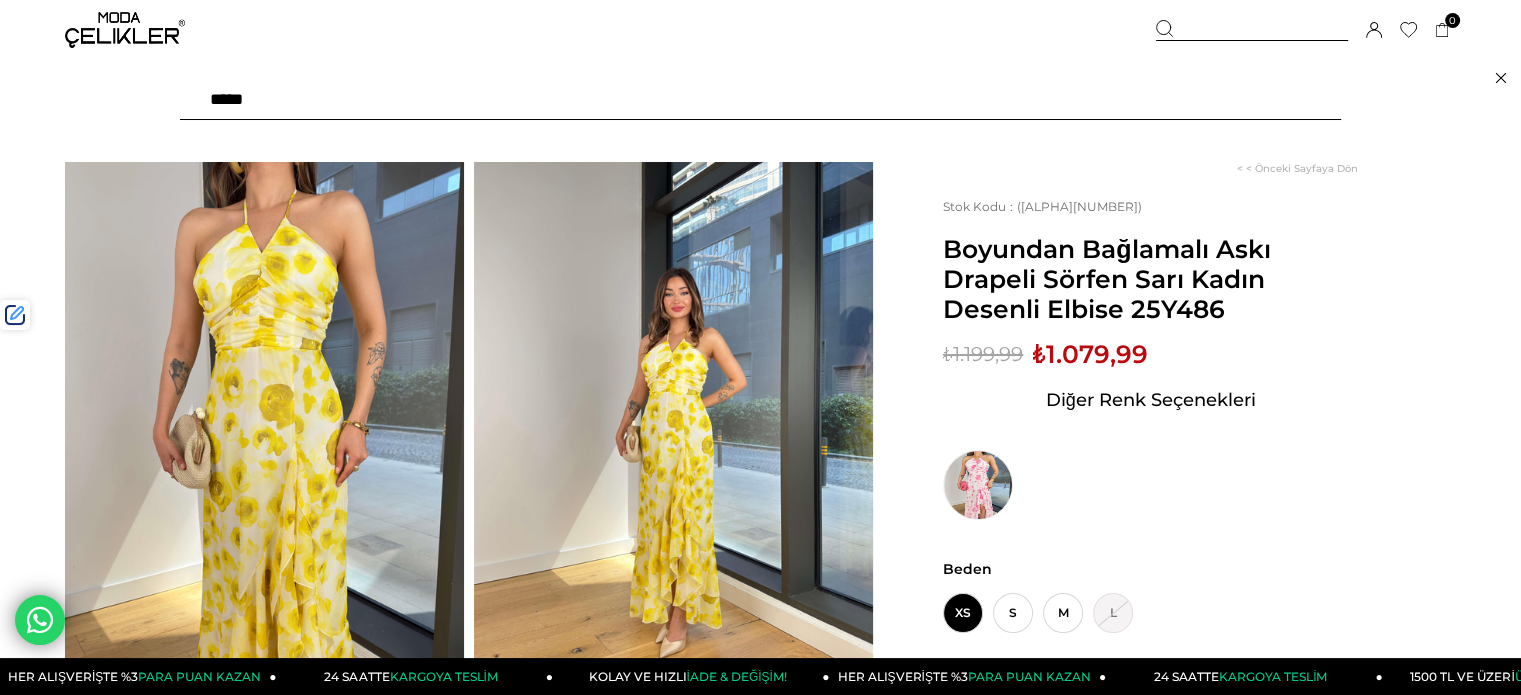 click at bounding box center [760, 100] 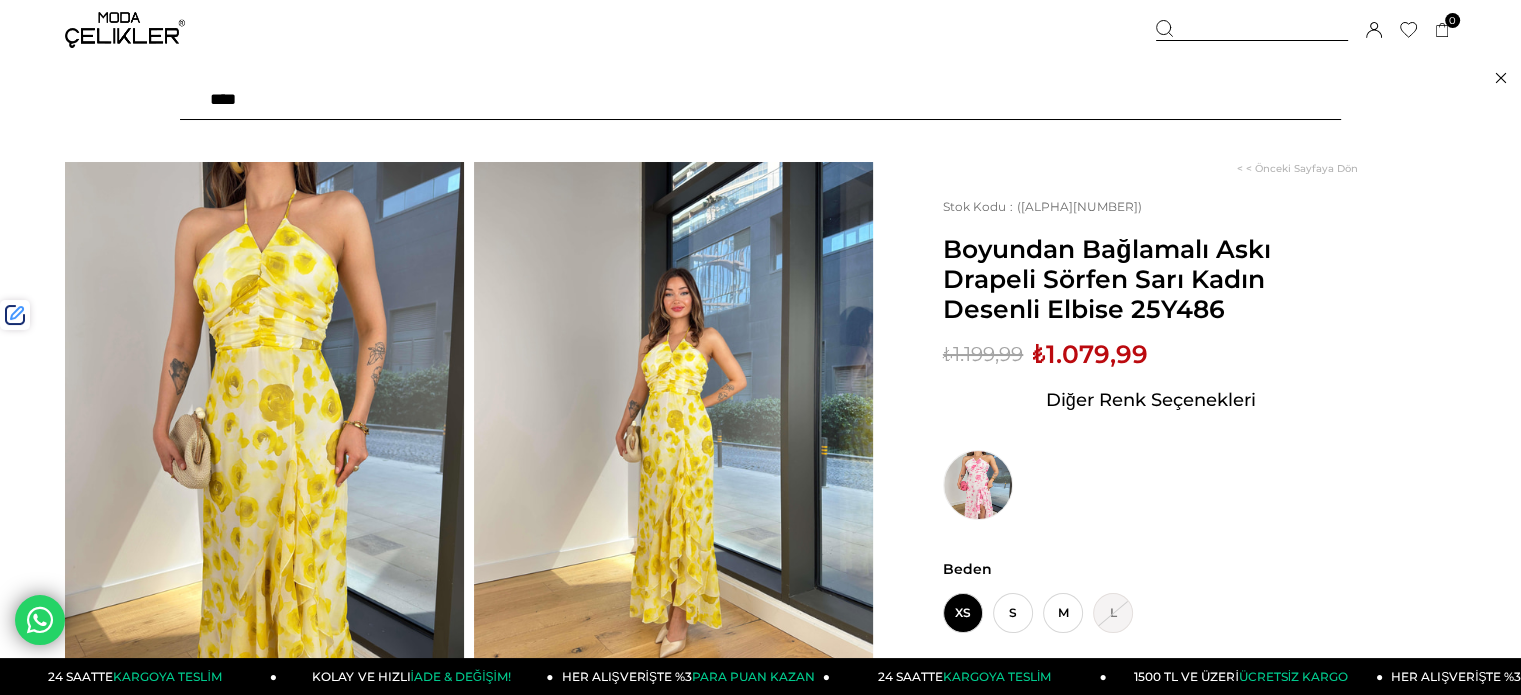 type on "*****" 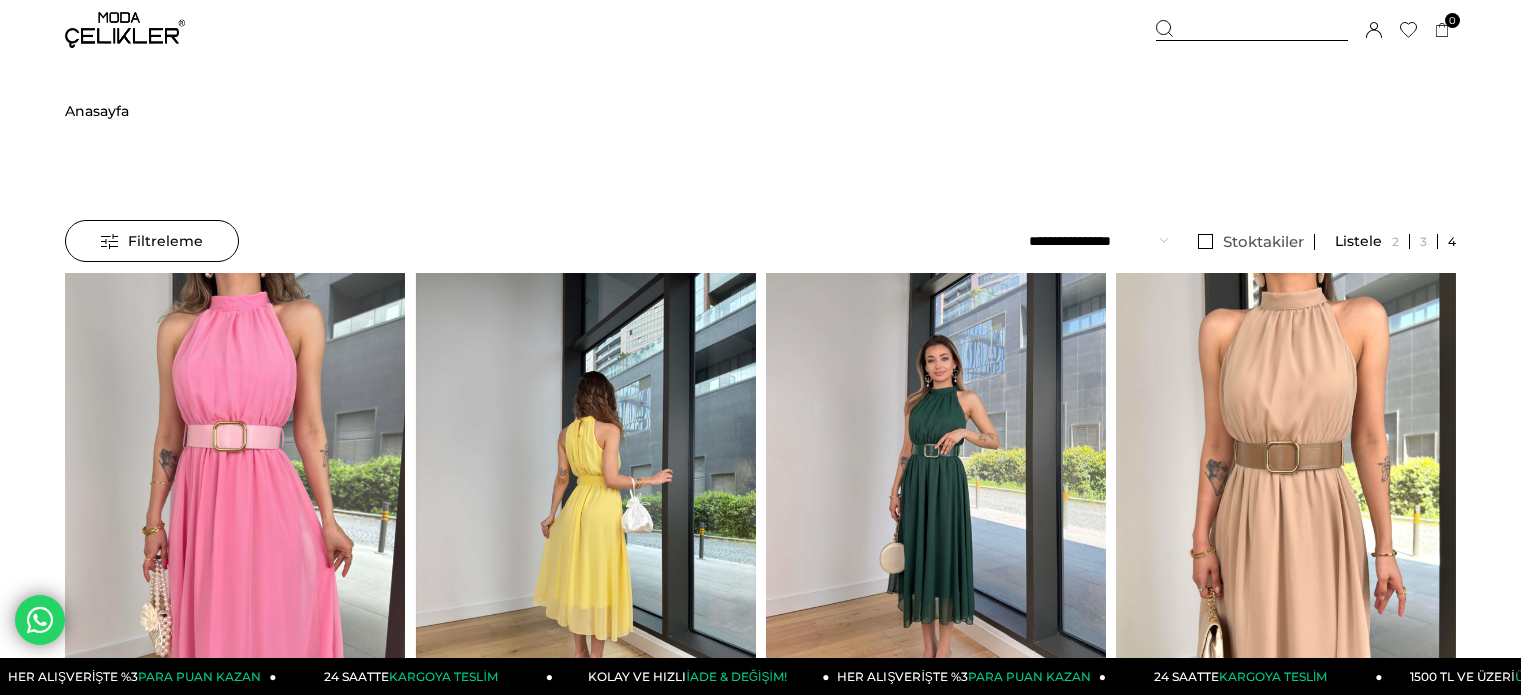 scroll, scrollTop: 0, scrollLeft: 0, axis: both 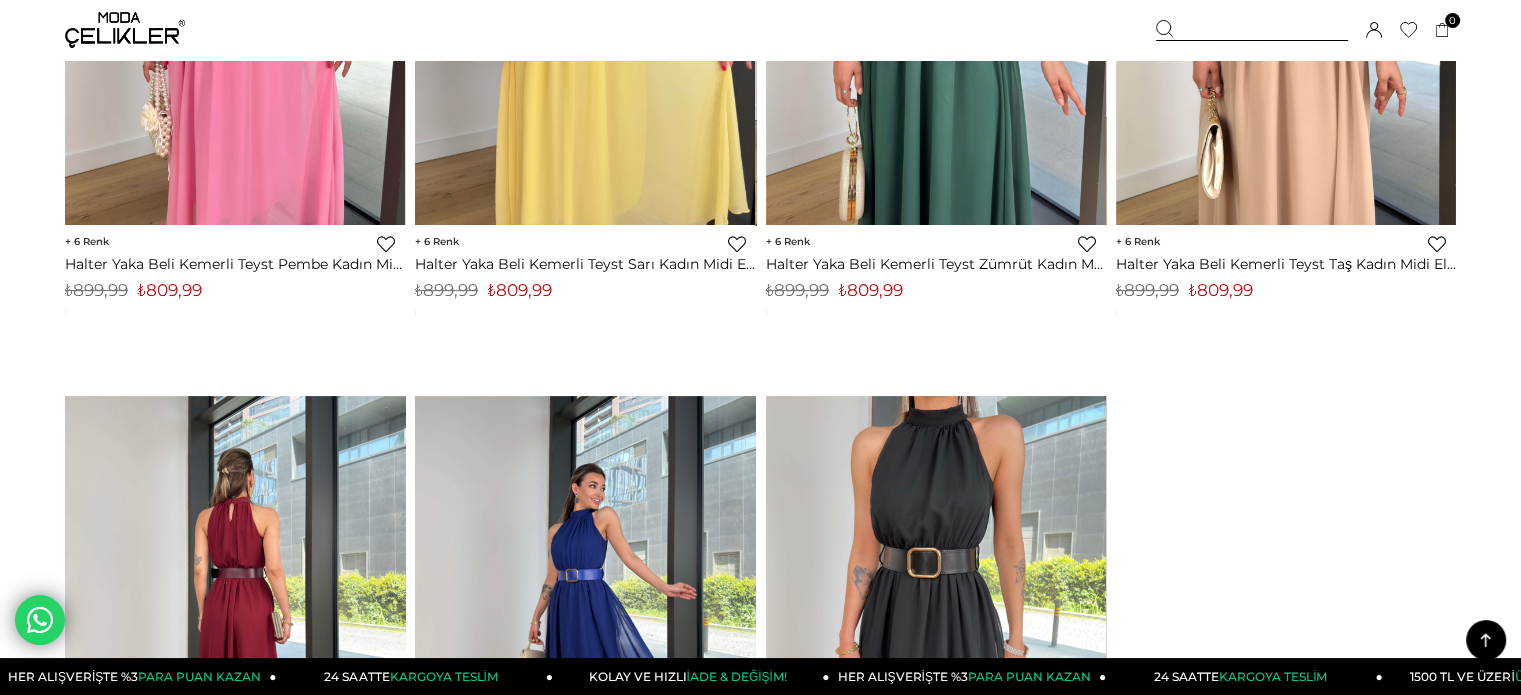 click at bounding box center (235, 622) 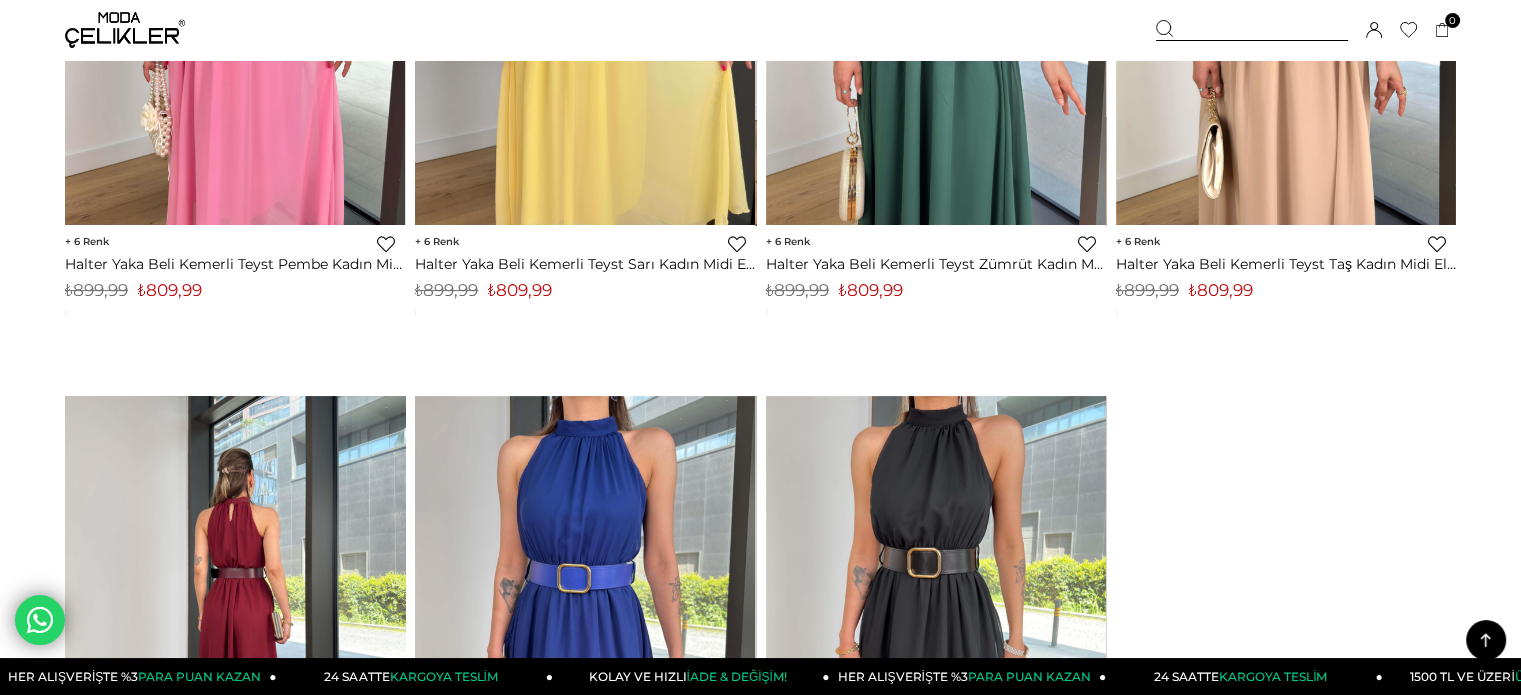 drag, startPoint x: 273, startPoint y: 507, endPoint x: 286, endPoint y: 497, distance: 16.40122 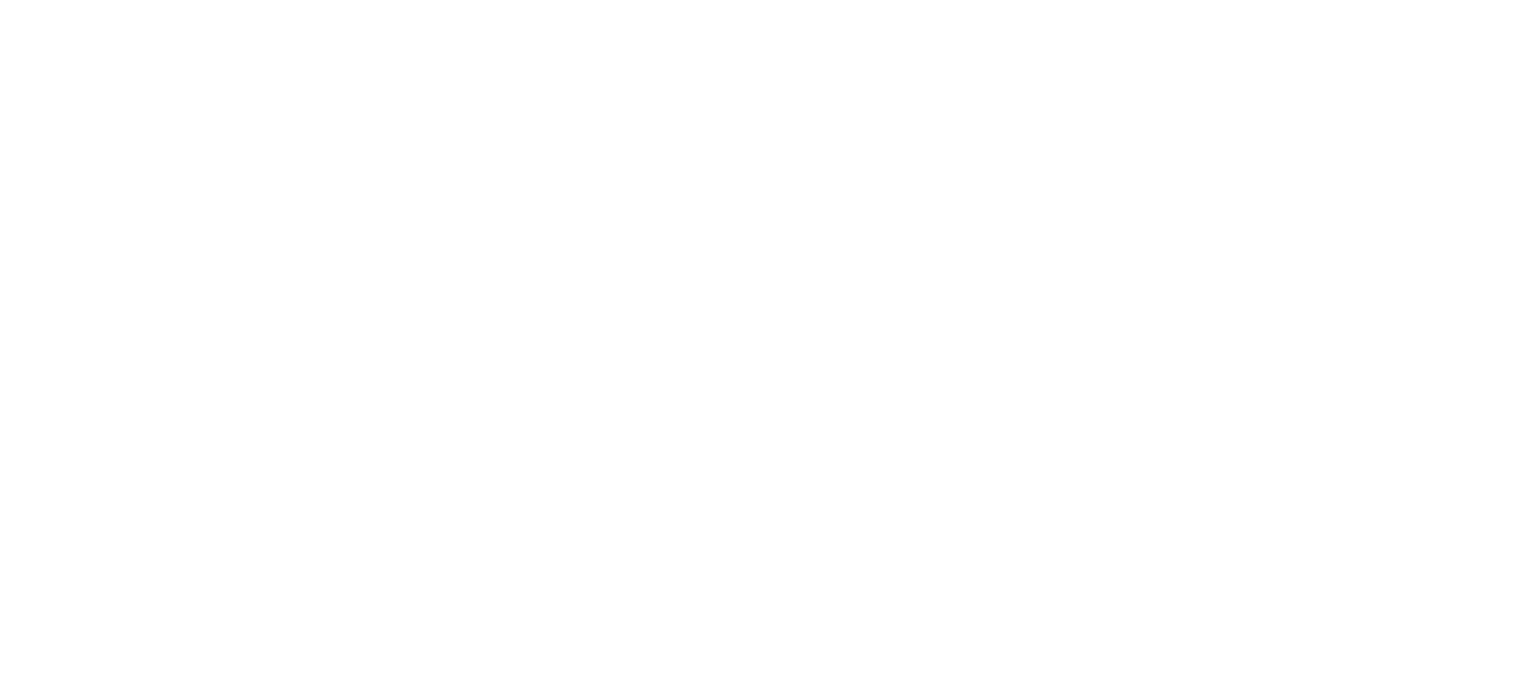 scroll, scrollTop: 0, scrollLeft: 0, axis: both 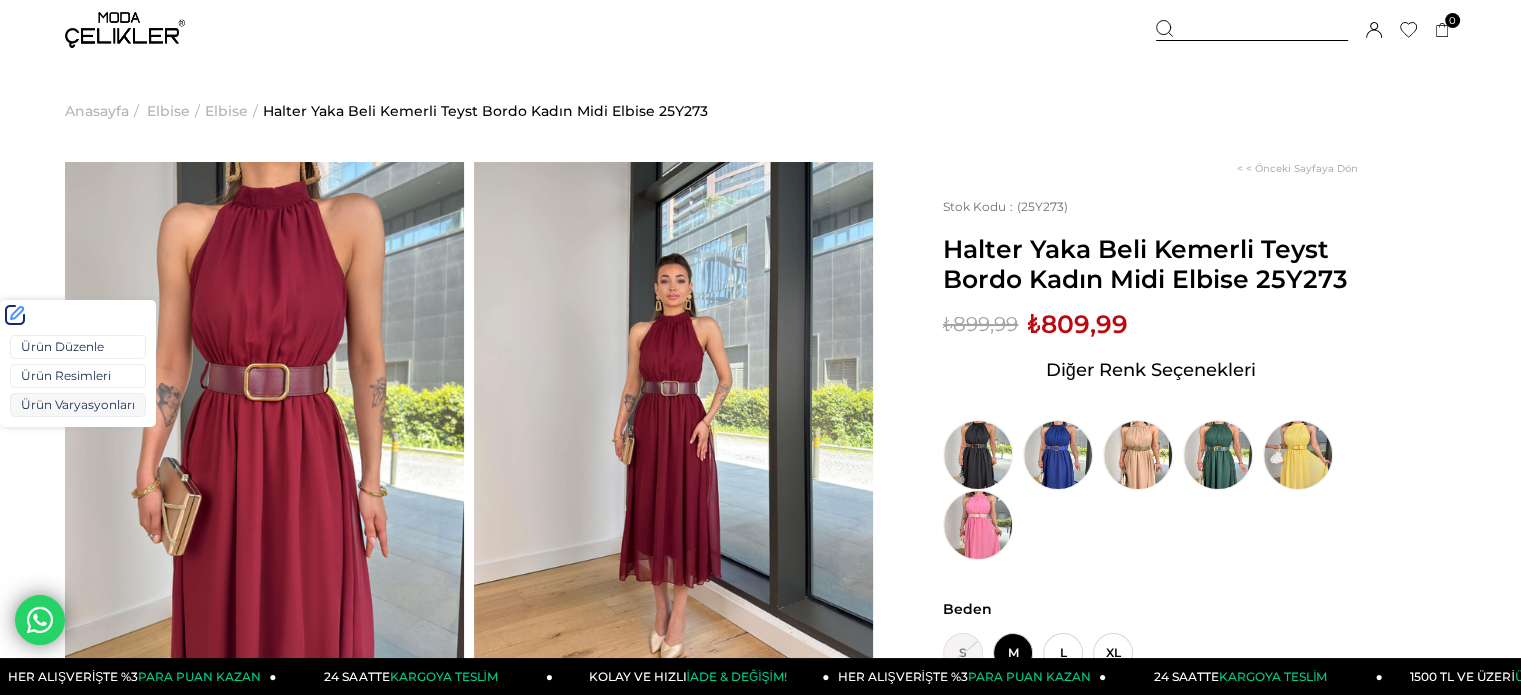 click on "Ürün Varyasyonları" at bounding box center (78, 405) 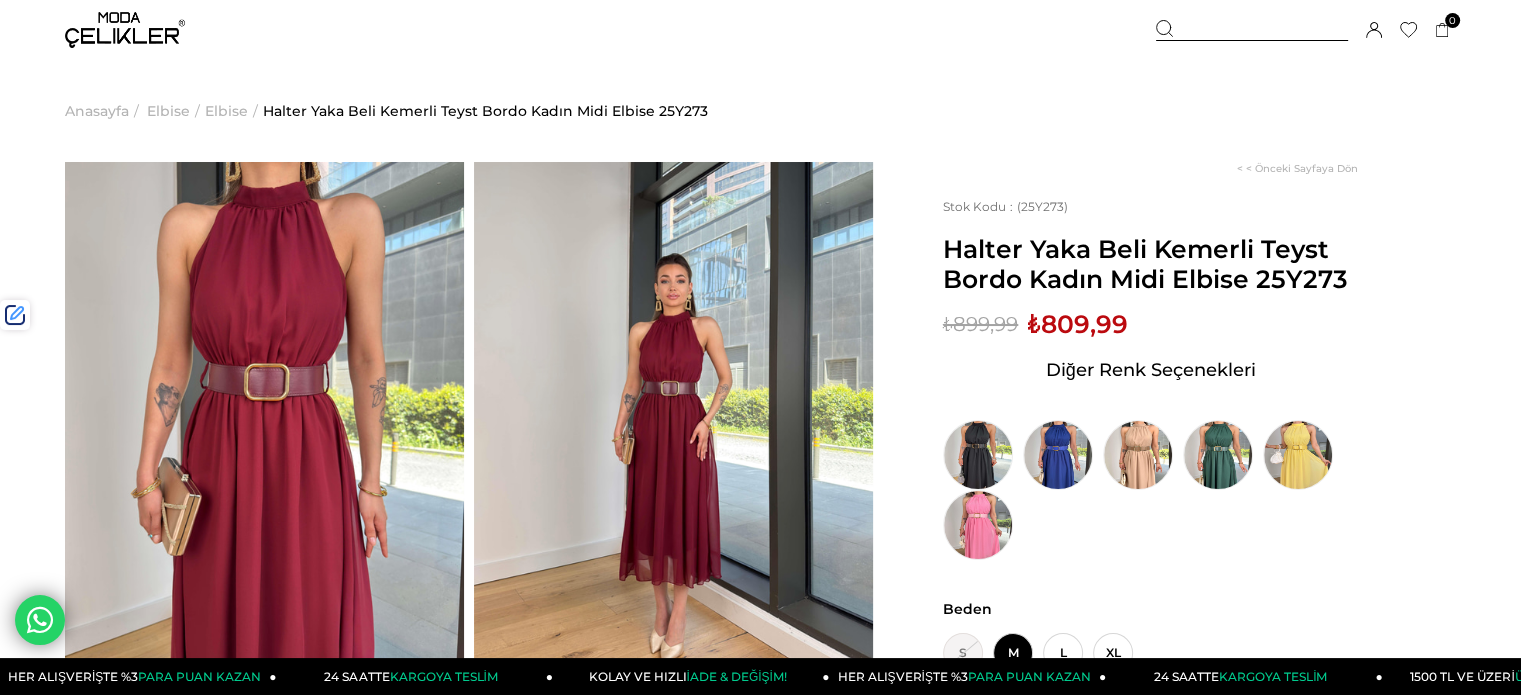 click on "₺809,99" at bounding box center [1078, 324] 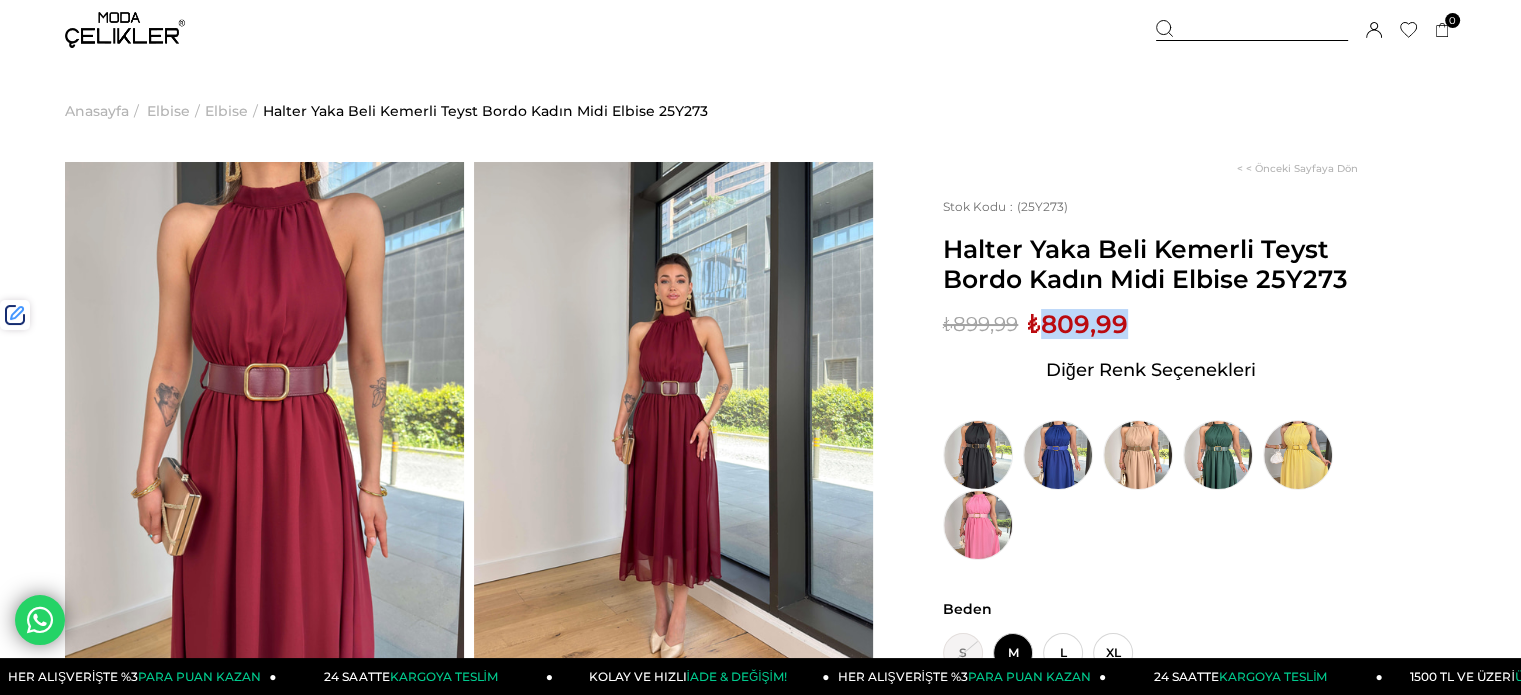 click on "₺809,99" at bounding box center (1078, 324) 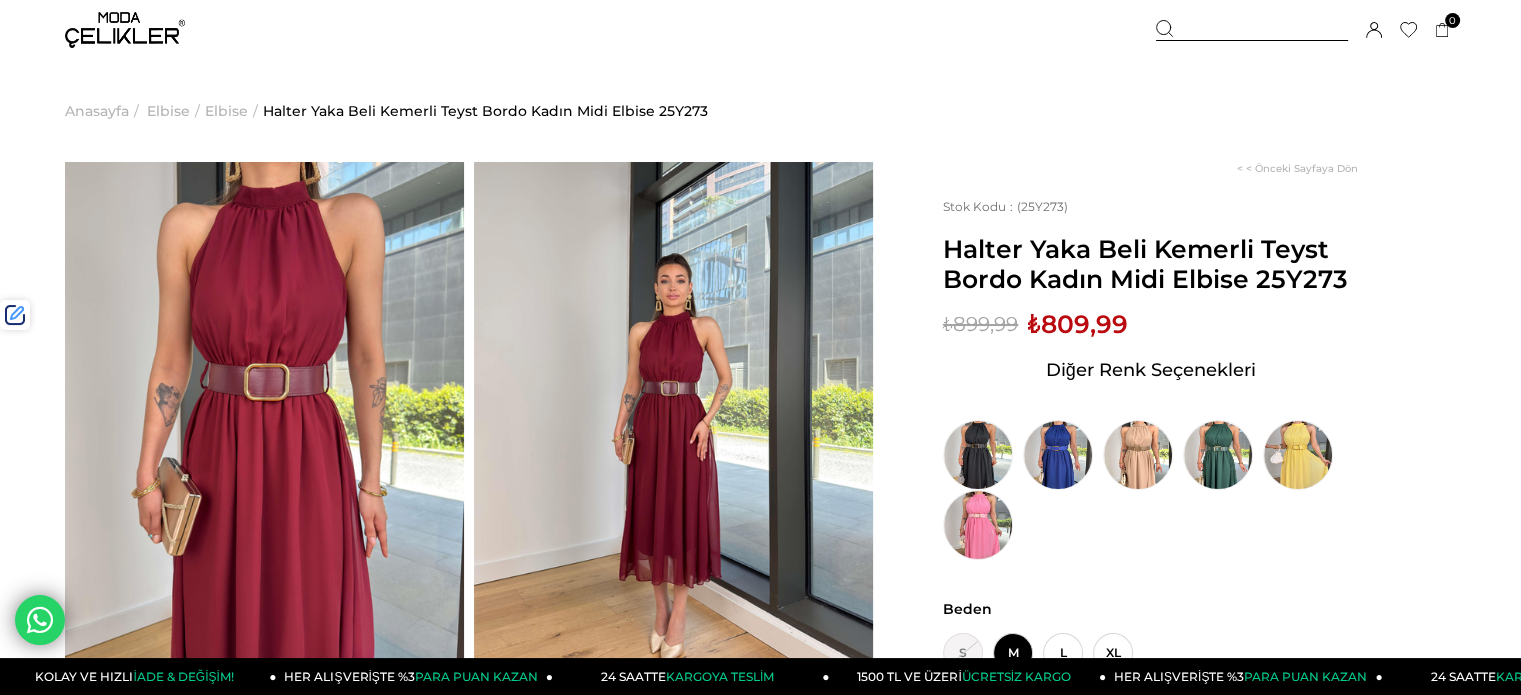 click at bounding box center (1252, 30) 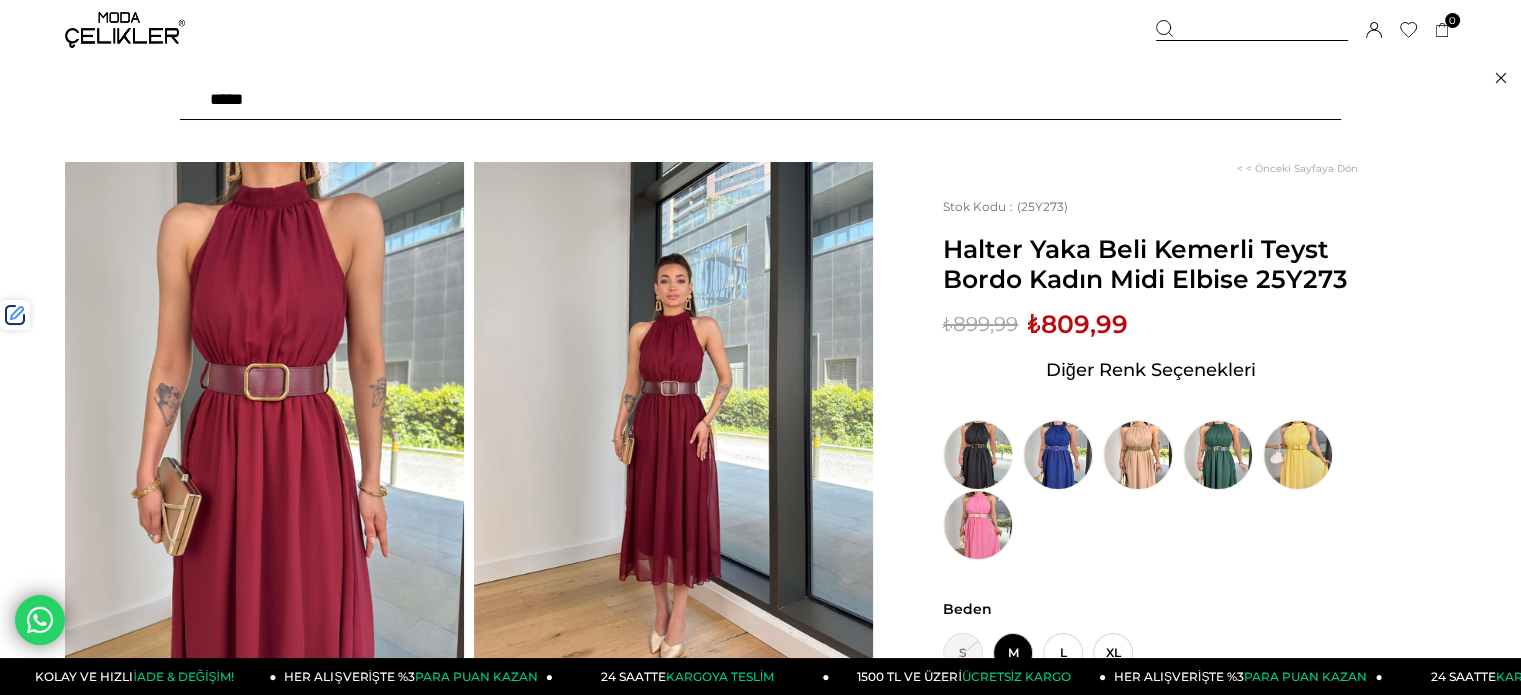 click at bounding box center [760, 100] 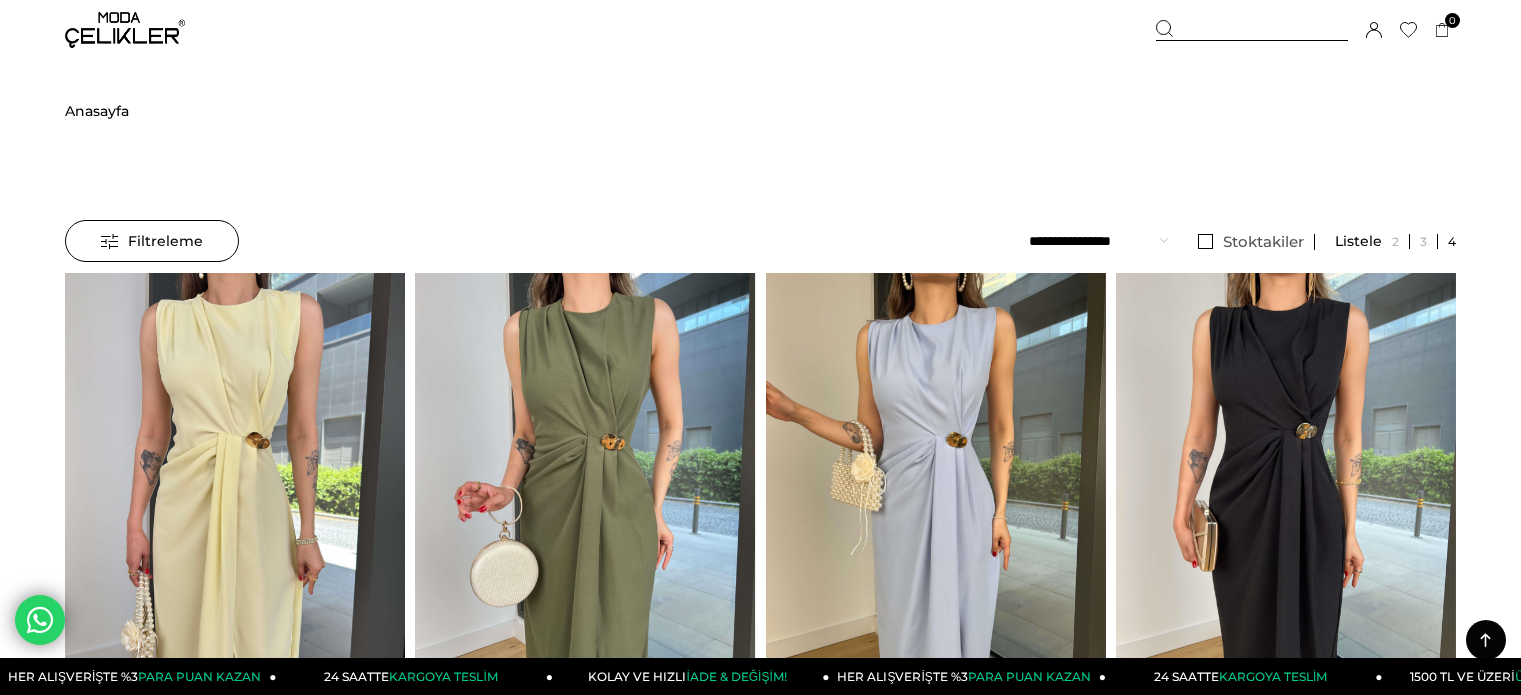 scroll, scrollTop: 700, scrollLeft: 0, axis: vertical 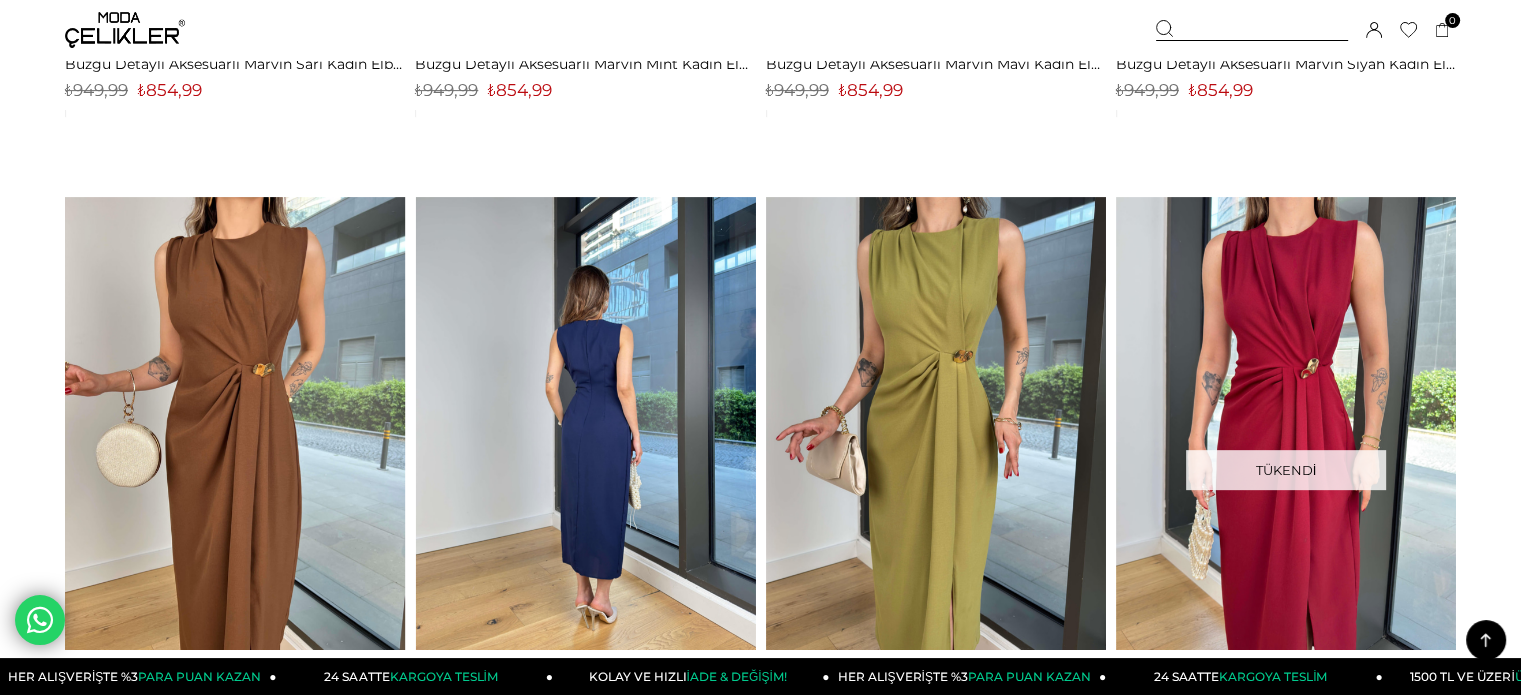 click at bounding box center (585, 423) 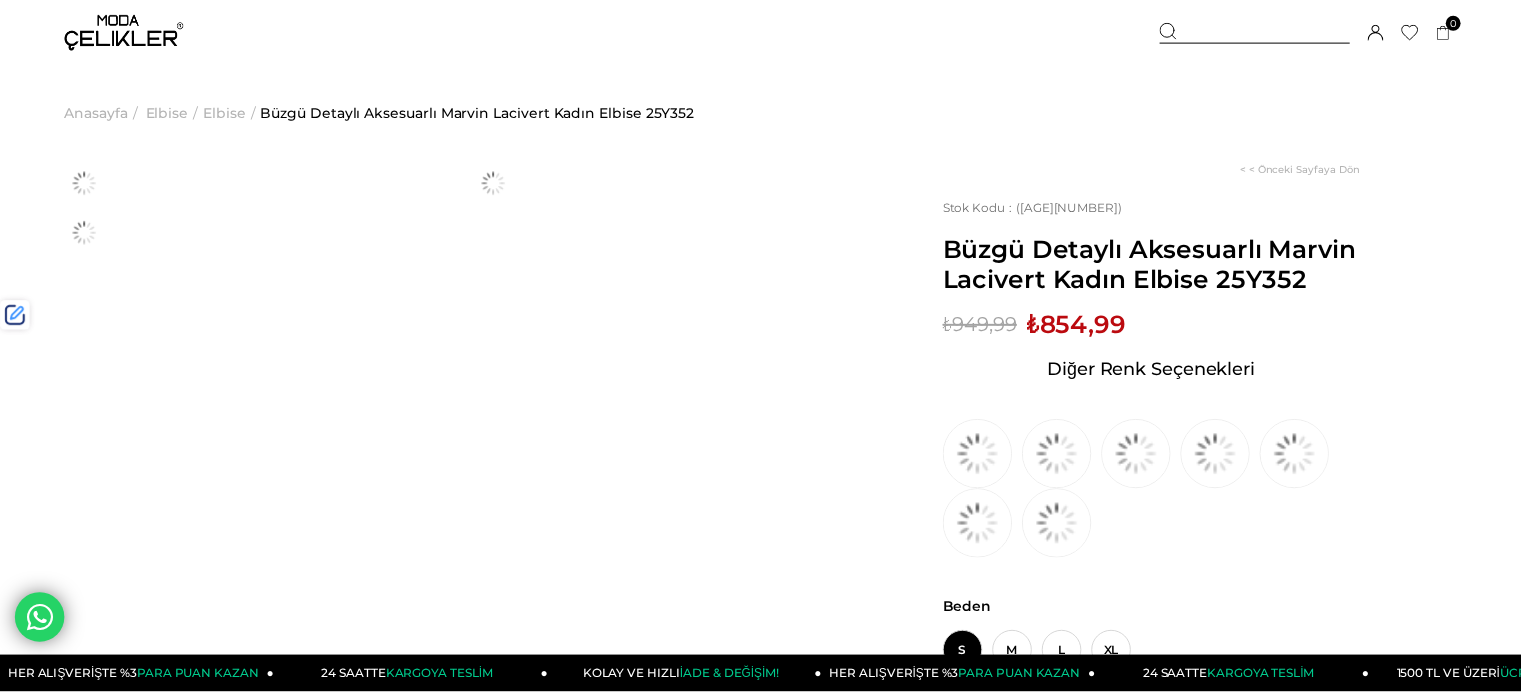 scroll, scrollTop: 0, scrollLeft: 0, axis: both 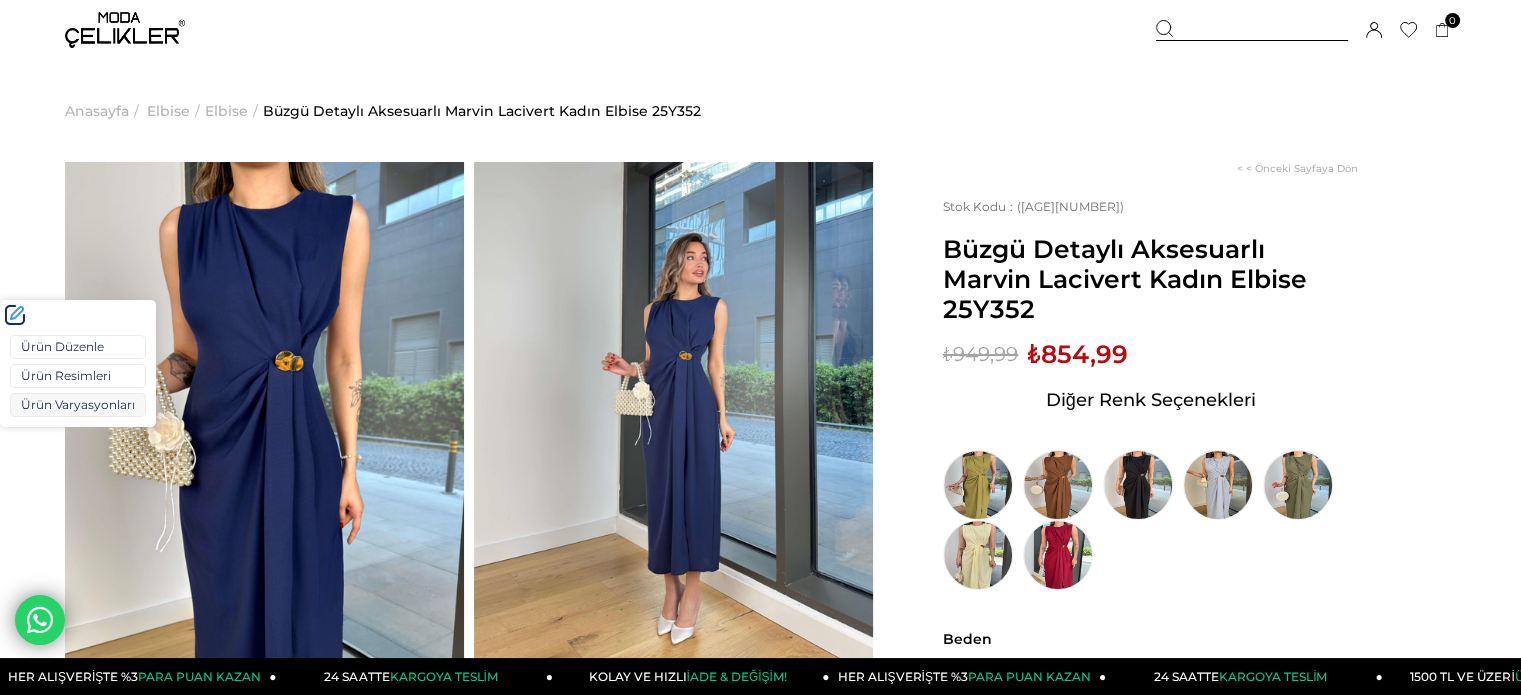 click on "Ürün Varyasyonları" at bounding box center (78, 405) 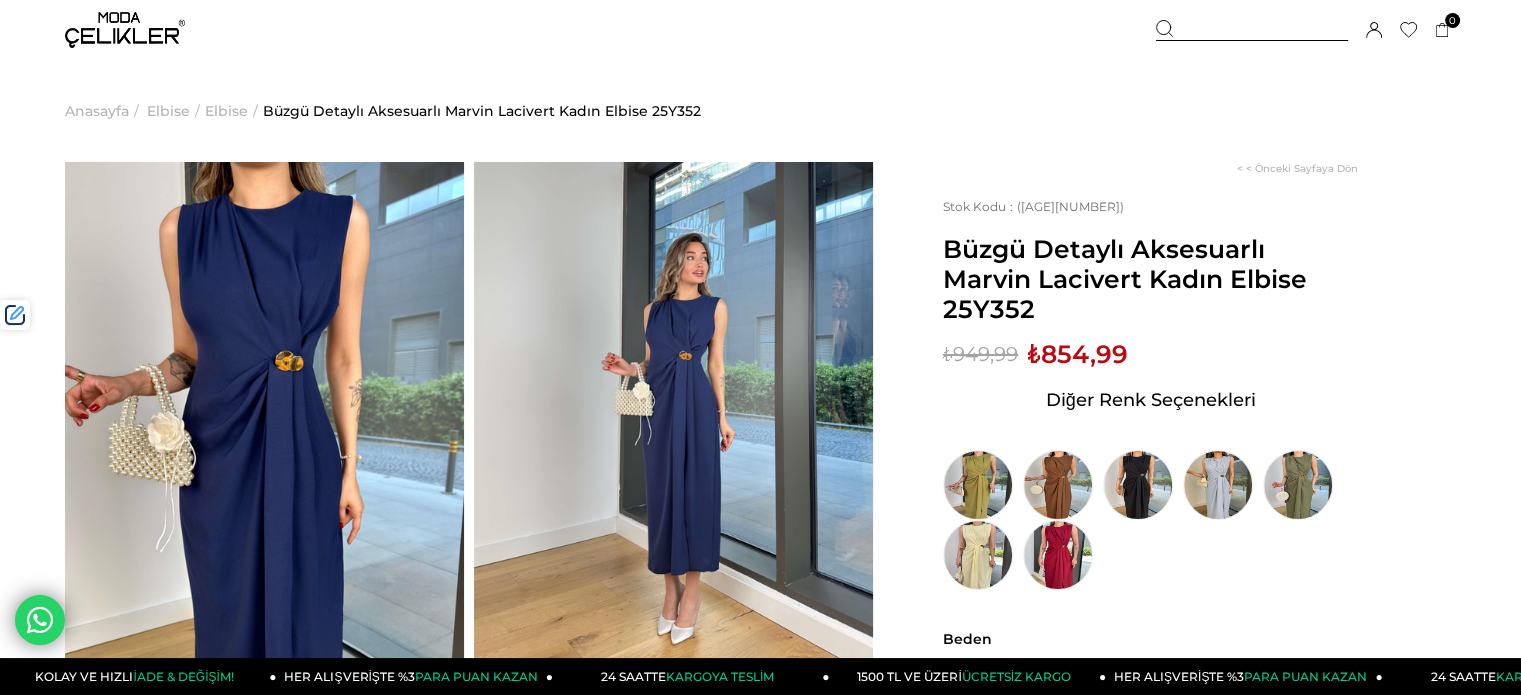 click on "₺854,99" at bounding box center (1078, 354) 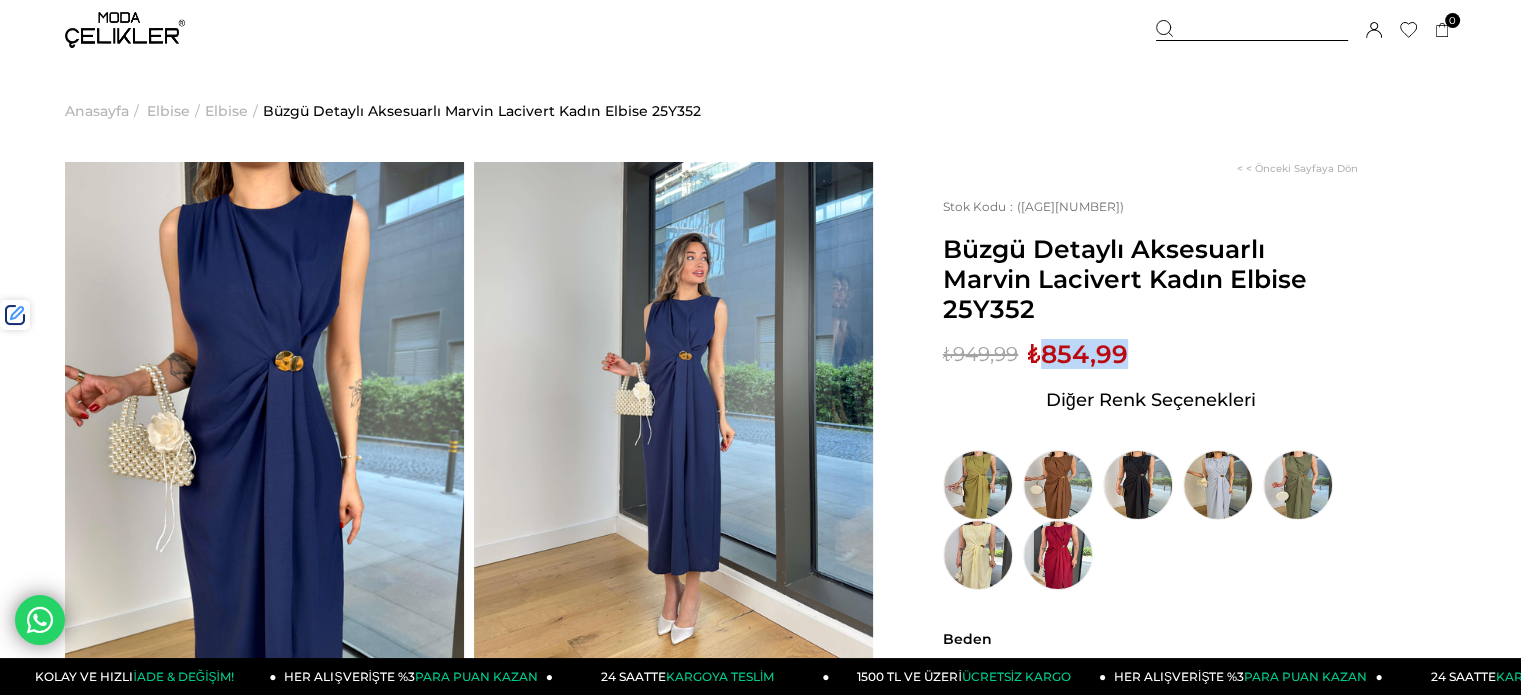 drag, startPoint x: 1102, startPoint y: 352, endPoint x: 1046, endPoint y: 343, distance: 56.718605 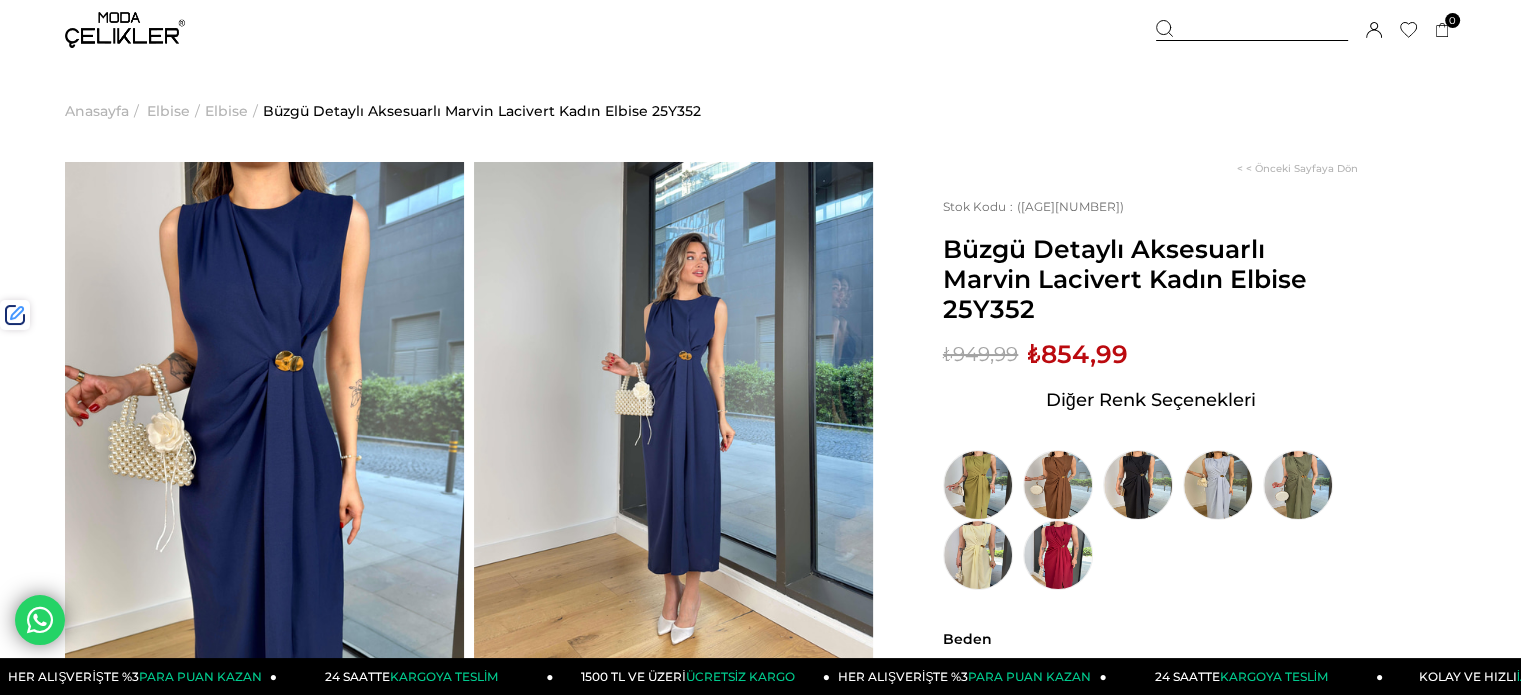 click on "Büzgü Detaylı Aksesuarlı Marvin Lacivert Kadın Elbise 25Y352" at bounding box center (1150, 279) 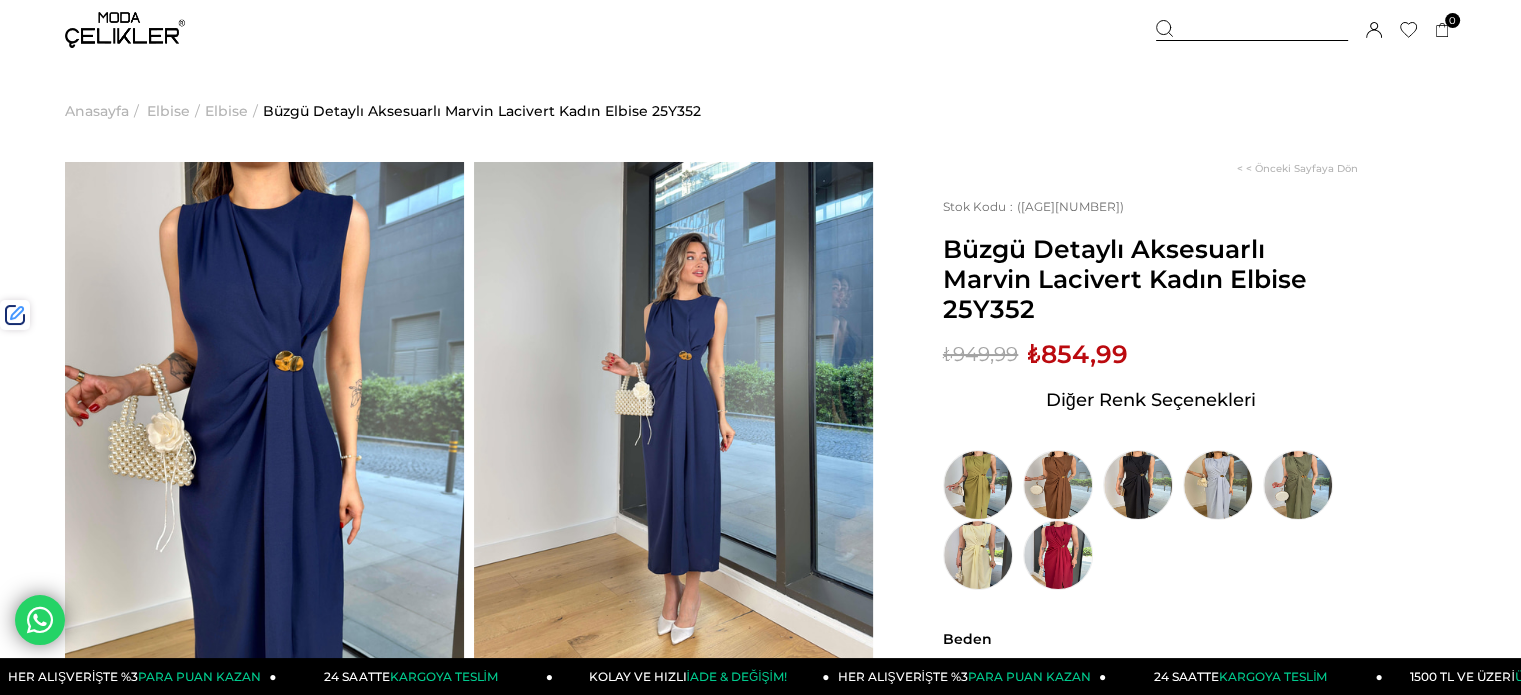 click at bounding box center [1252, 30] 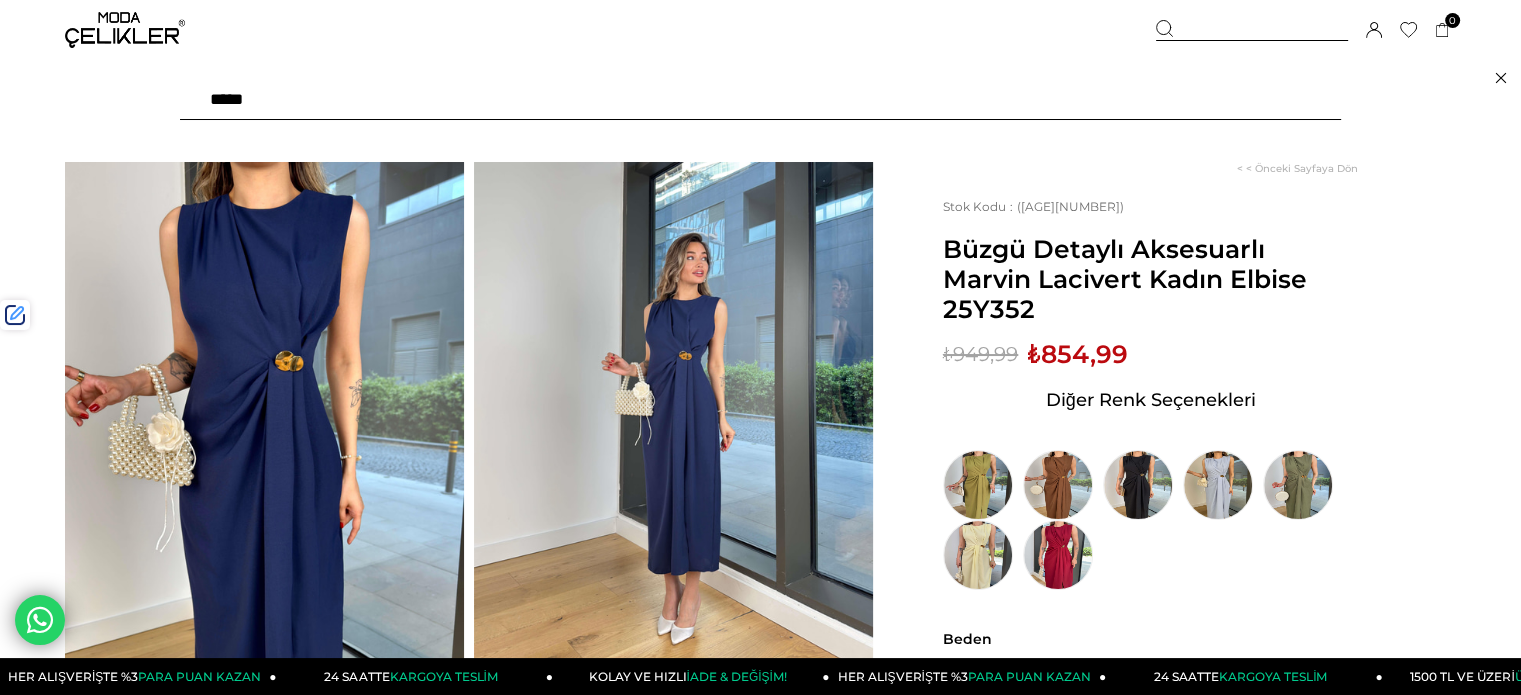 click at bounding box center [760, 100] 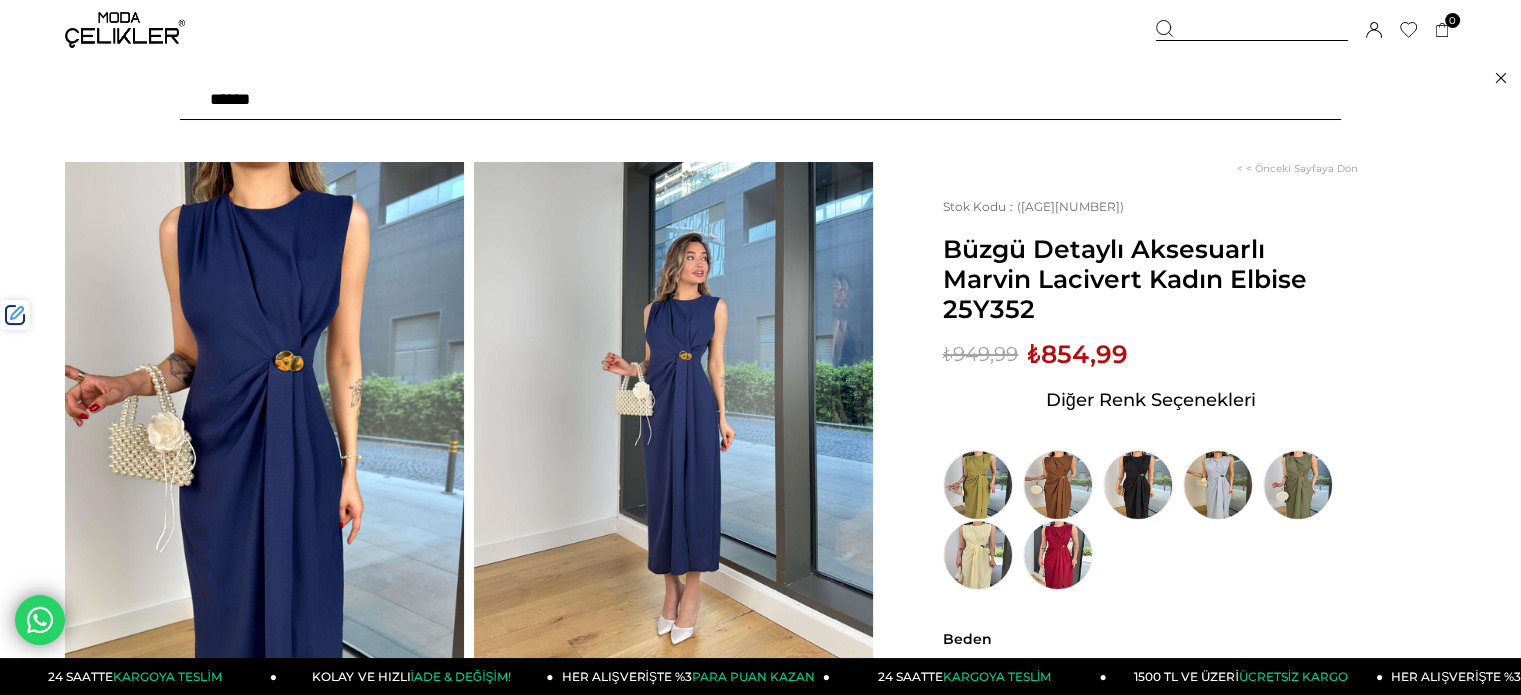 type on "******" 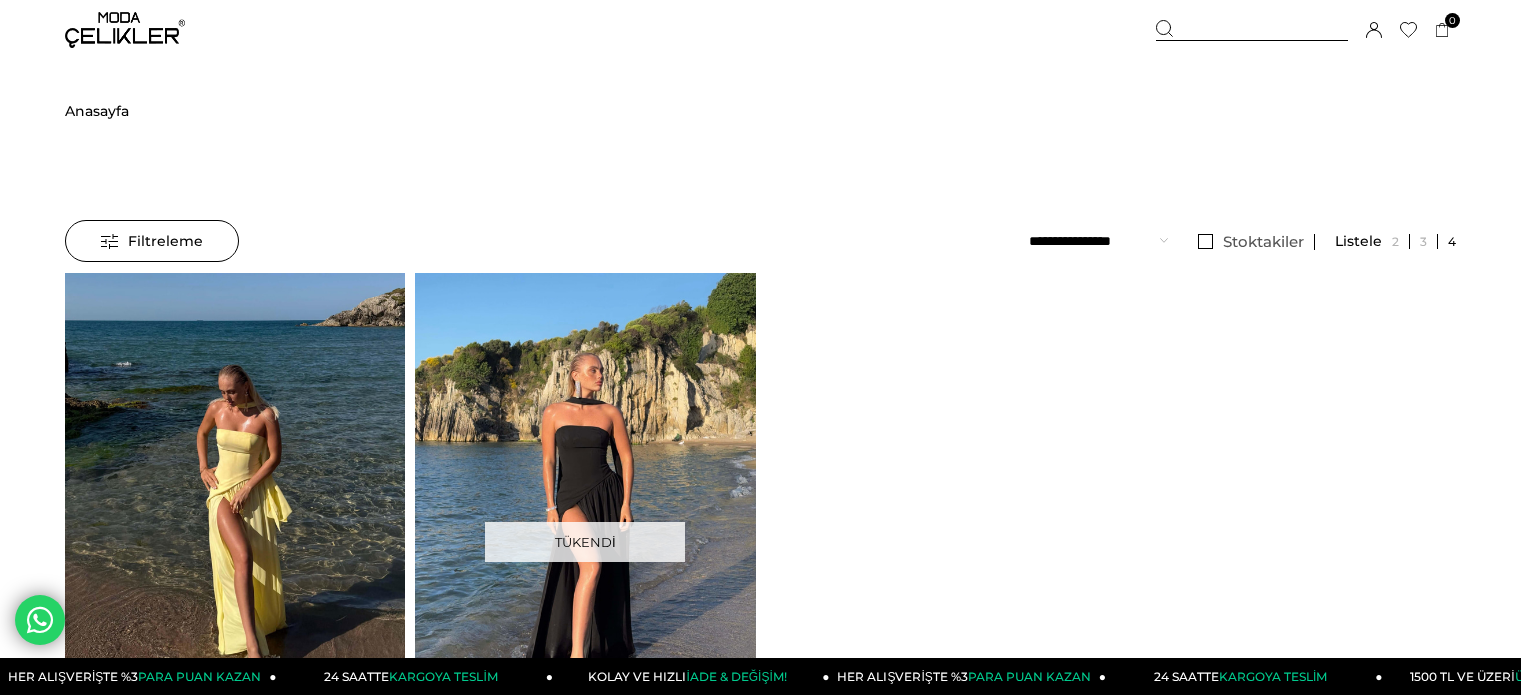 scroll, scrollTop: 0, scrollLeft: 0, axis: both 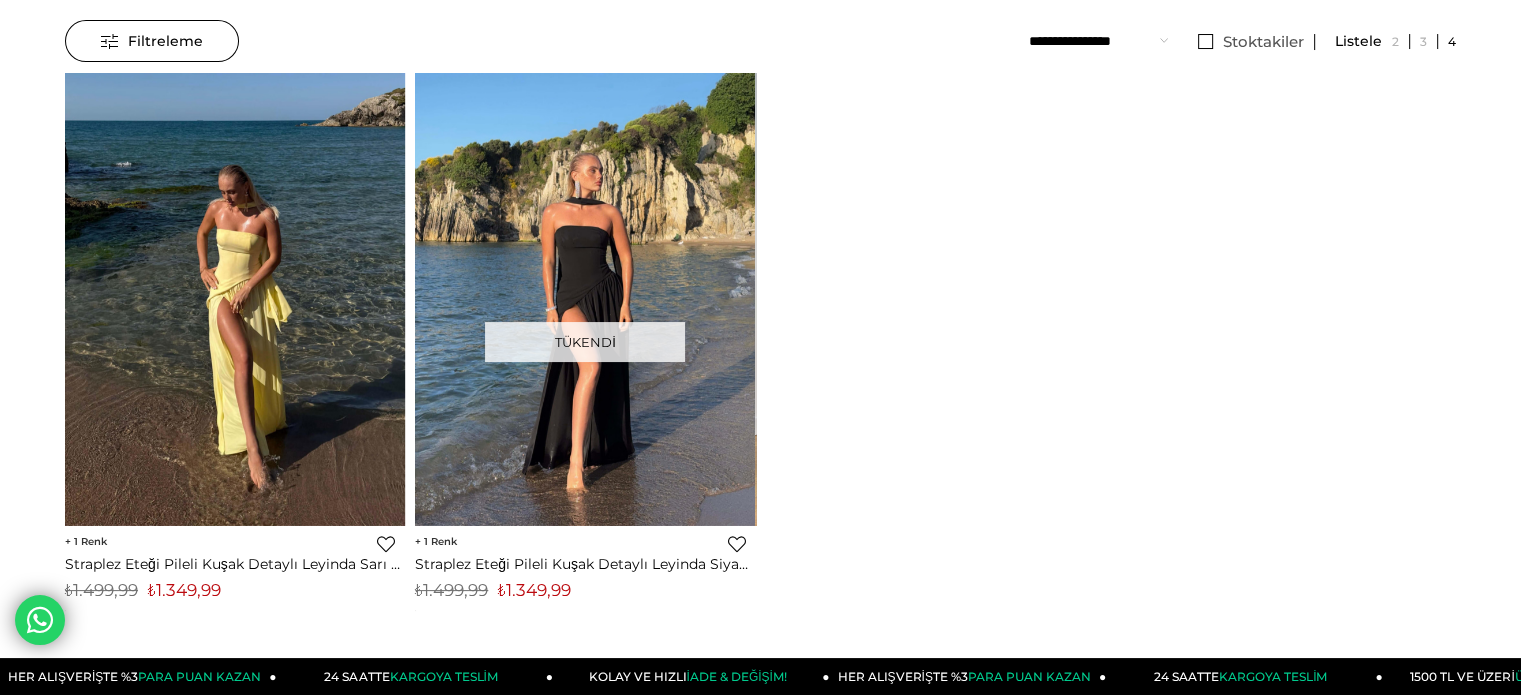 click on "₺1.349,99" at bounding box center (184, 590) 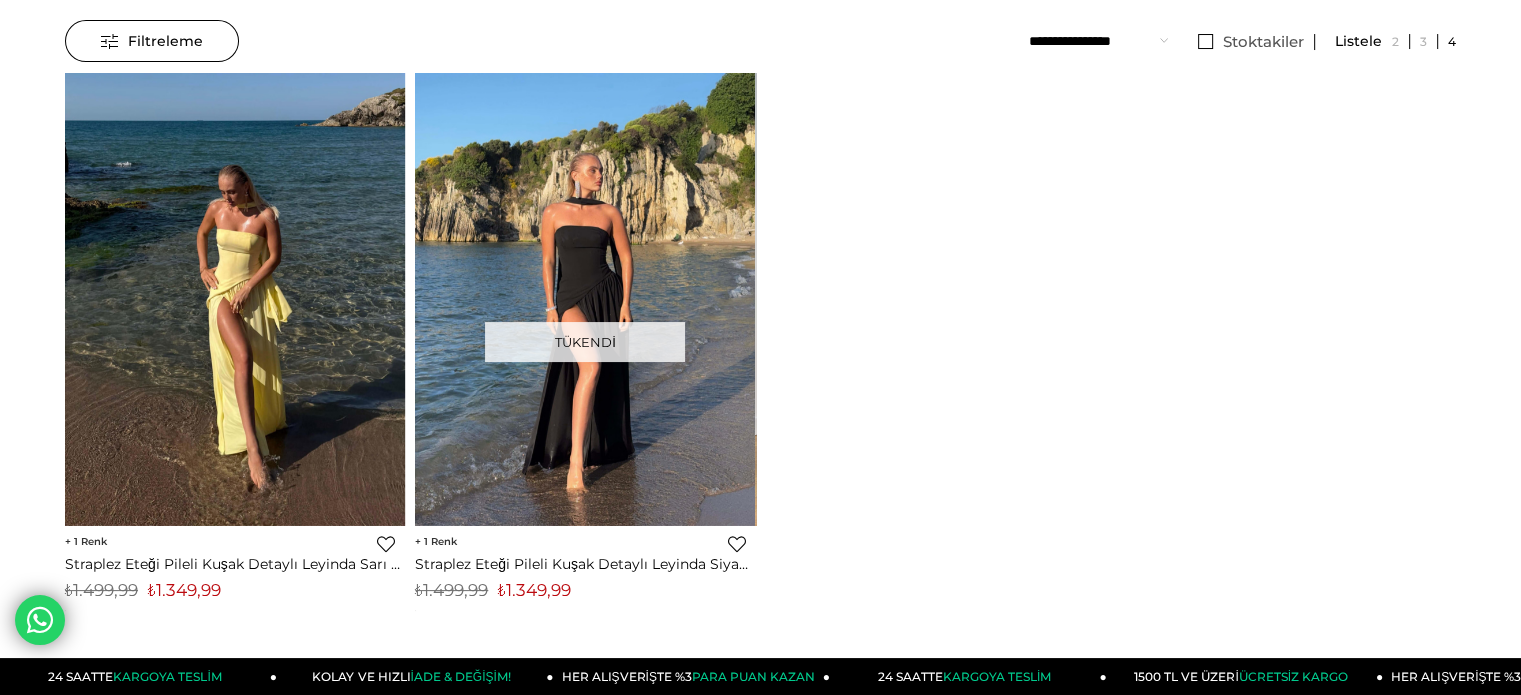 copy on "1.349,99" 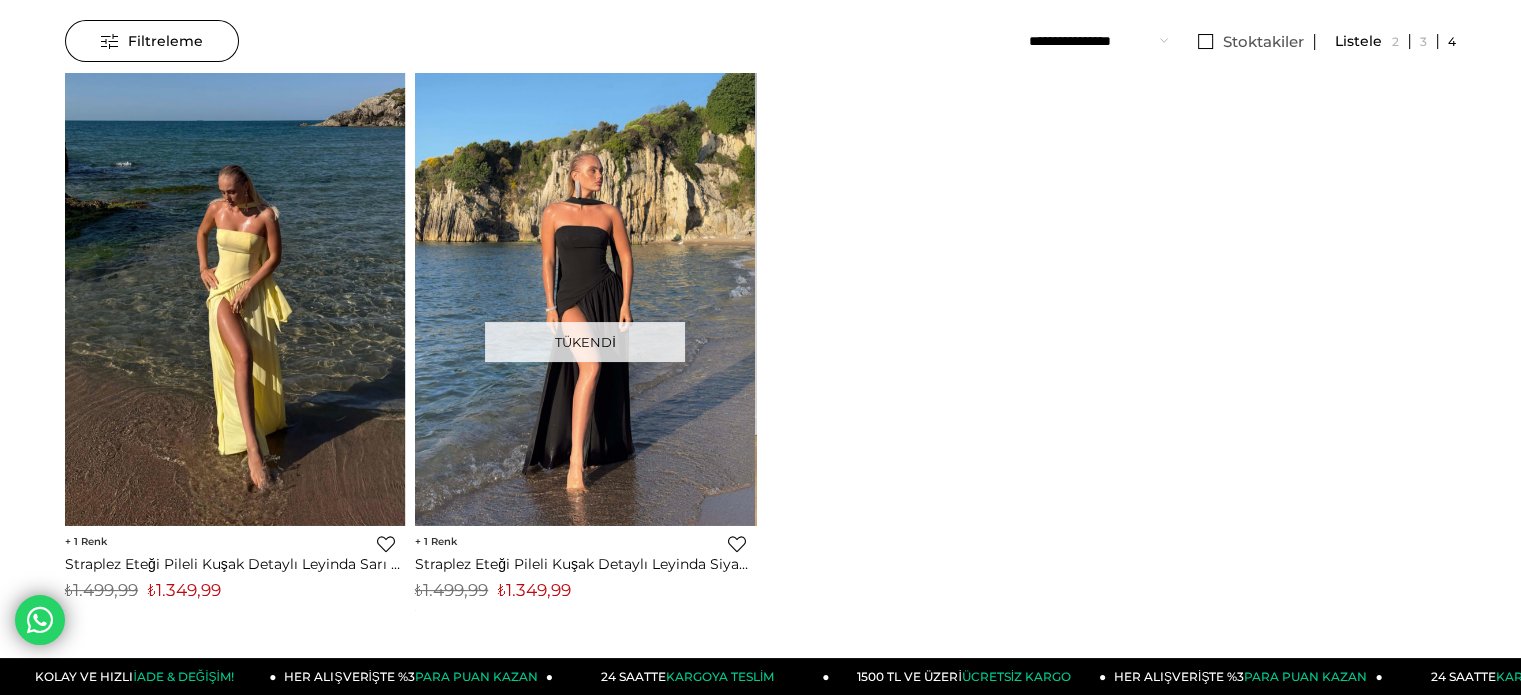 scroll, scrollTop: 0, scrollLeft: 0, axis: both 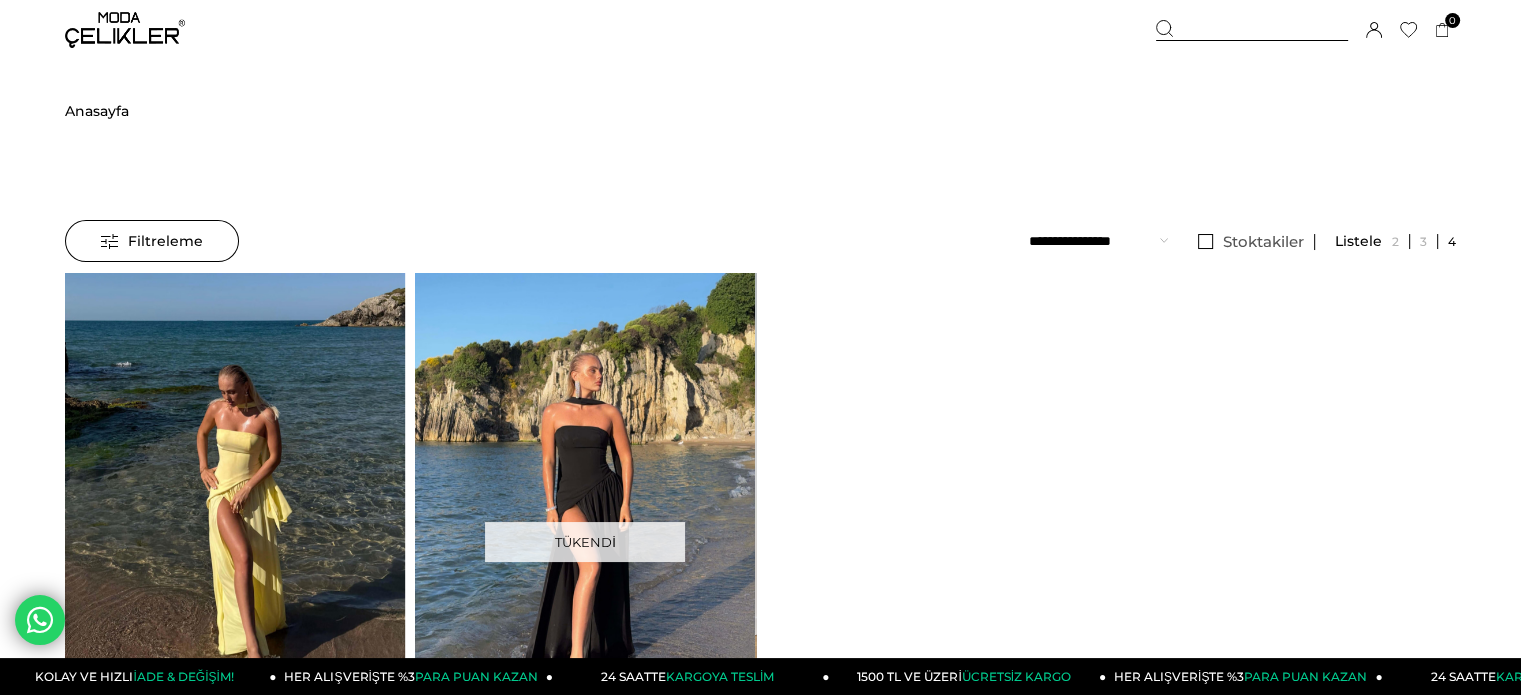 click at bounding box center [1252, 30] 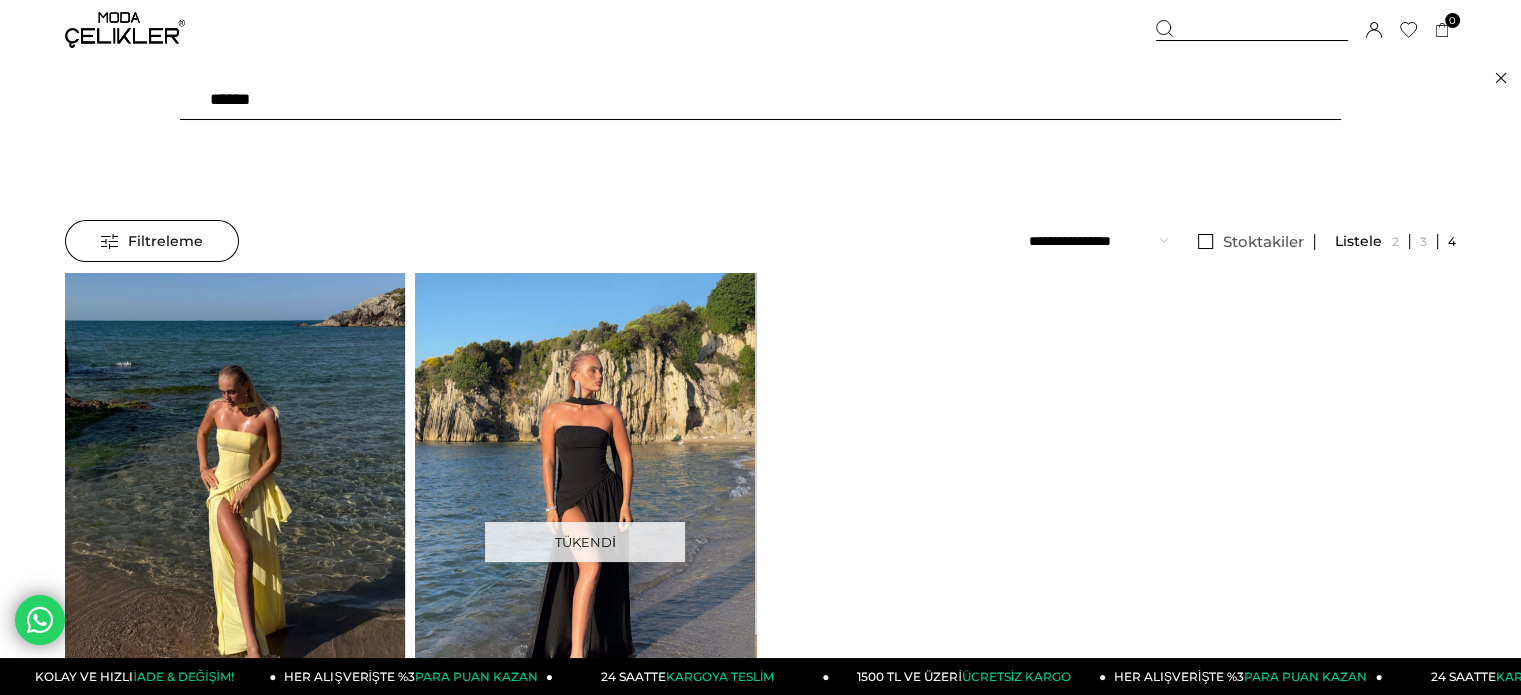 click on "******" at bounding box center [760, 100] 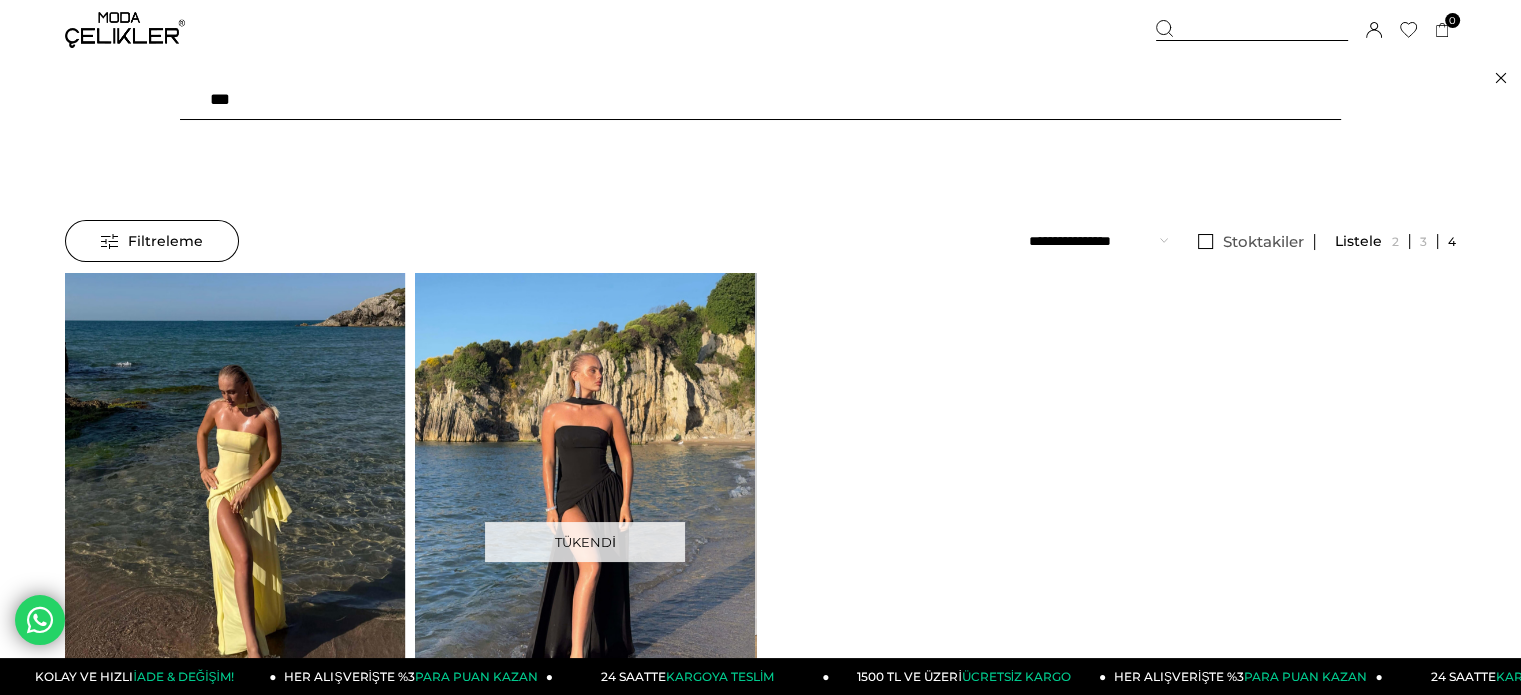 type on "****" 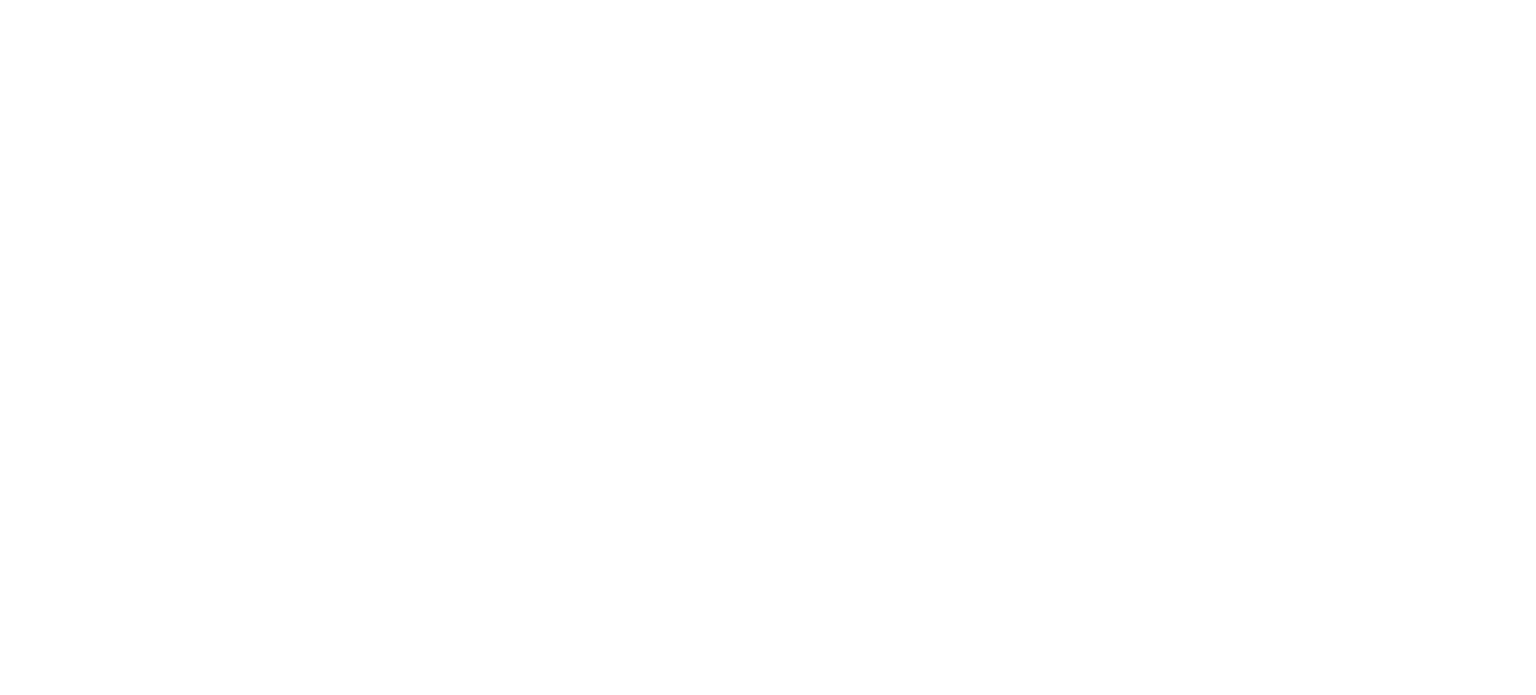 scroll, scrollTop: 0, scrollLeft: 0, axis: both 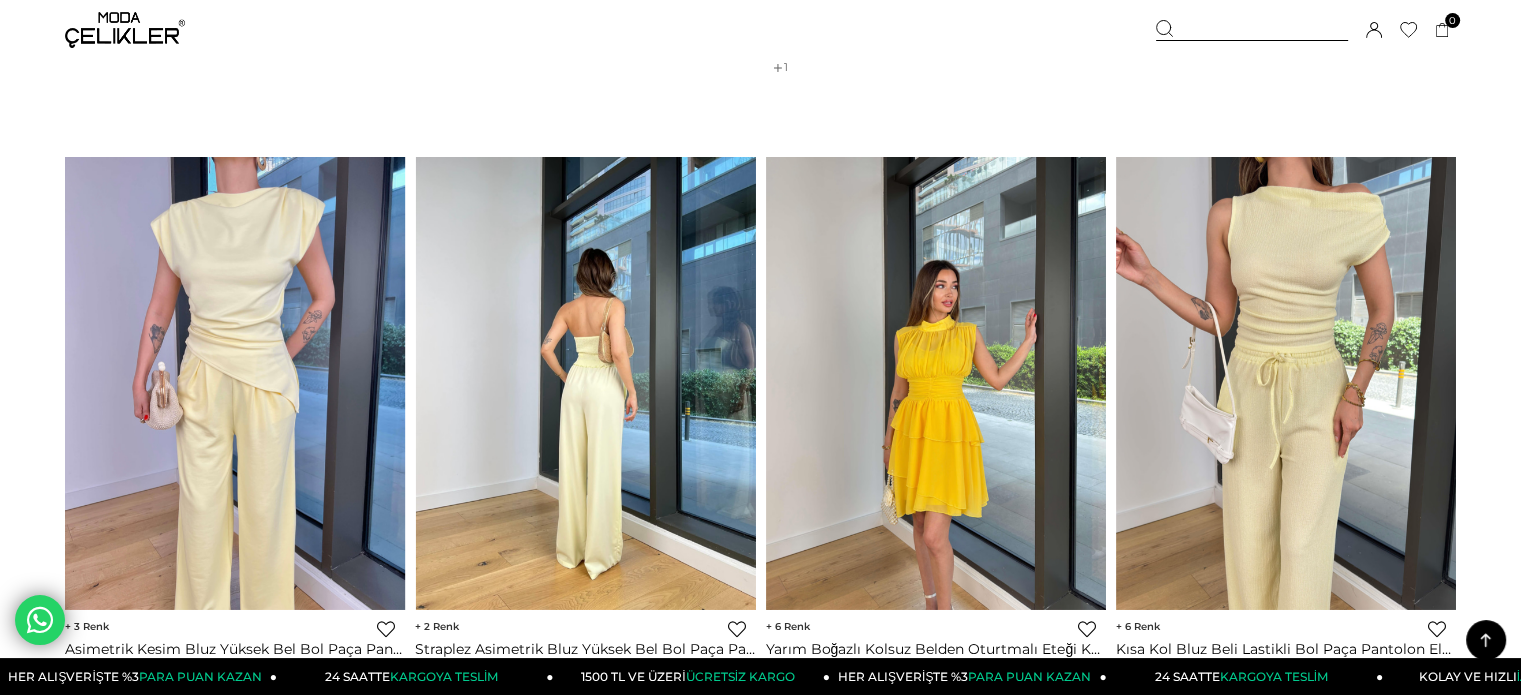 click at bounding box center [585, 383] 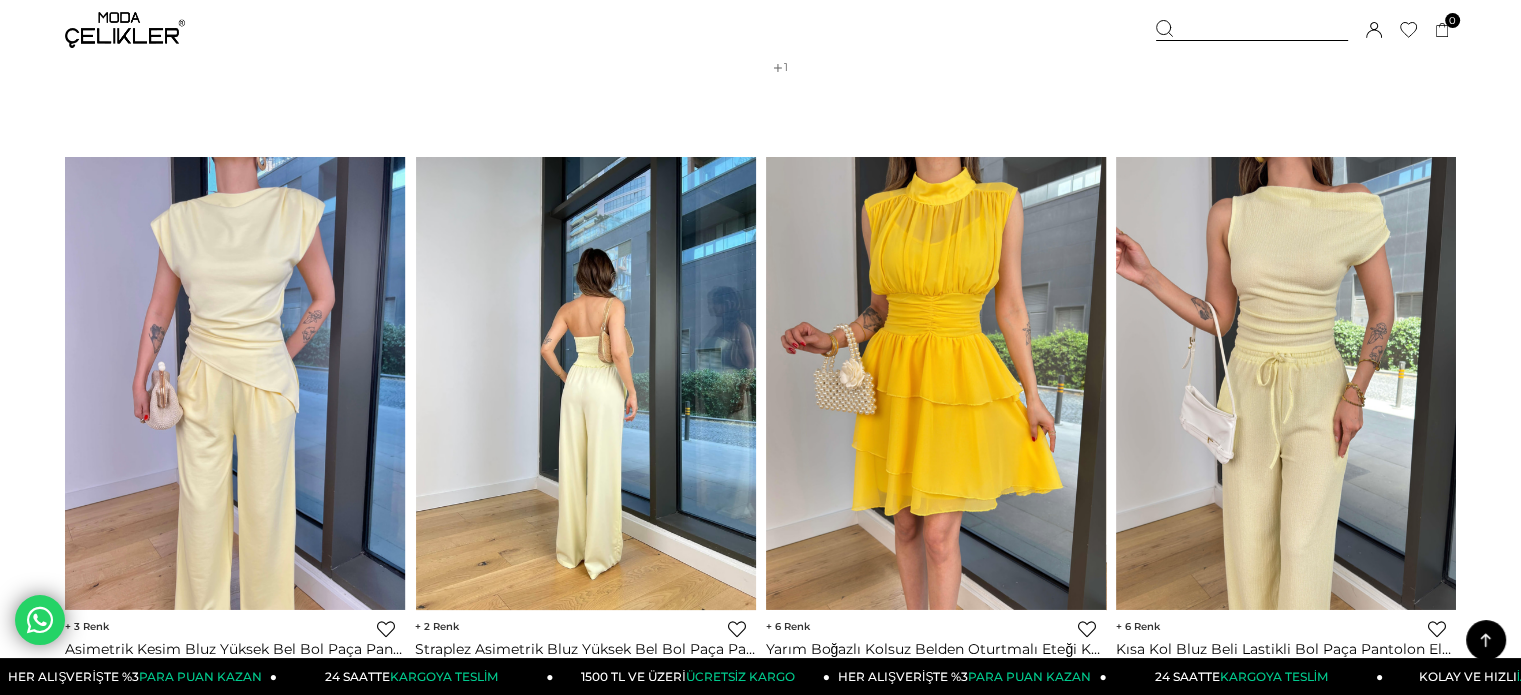 click at bounding box center (245, 383) 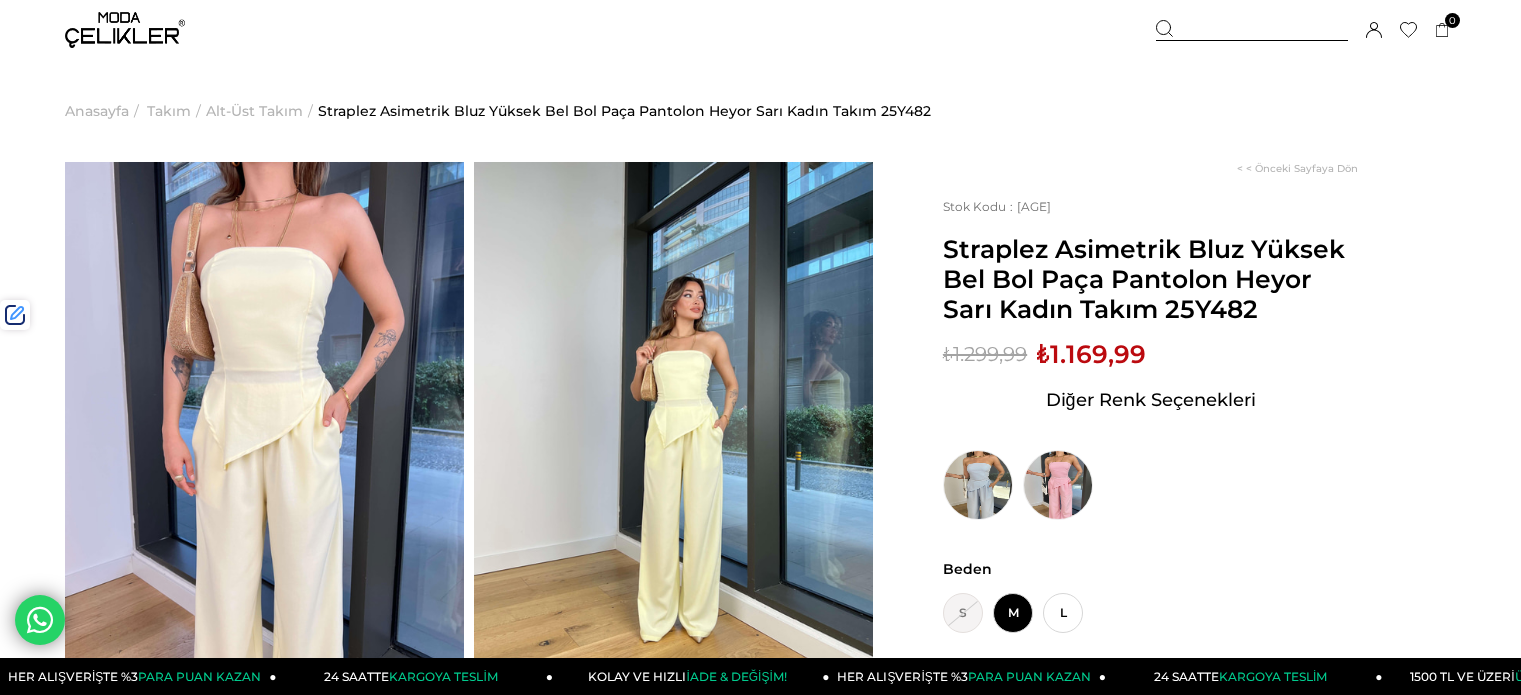 scroll, scrollTop: 0, scrollLeft: 0, axis: both 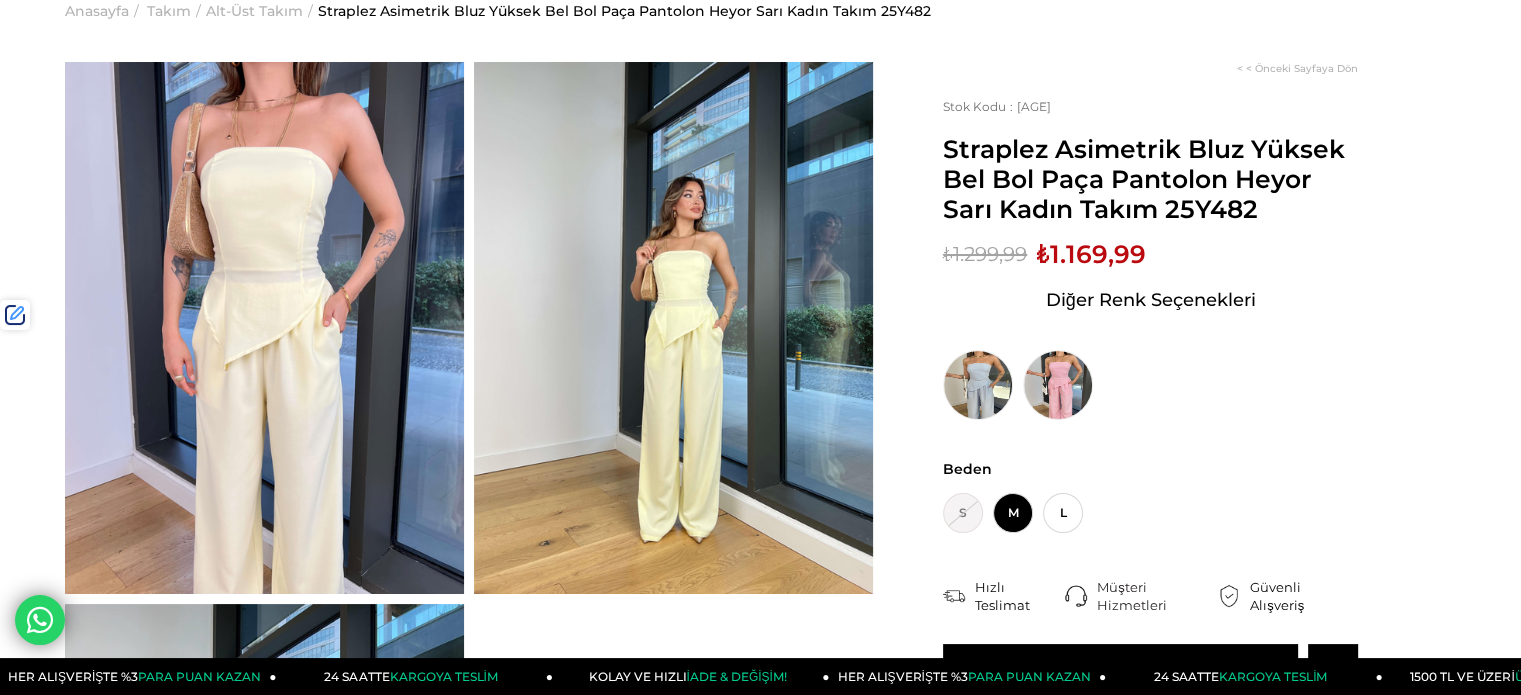 click on "₺1.169,99" at bounding box center [1091, 254] 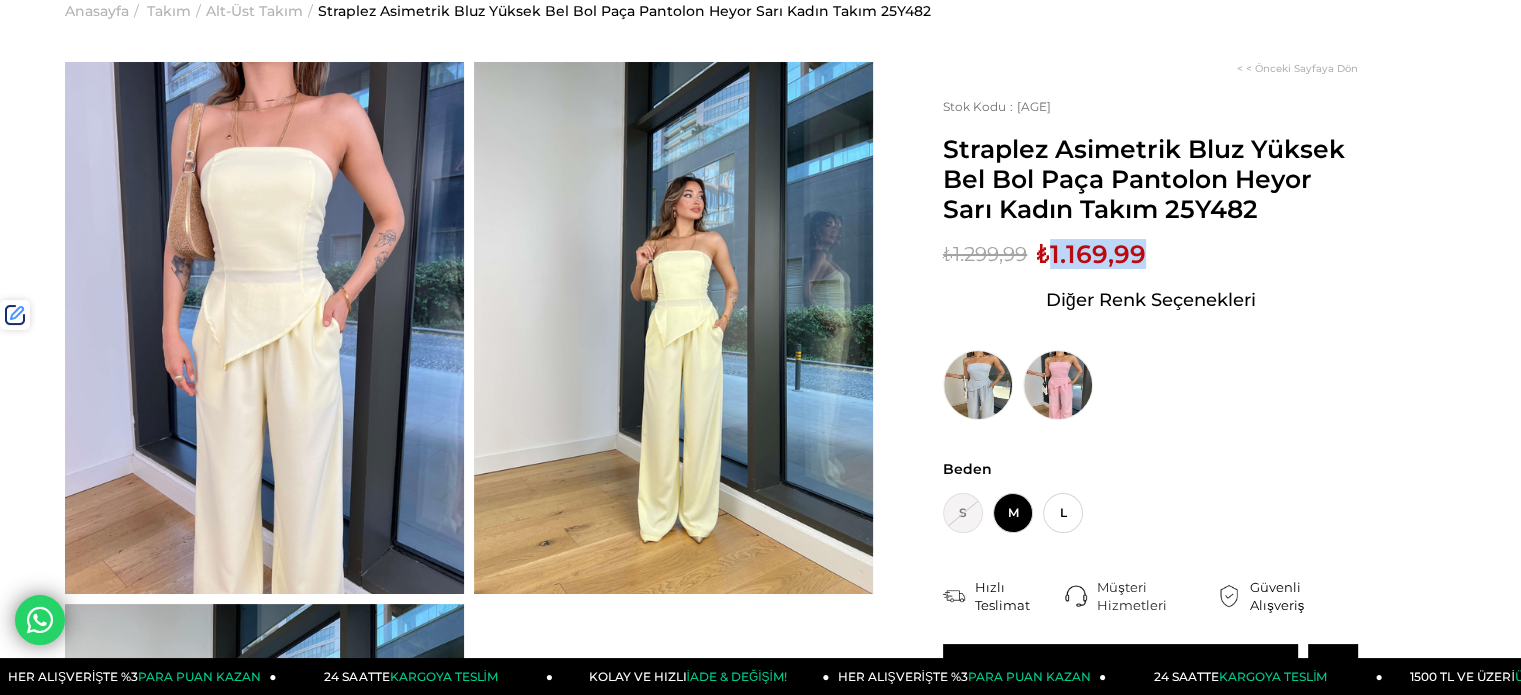 click on "₺1.169,99" at bounding box center [1091, 254] 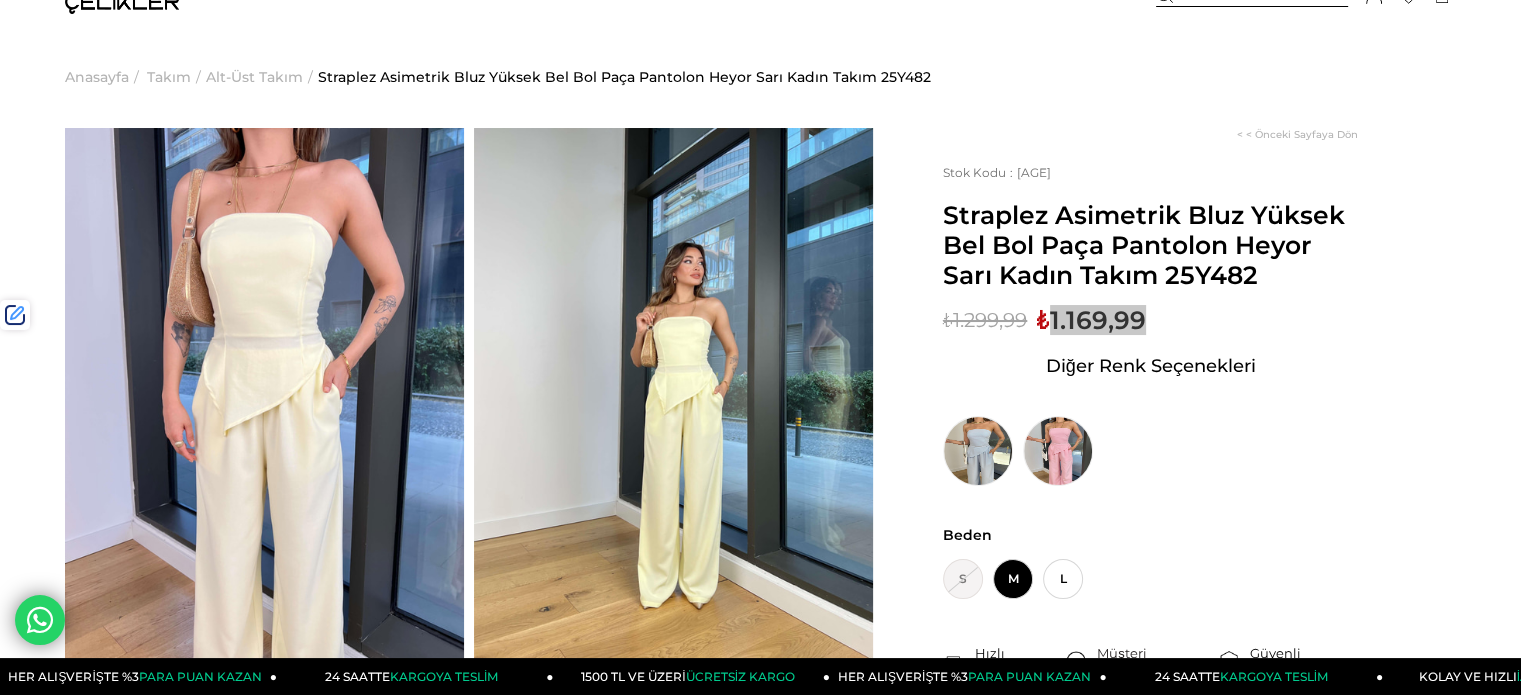 scroll, scrollTop: 0, scrollLeft: 0, axis: both 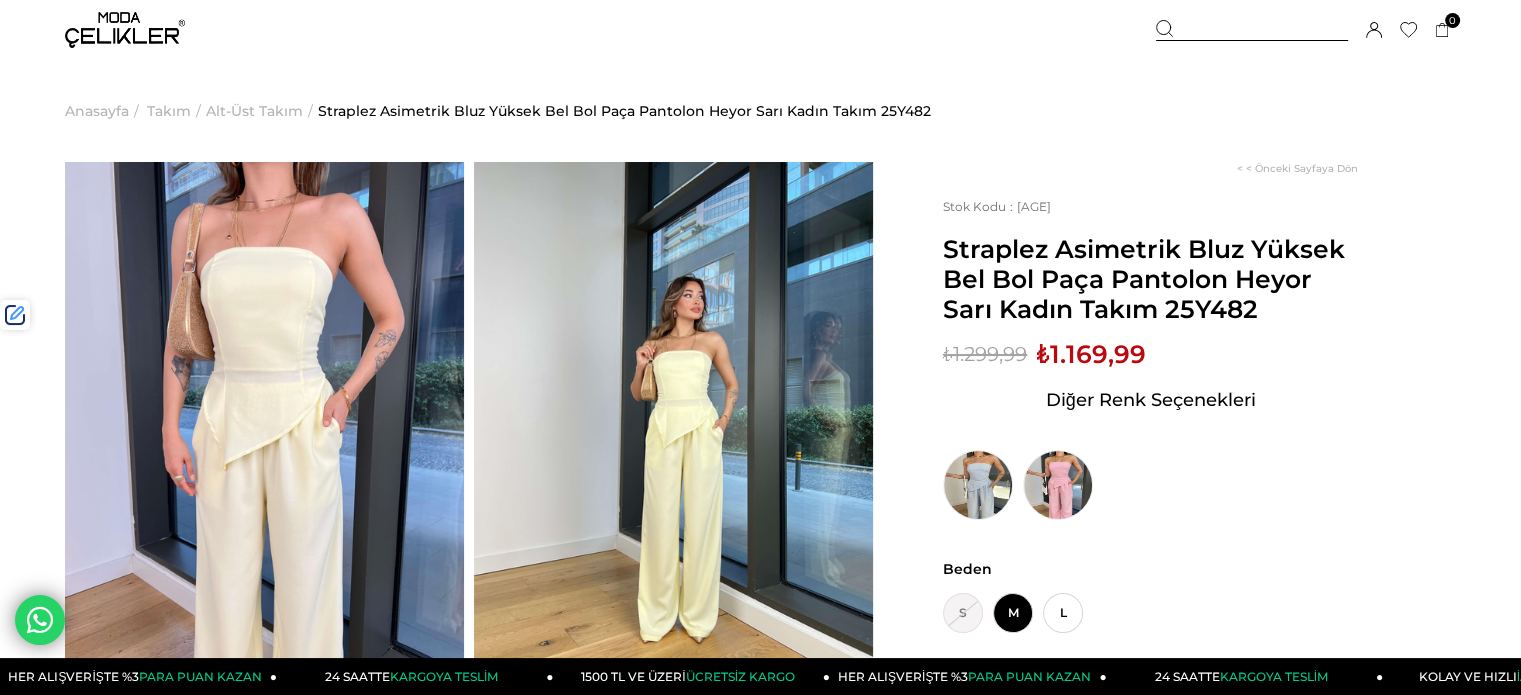 click at bounding box center (1252, 30) 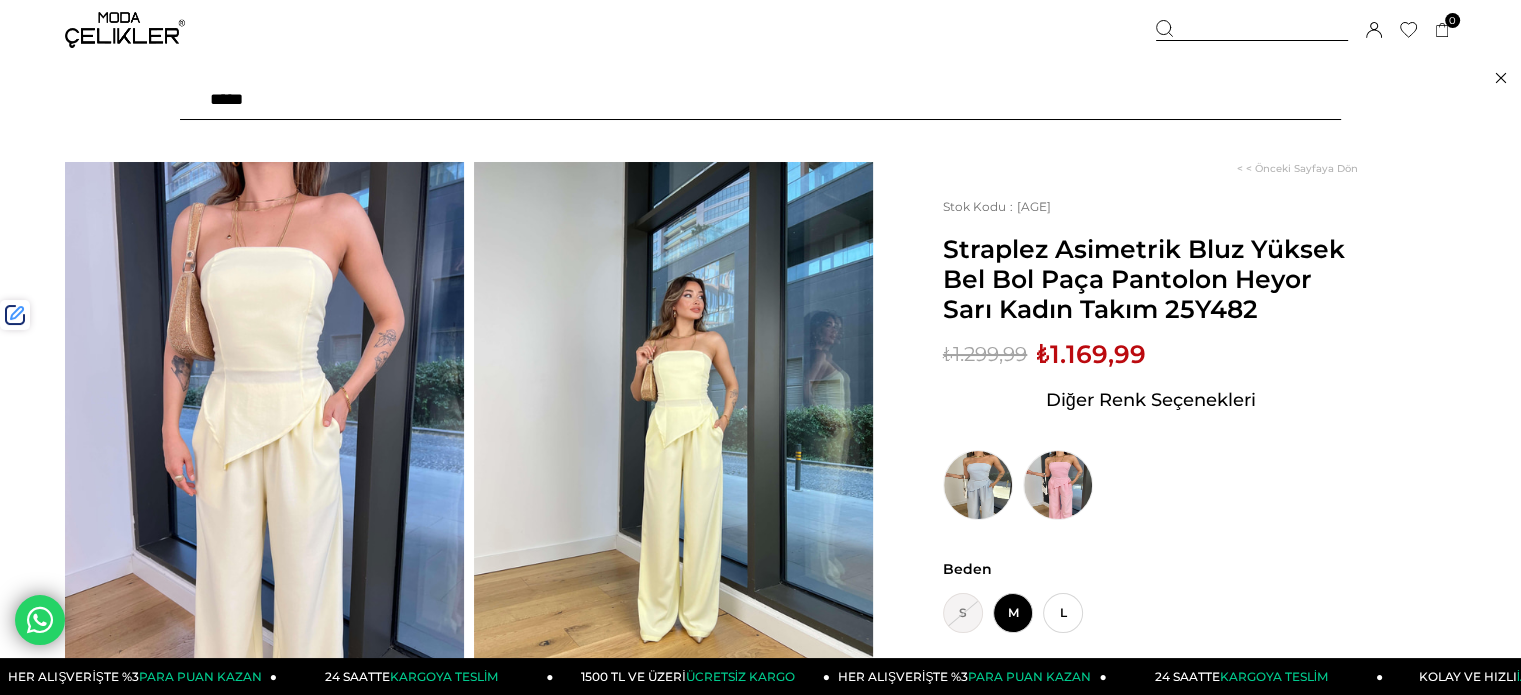 click at bounding box center (760, 100) 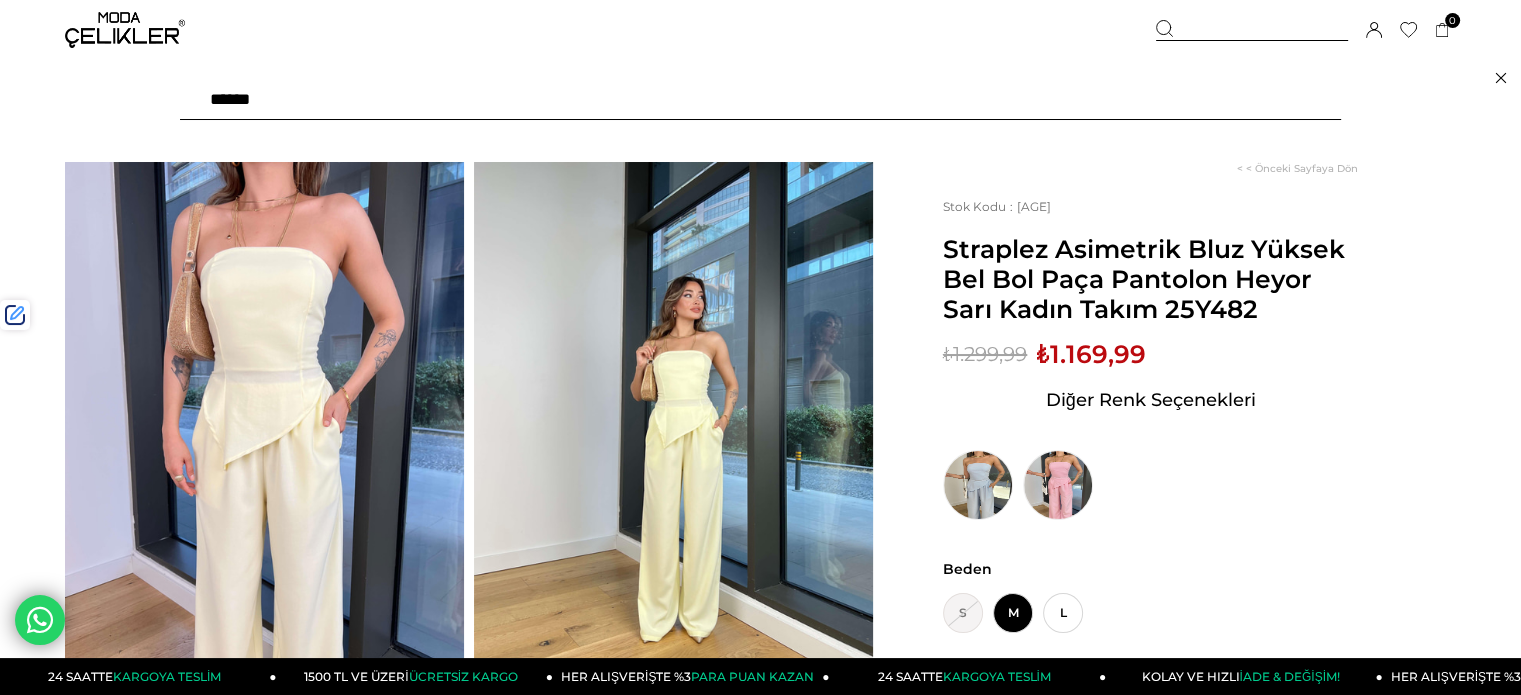 type on "*******" 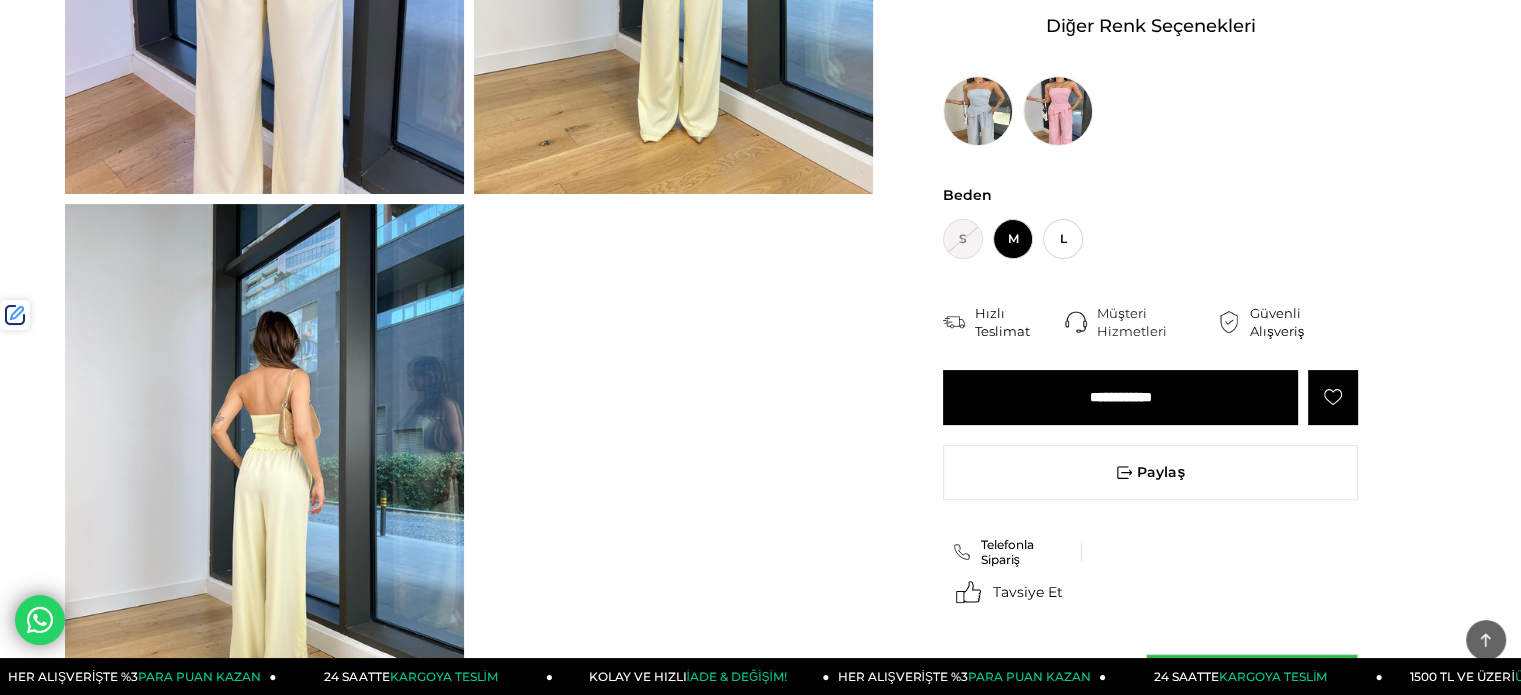 scroll, scrollTop: 900, scrollLeft: 0, axis: vertical 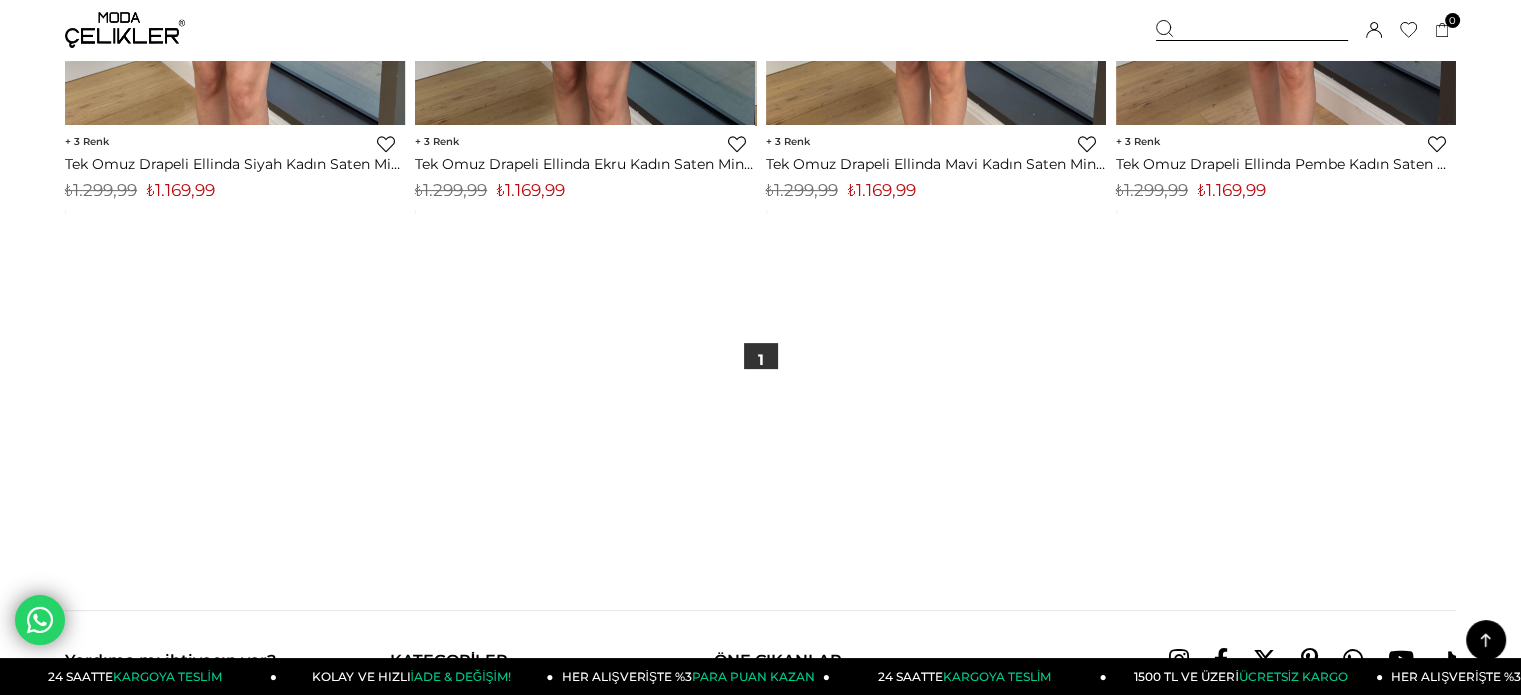 click on "₺1.169,99" at bounding box center (882, 190) 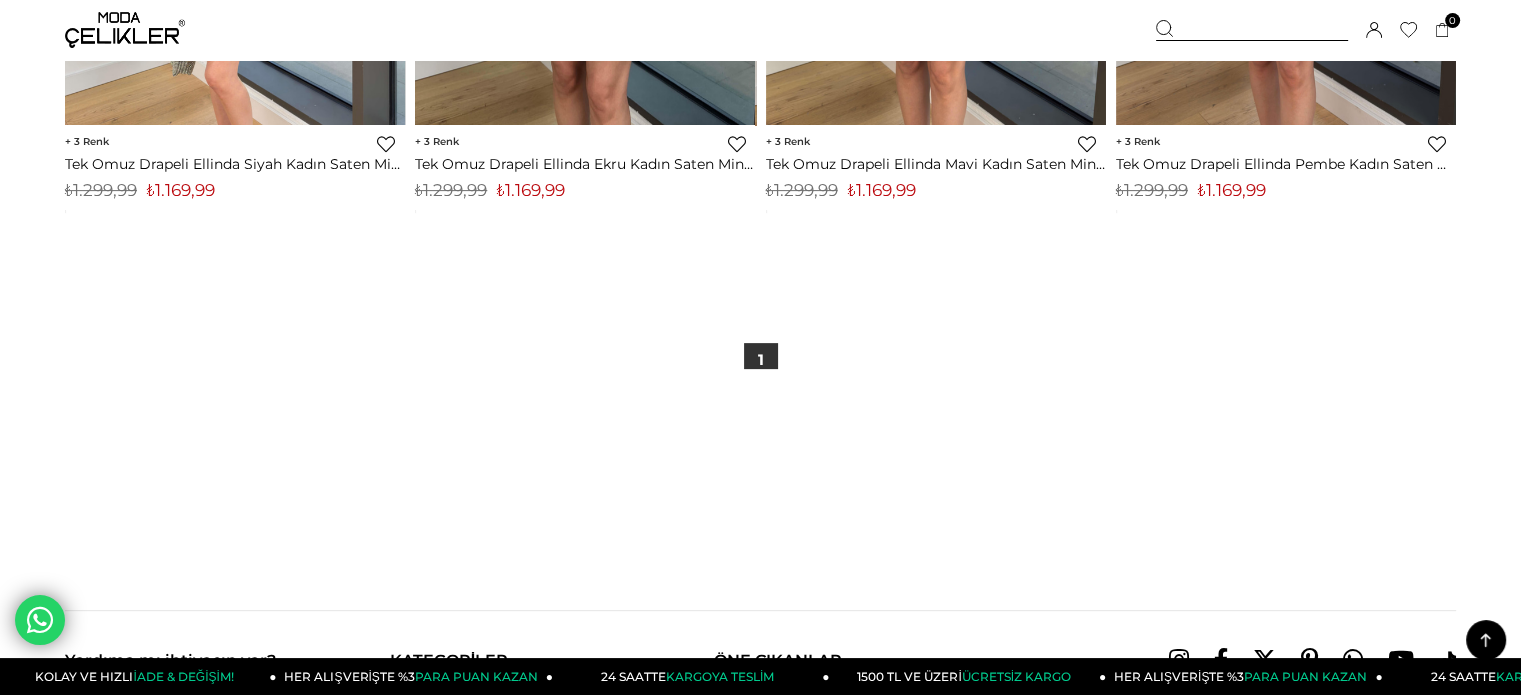 click at bounding box center (125, 30) 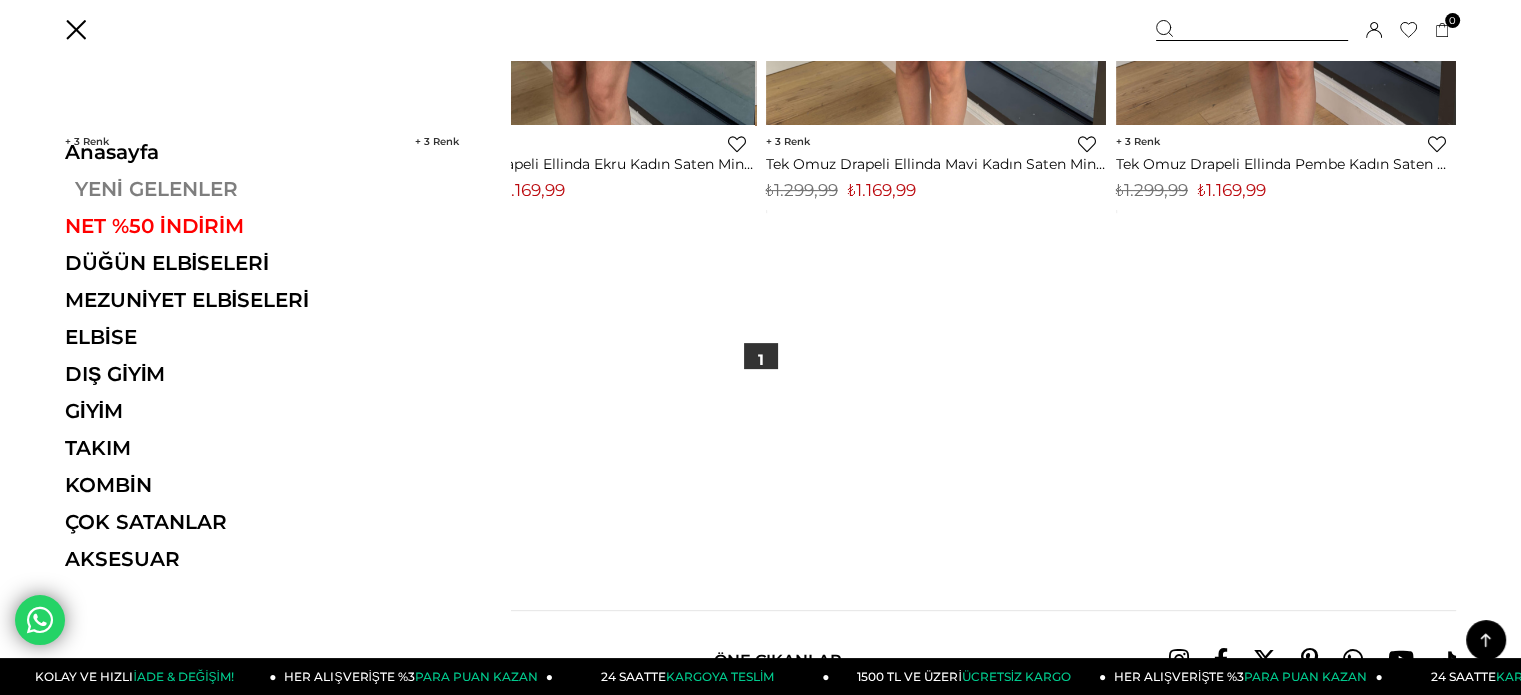 click on "YENİ GELENLER" at bounding box center (202, 189) 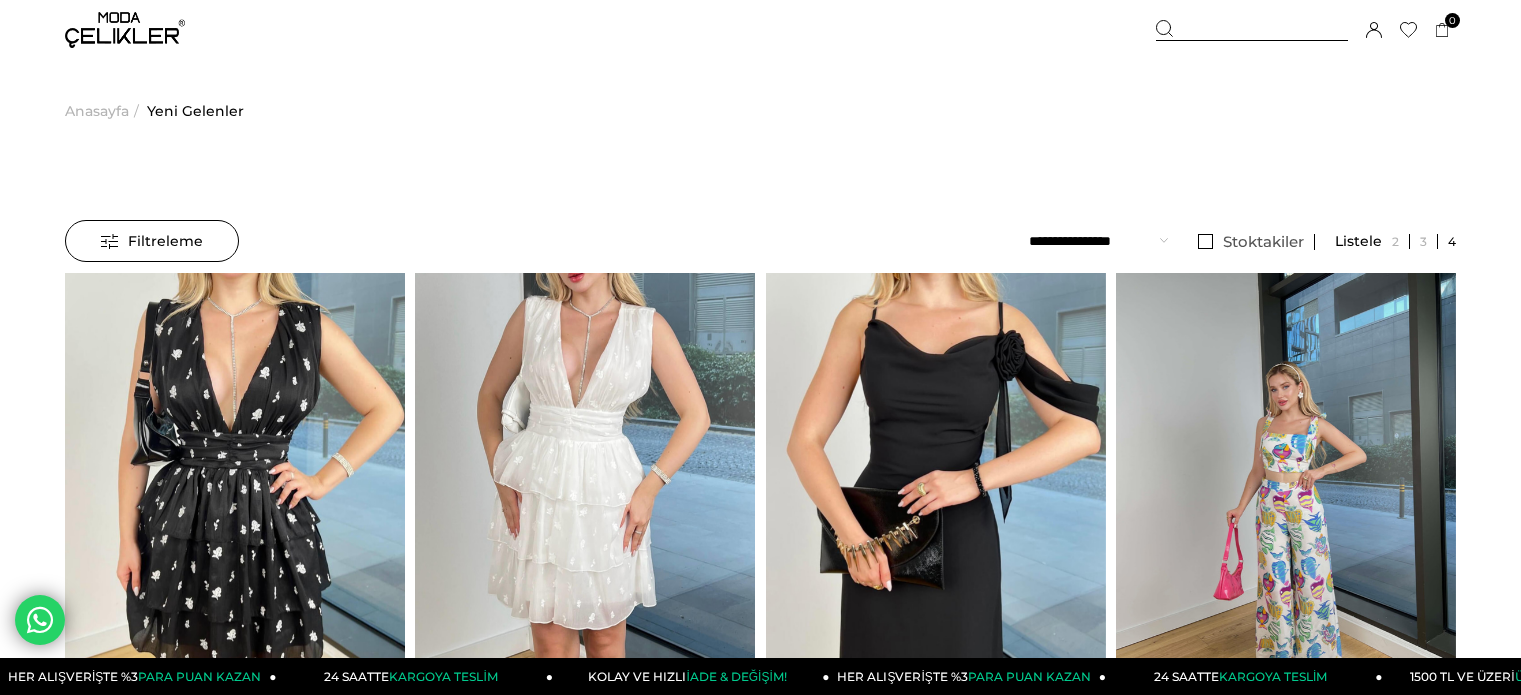 scroll, scrollTop: 0, scrollLeft: 0, axis: both 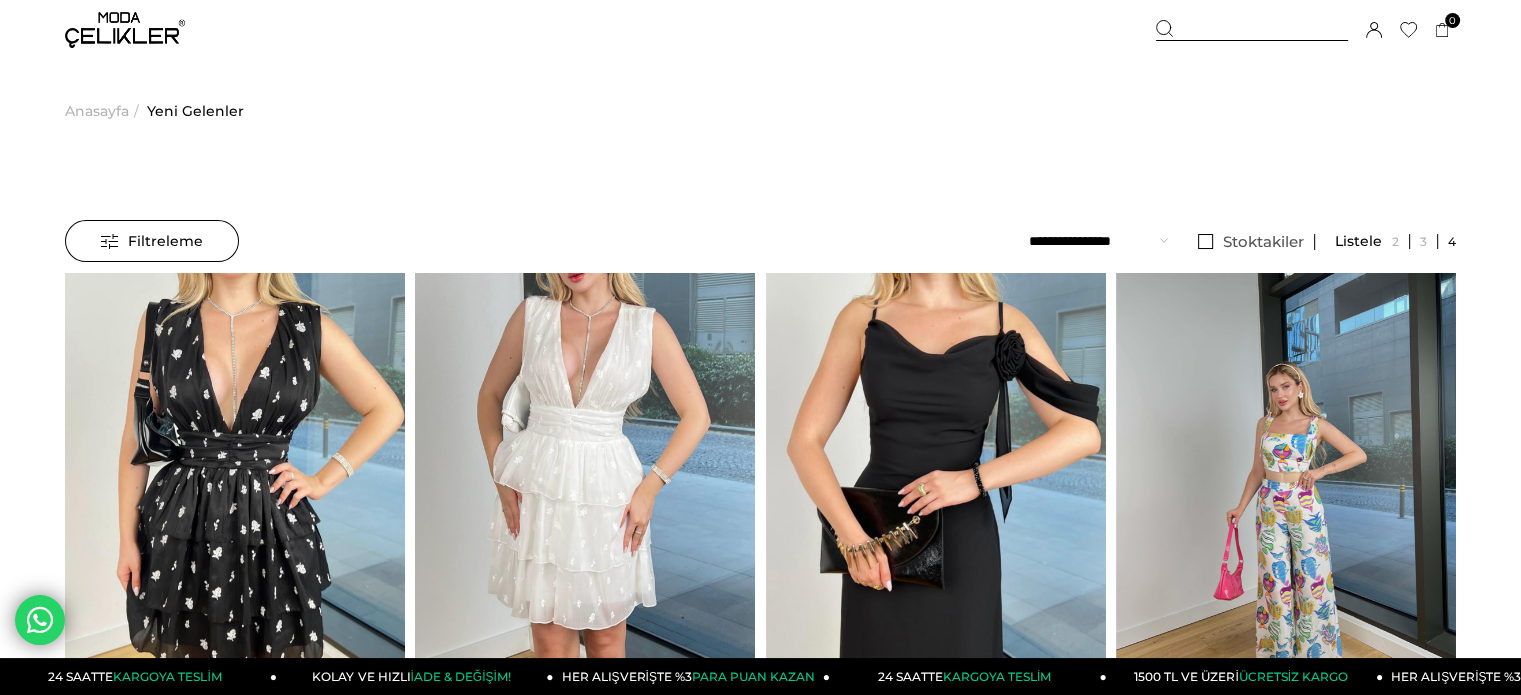 click at bounding box center (1252, 30) 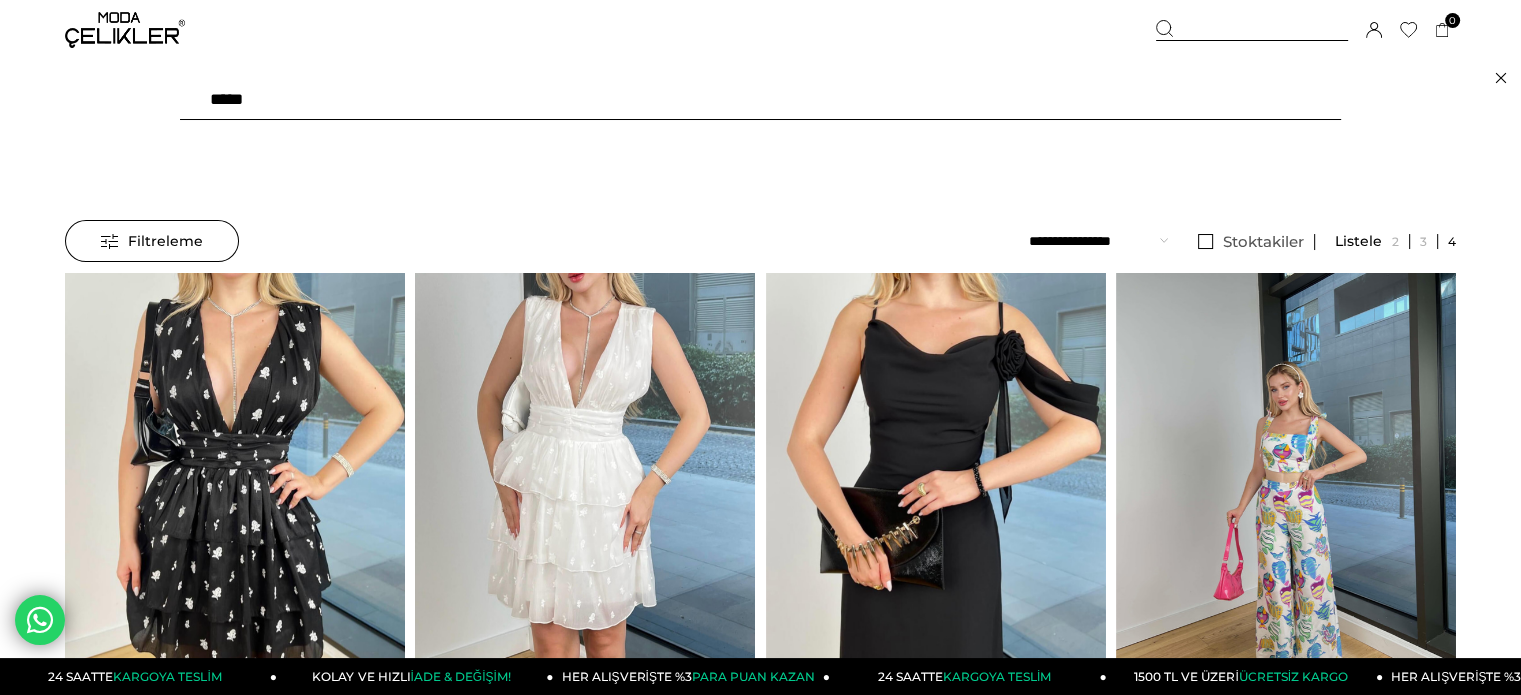click at bounding box center [760, 100] 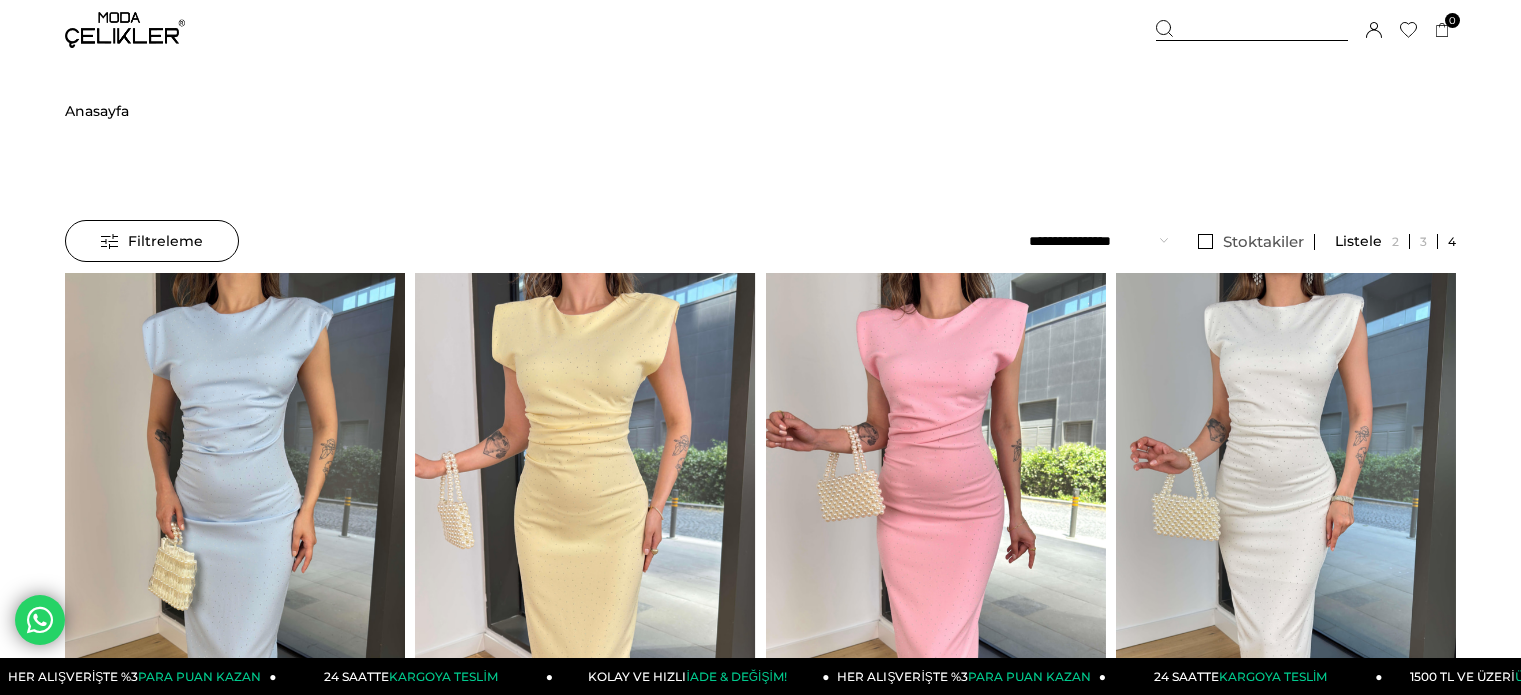 scroll, scrollTop: 0, scrollLeft: 0, axis: both 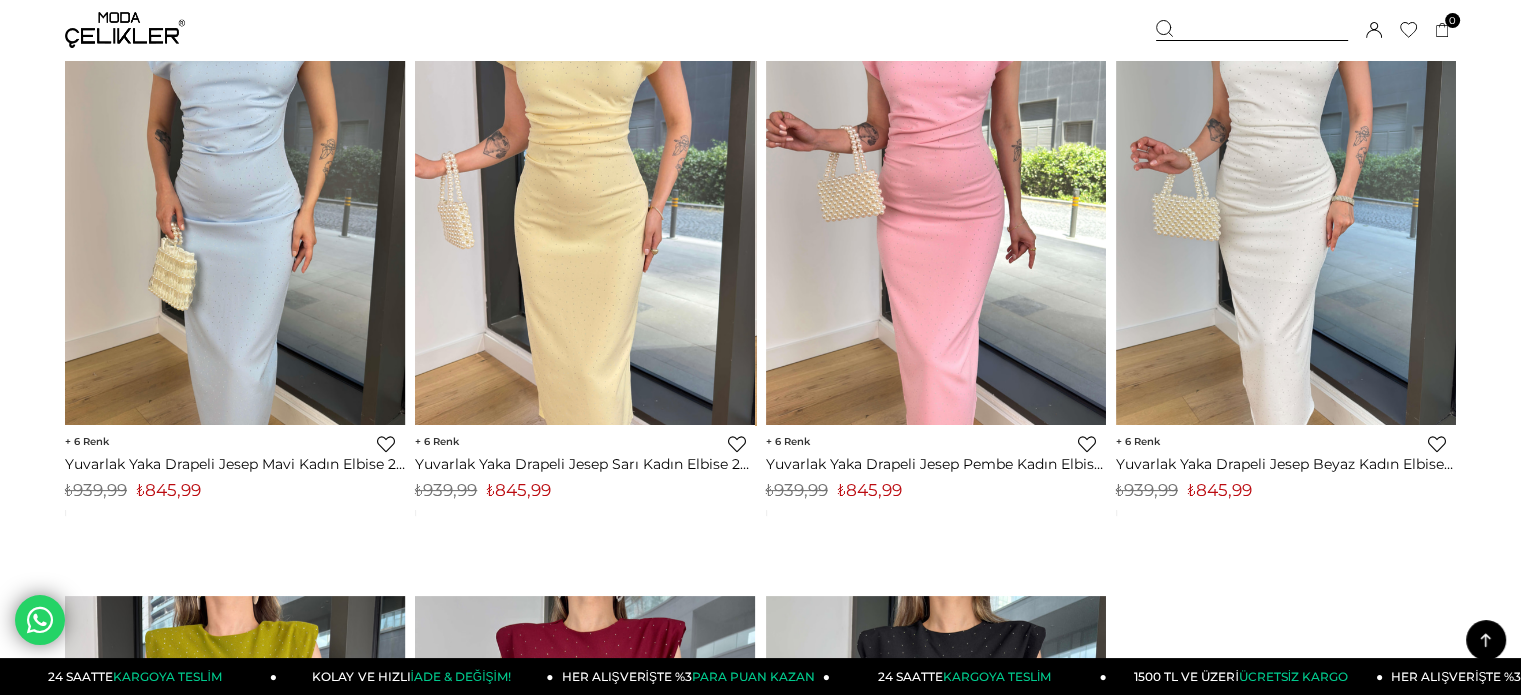 click on "₺845,99" at bounding box center [519, 490] 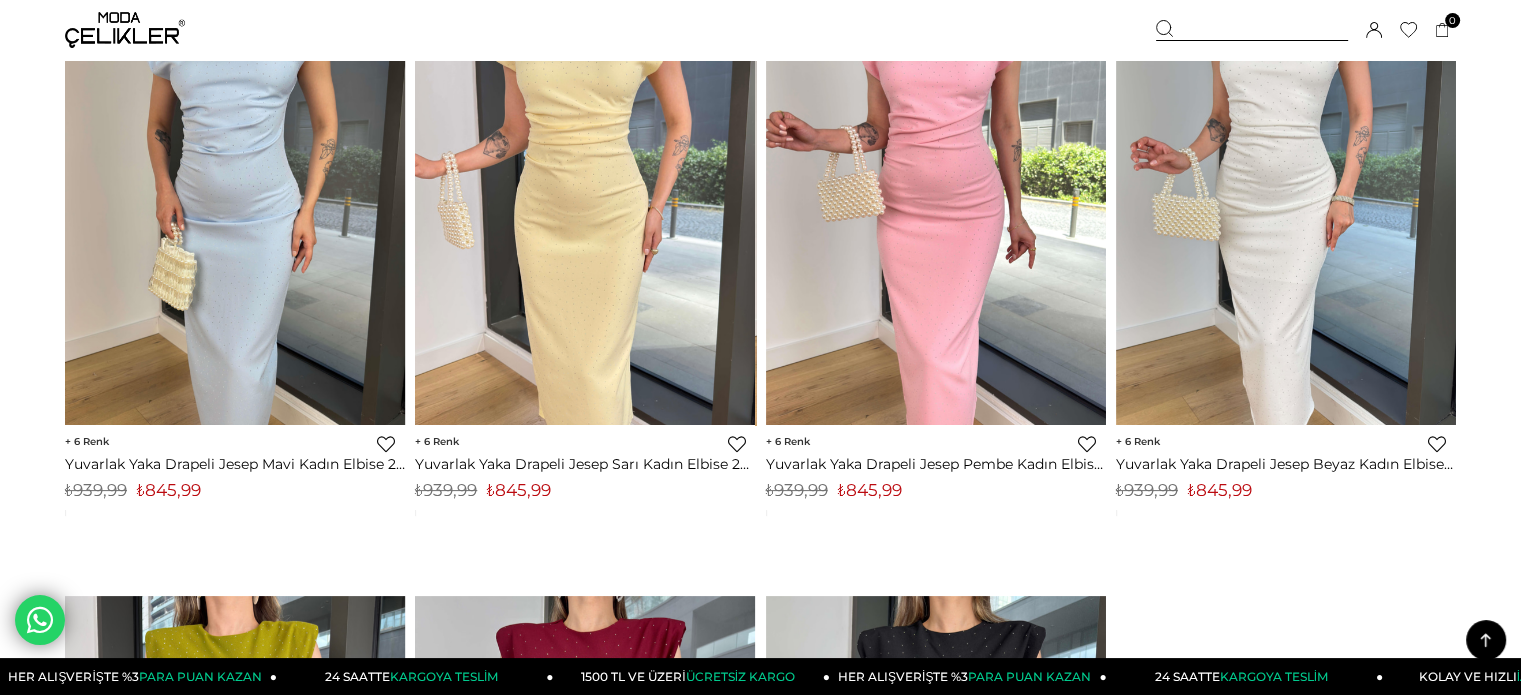 drag, startPoint x: 1218, startPoint y: 31, endPoint x: 1149, endPoint y: 81, distance: 85.2115 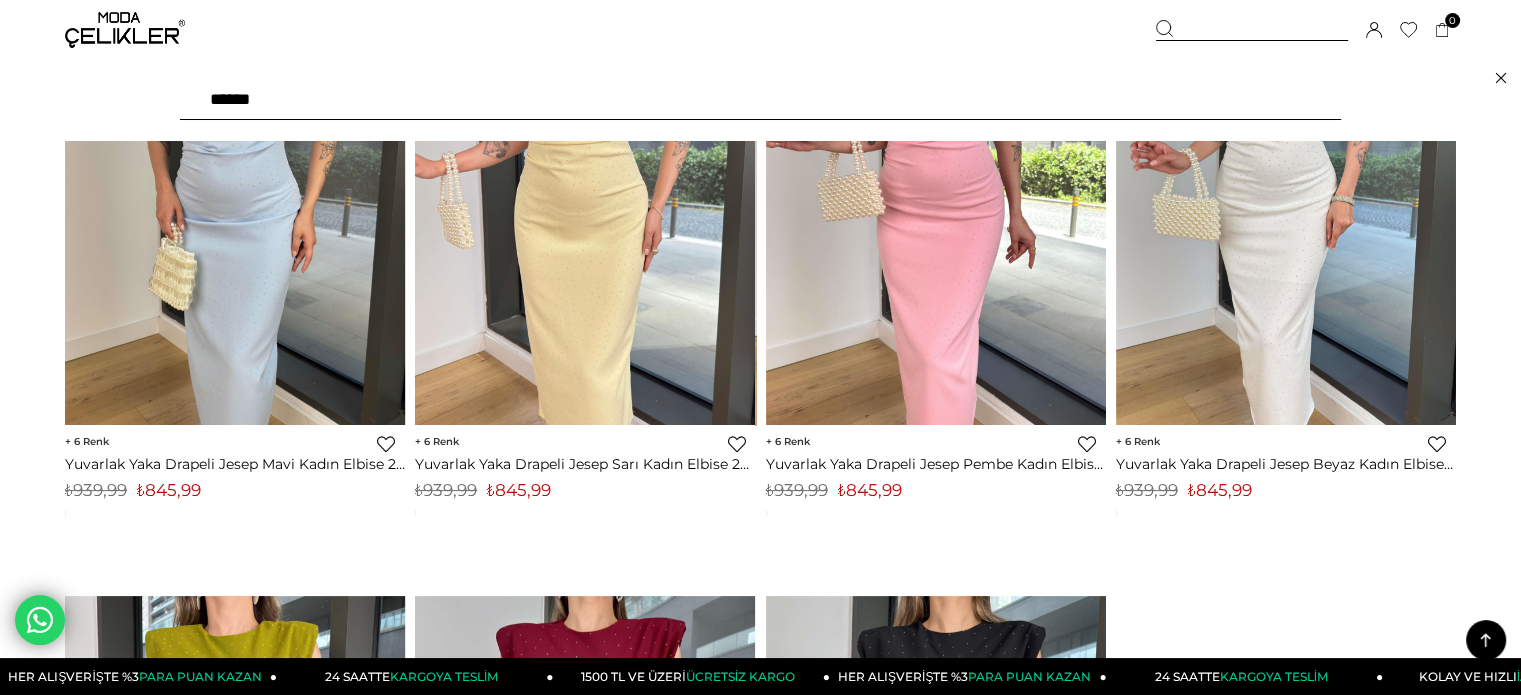 click on "******" at bounding box center [760, 100] 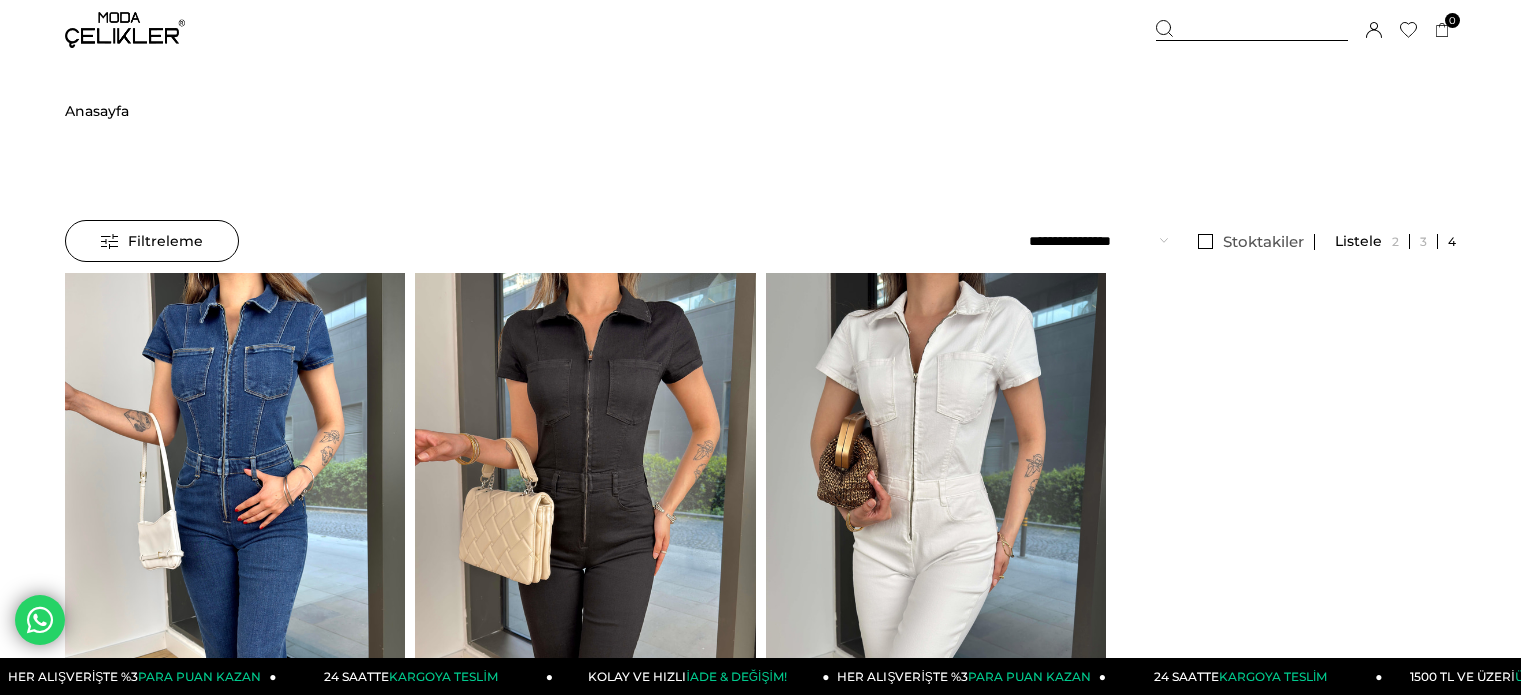 scroll, scrollTop: 0, scrollLeft: 0, axis: both 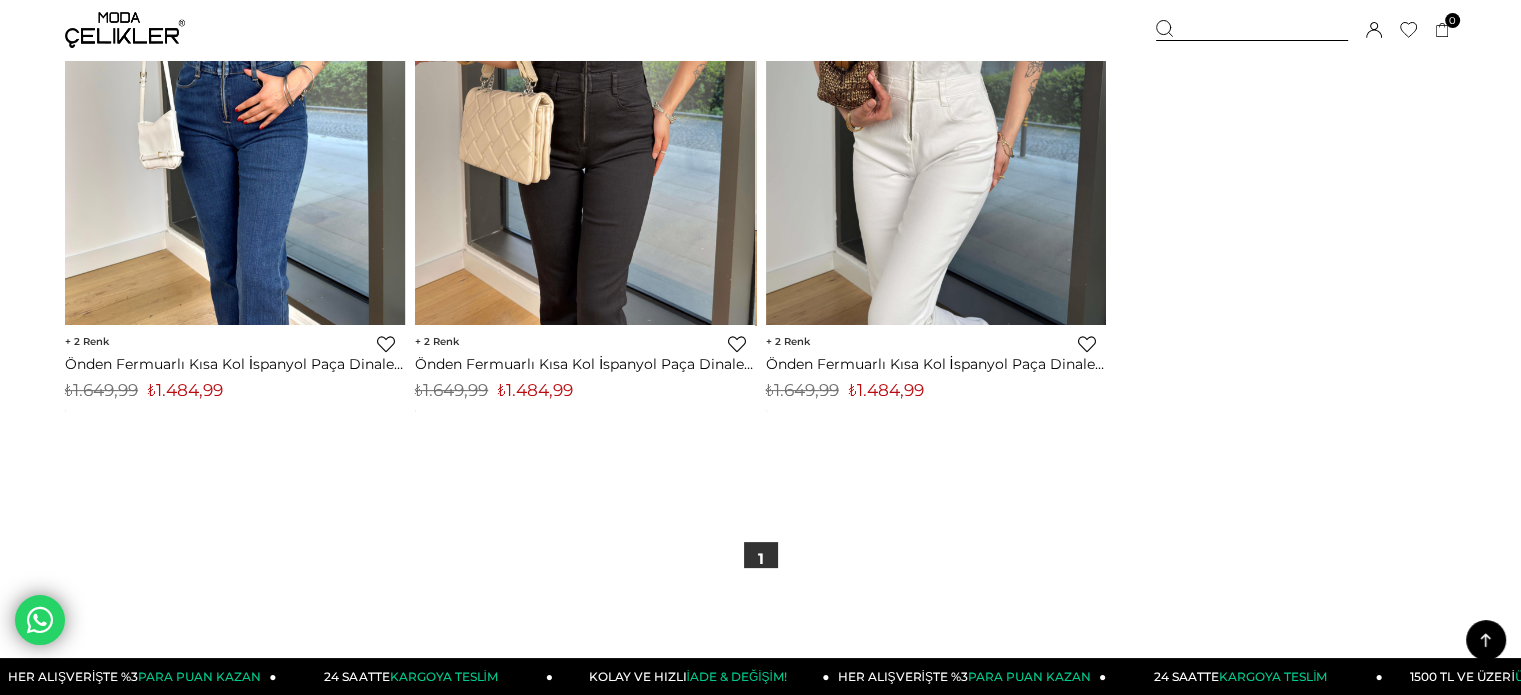 click on "₺1.484,99" at bounding box center (185, 390) 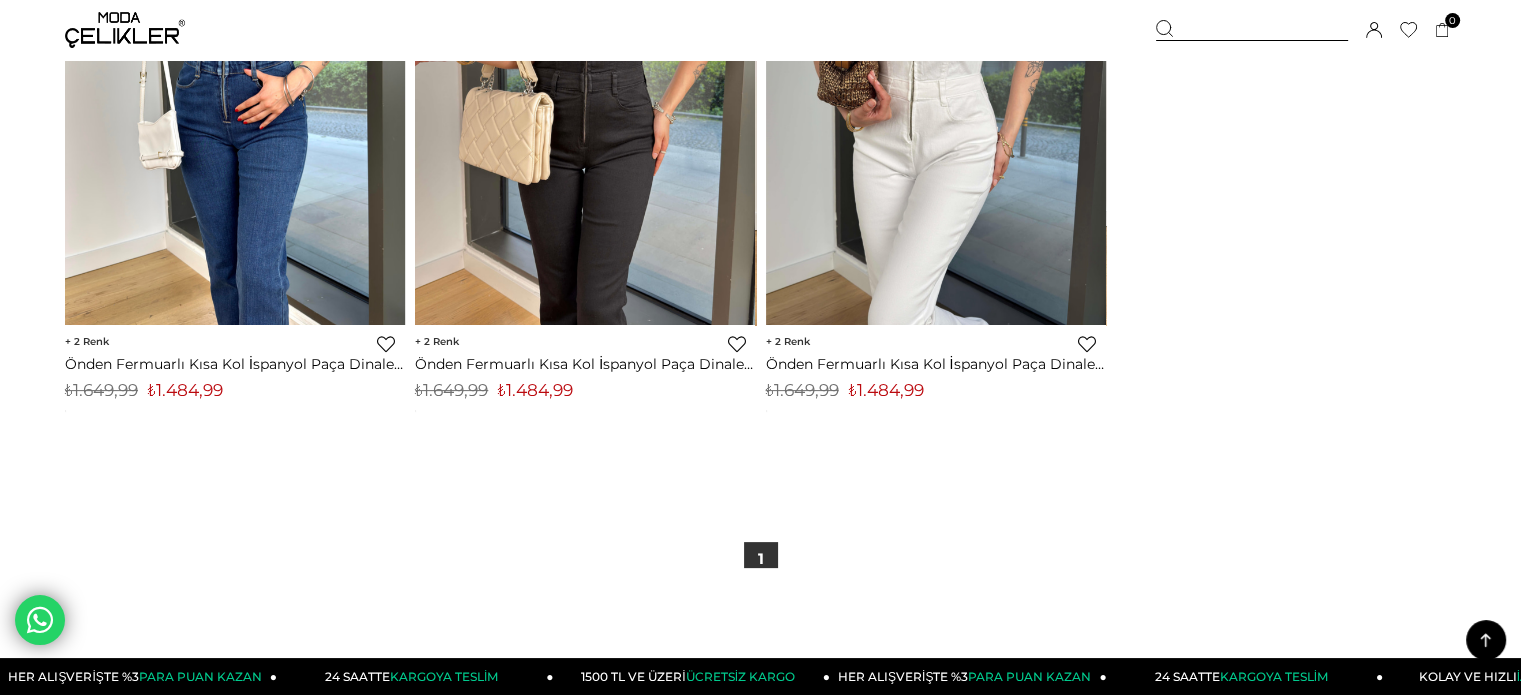 click at bounding box center [1252, 30] 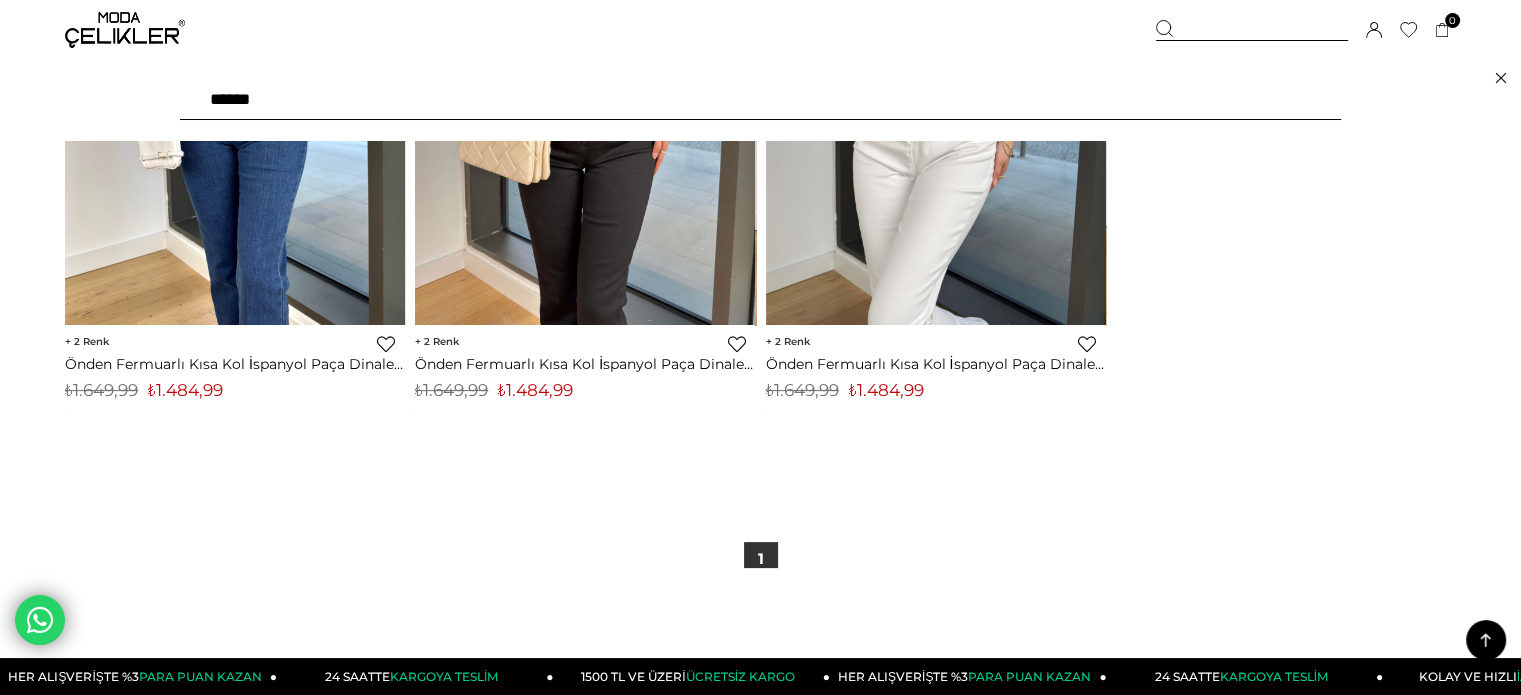 click on "******" at bounding box center [760, 100] 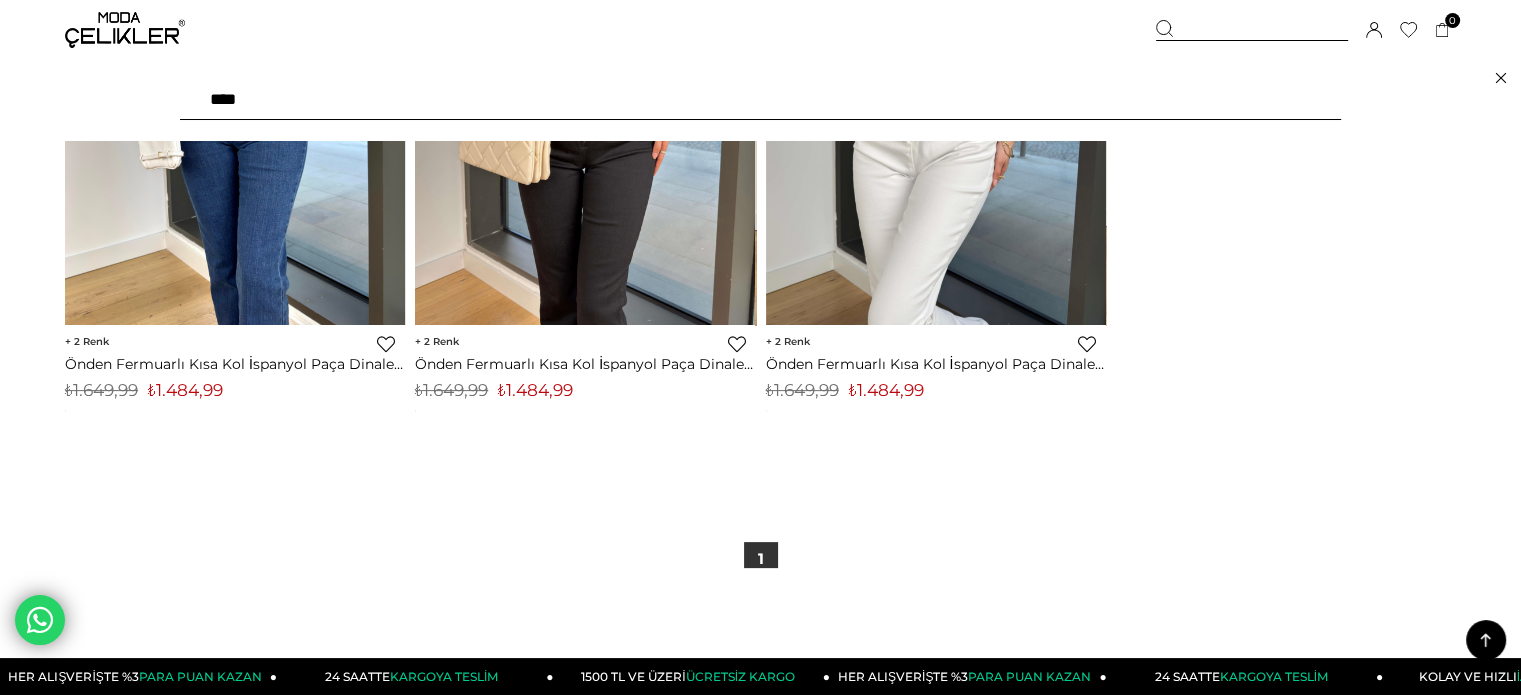 type on "*****" 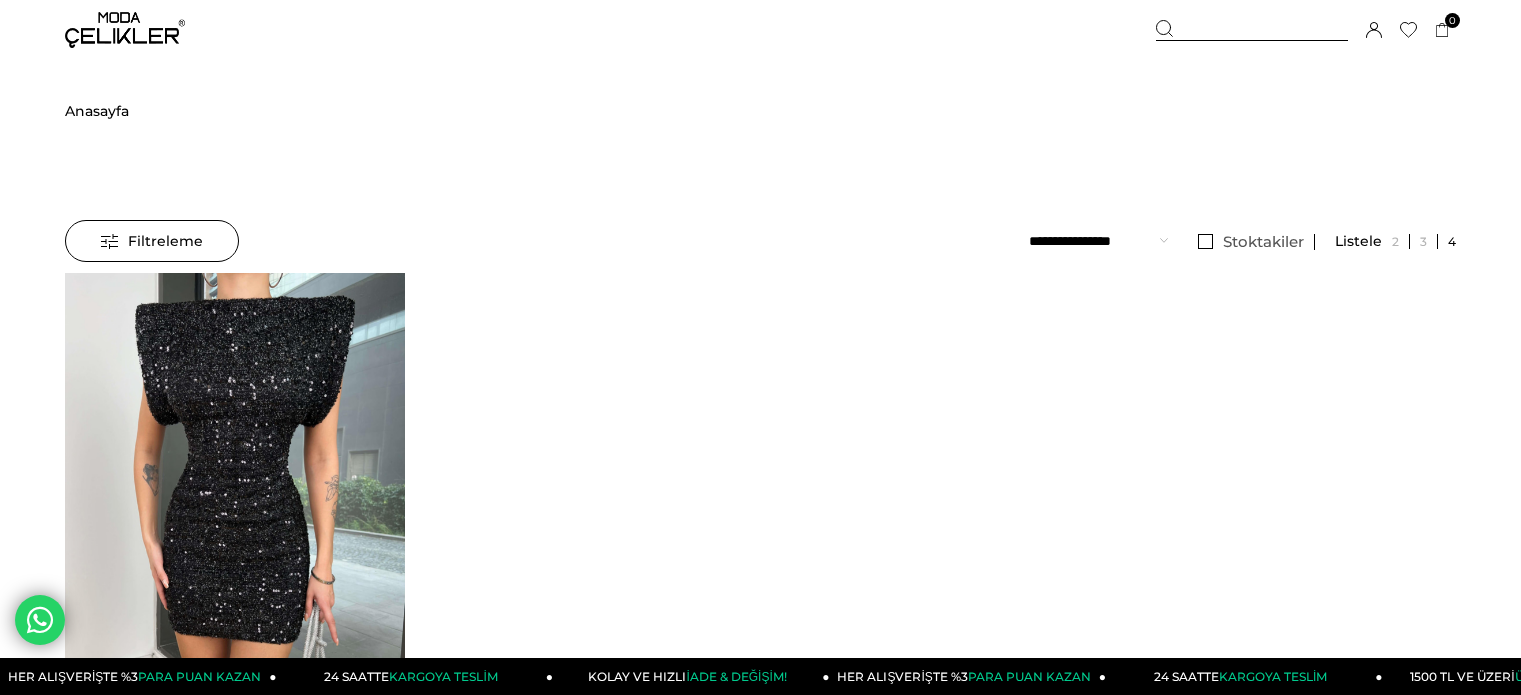 scroll, scrollTop: 0, scrollLeft: 0, axis: both 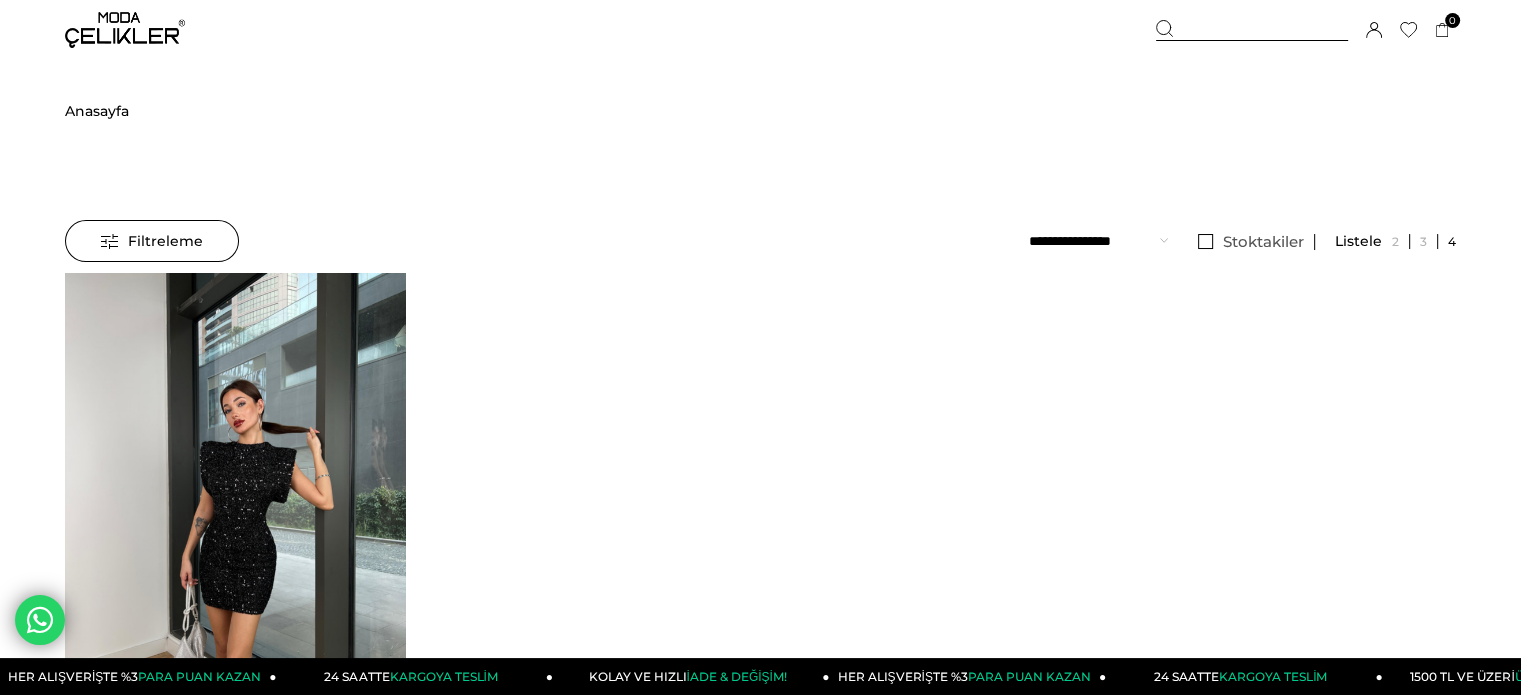 click at bounding box center [235, 499] 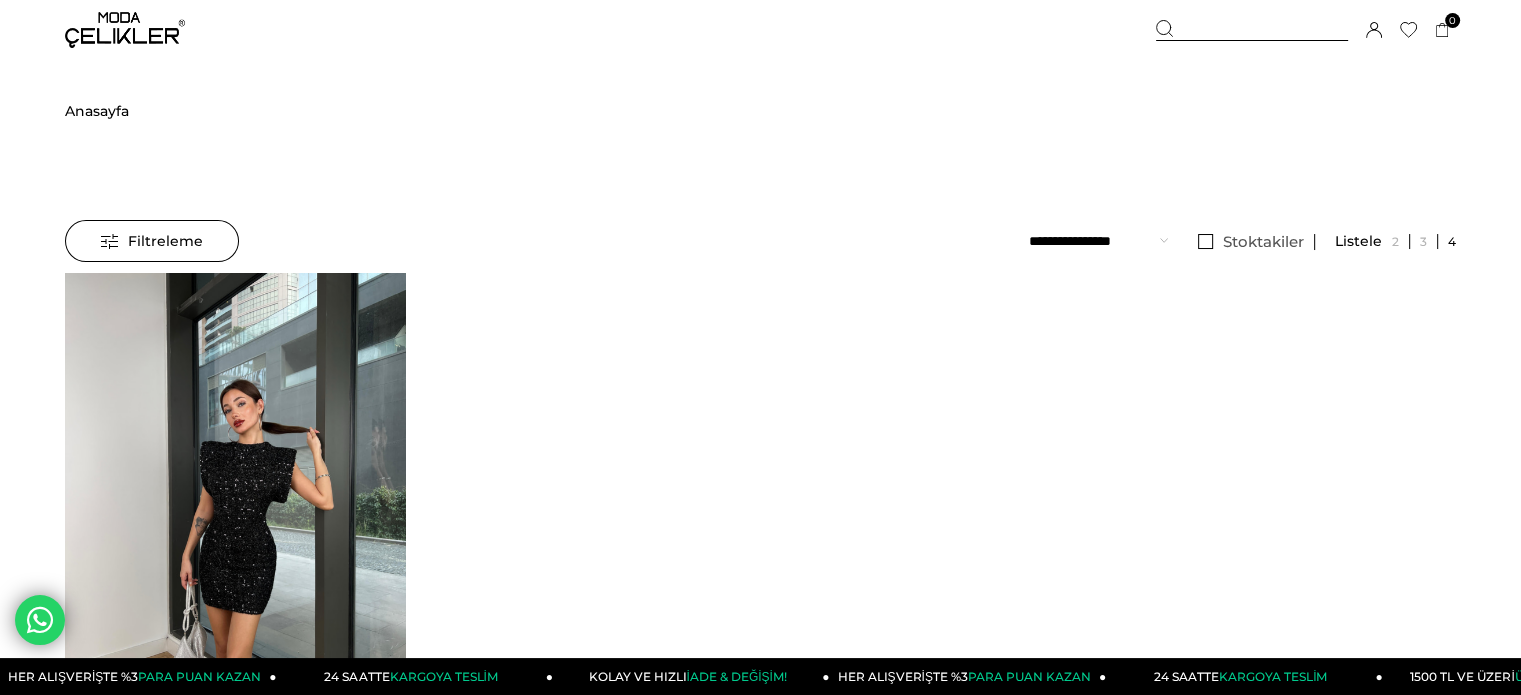 click at bounding box center [235, 499] 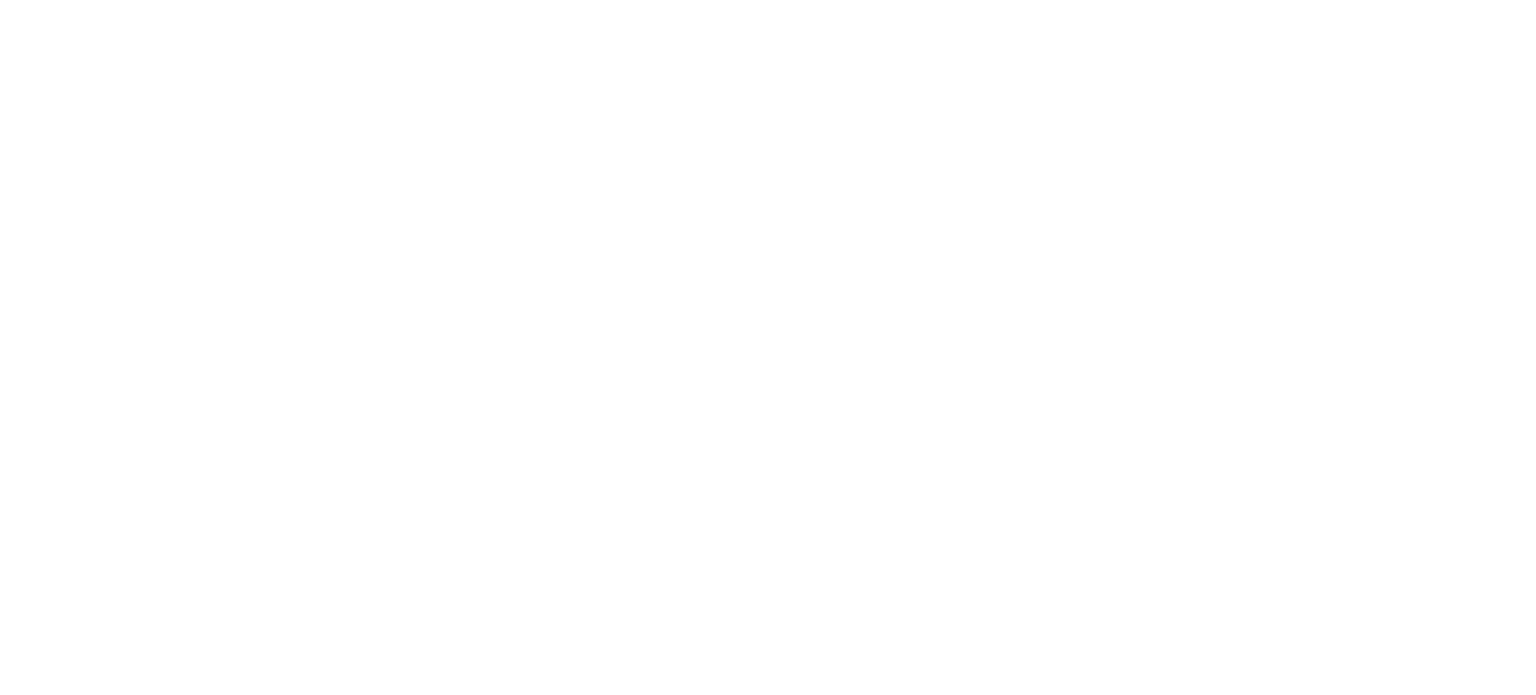 scroll, scrollTop: 0, scrollLeft: 0, axis: both 